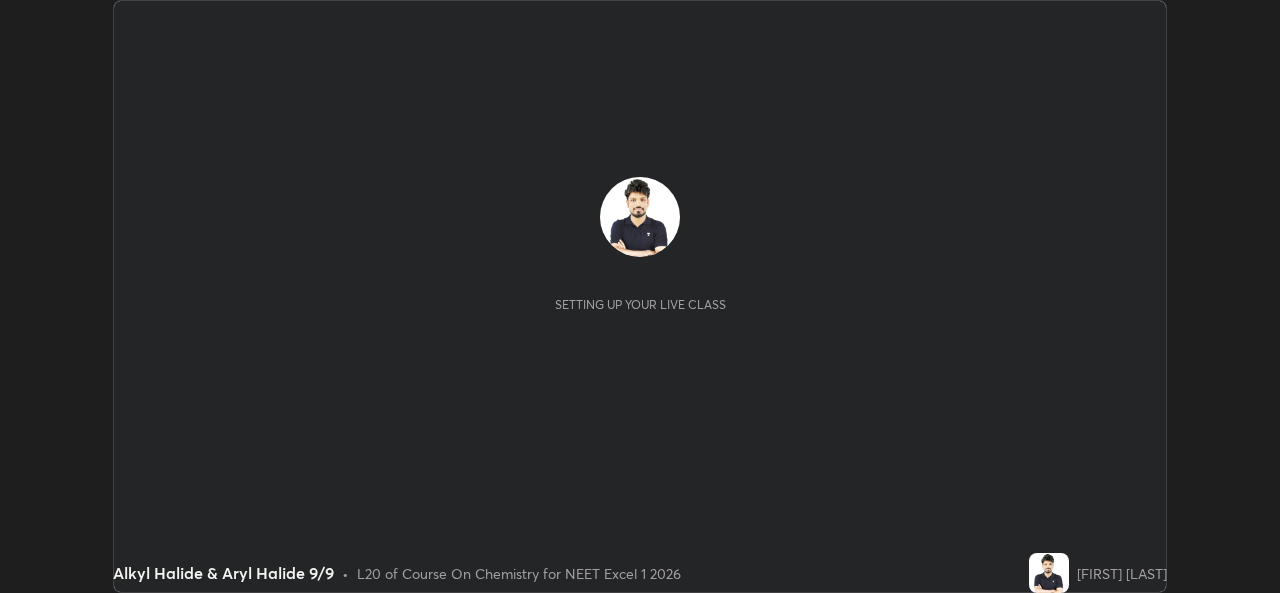 scroll, scrollTop: 0, scrollLeft: 0, axis: both 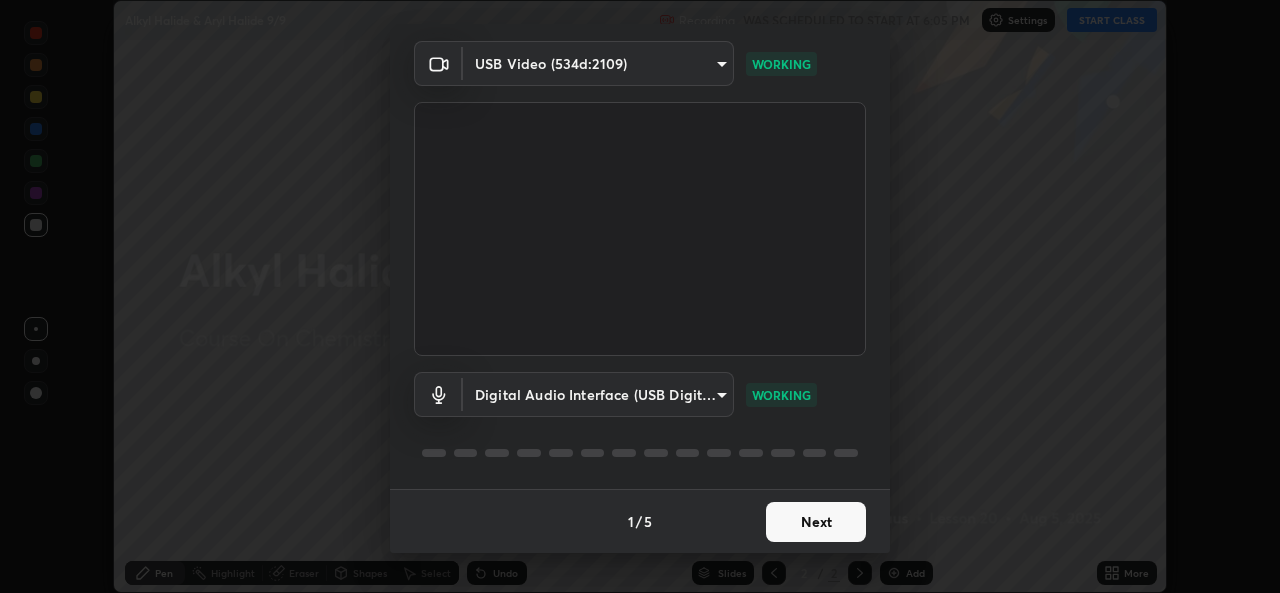 click on "Next" at bounding box center [816, 522] 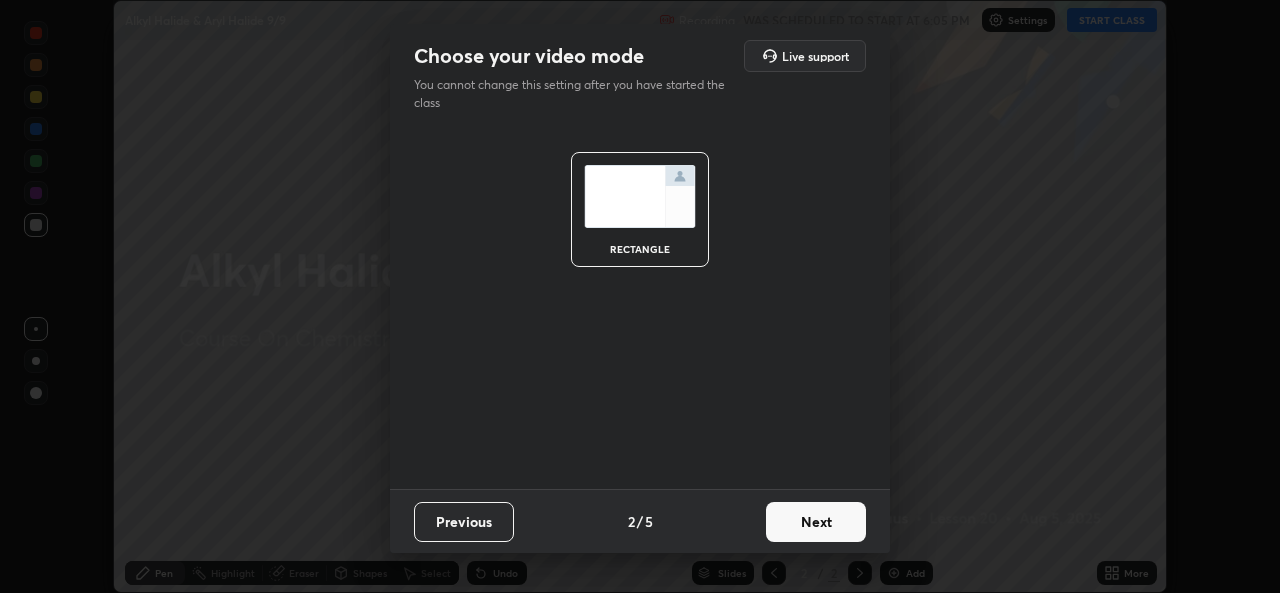 scroll, scrollTop: 0, scrollLeft: 0, axis: both 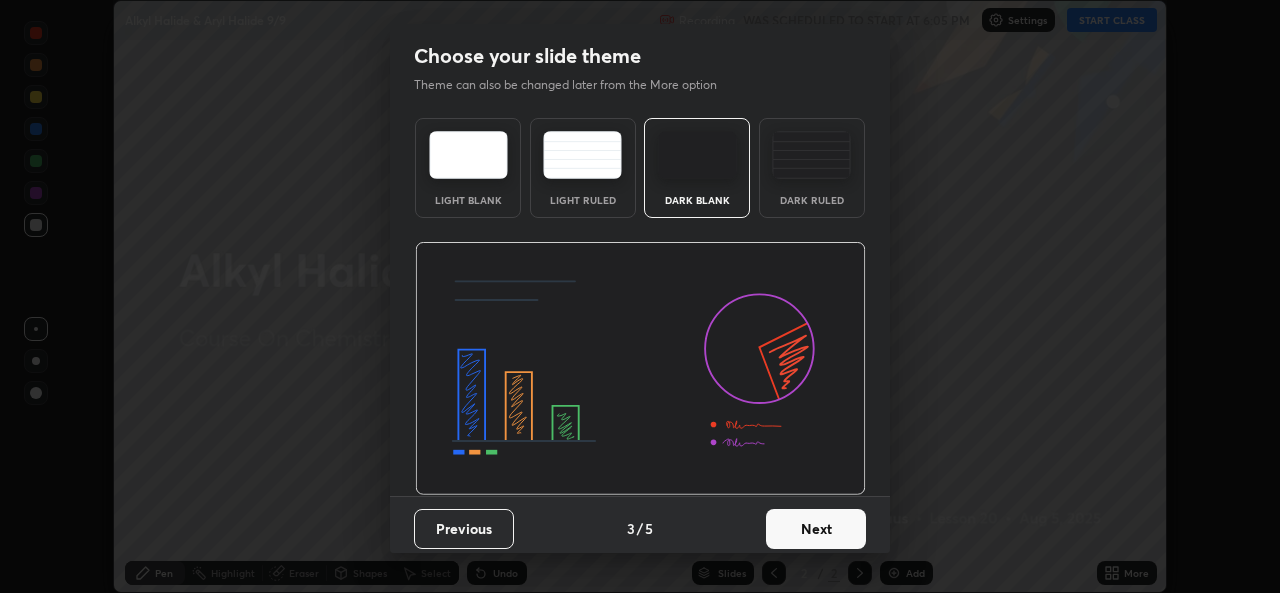 click on "Next" at bounding box center [816, 529] 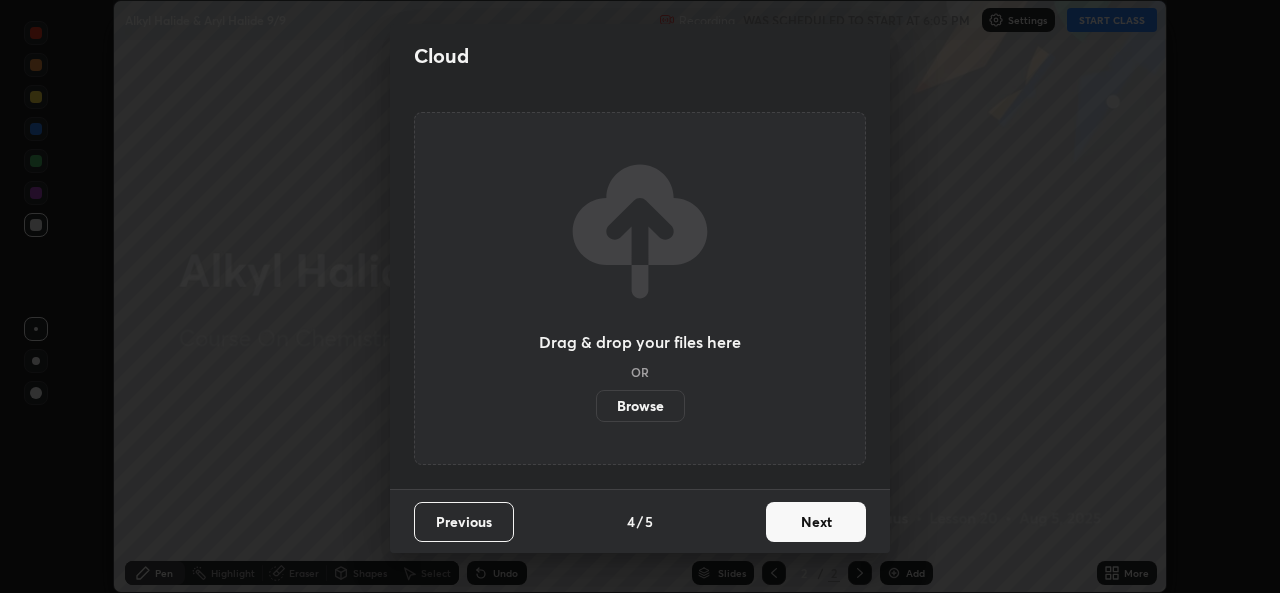 click on "Next" at bounding box center [816, 522] 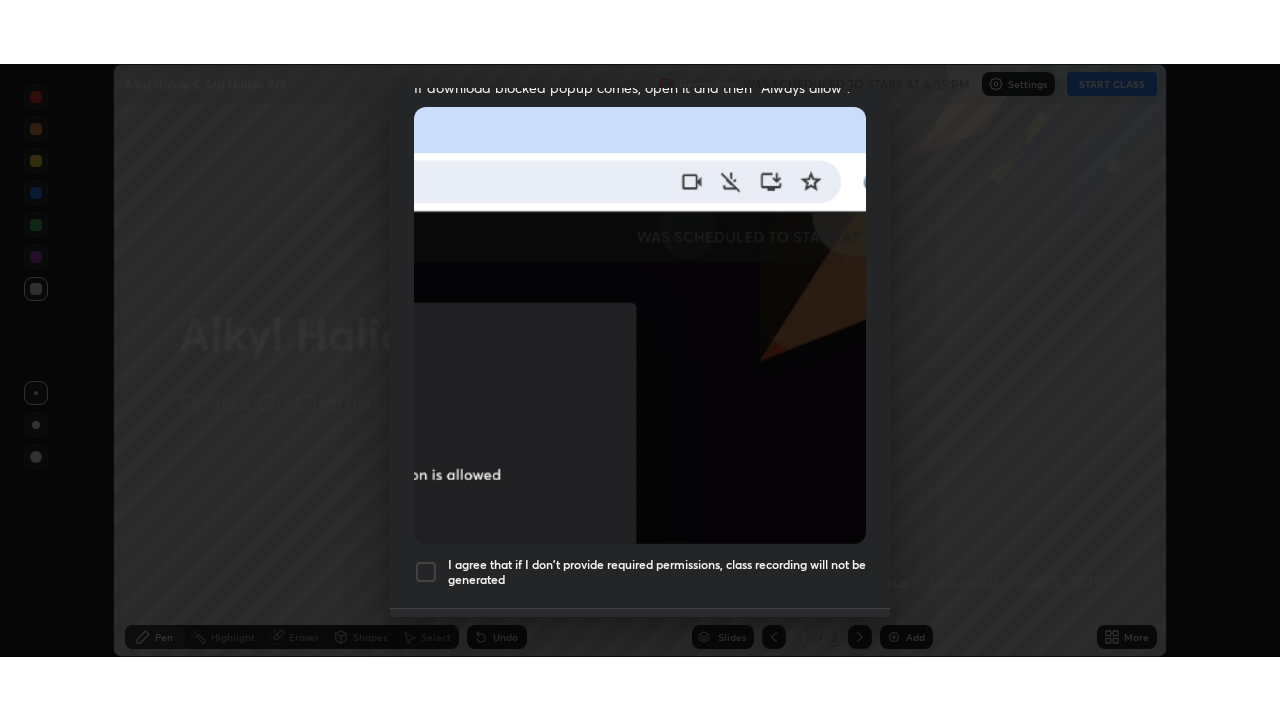 scroll, scrollTop: 471, scrollLeft: 0, axis: vertical 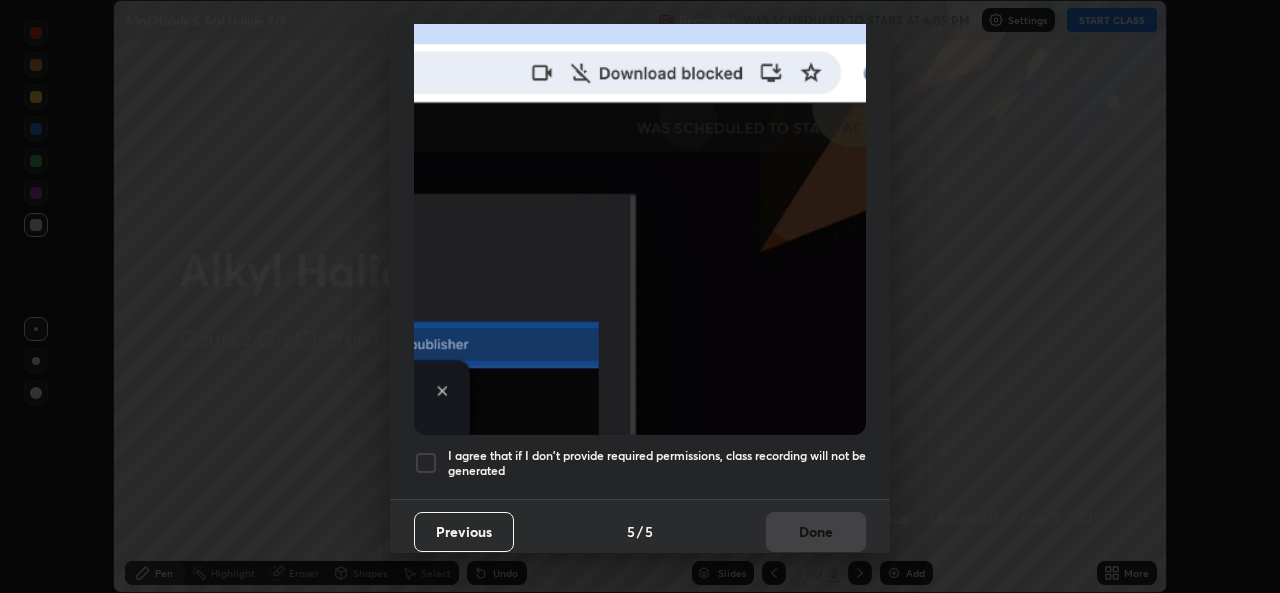 click on "I agree that if I don't provide required permissions, class recording will not be generated" at bounding box center [657, 463] 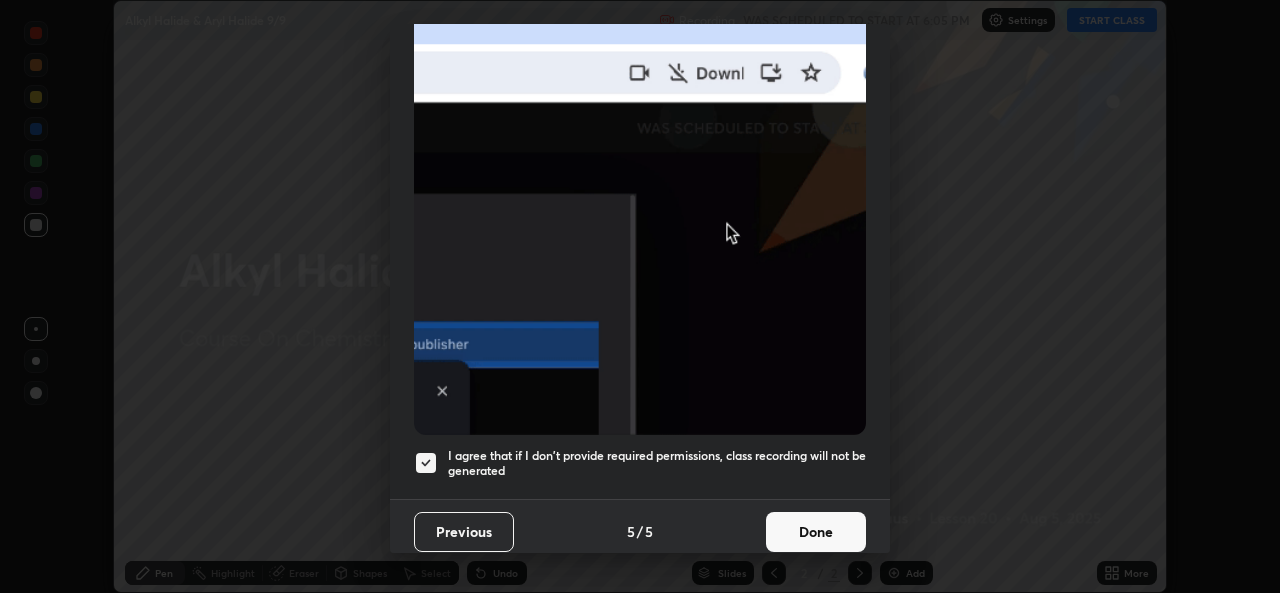 click on "Done" at bounding box center (816, 532) 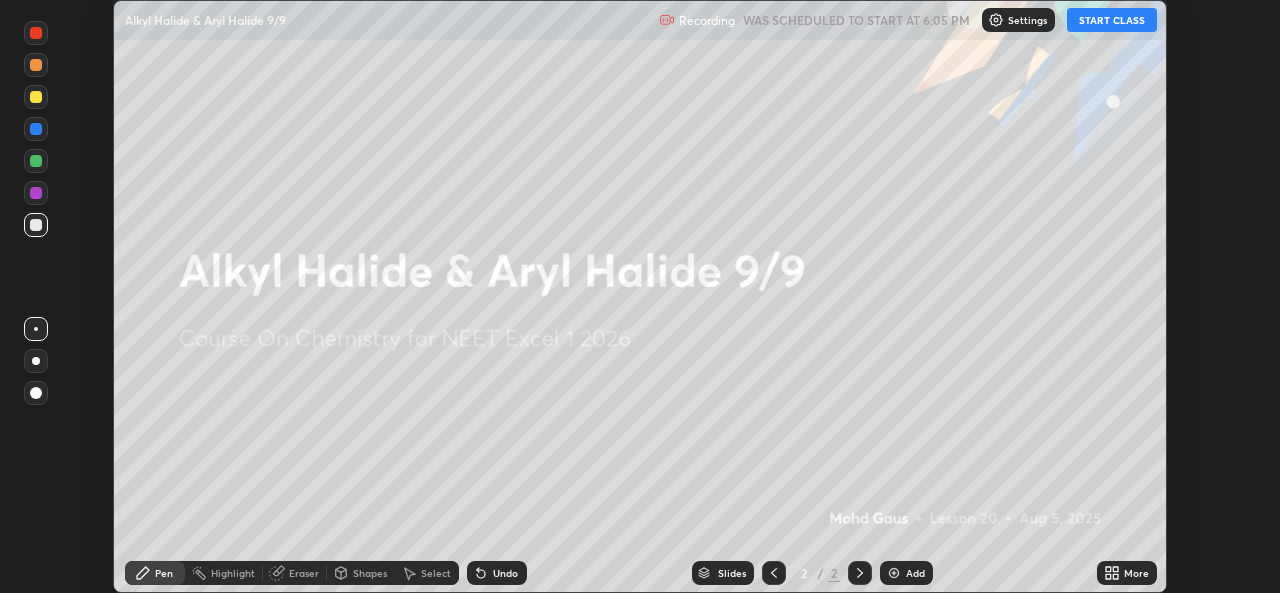 click 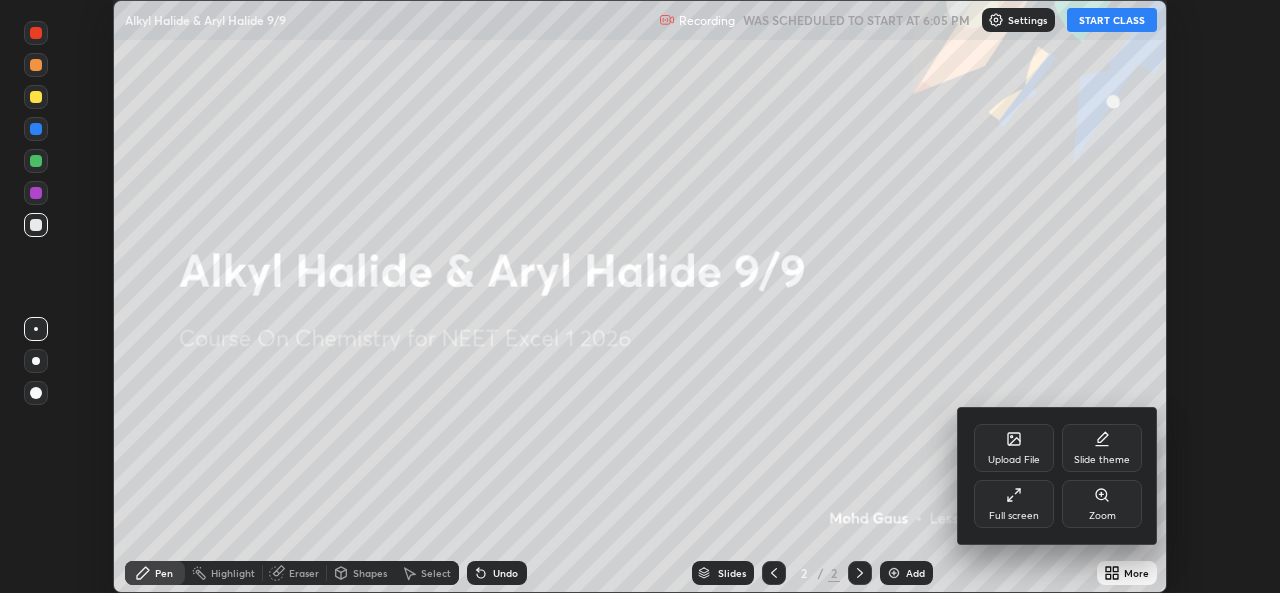 click on "Full screen" at bounding box center (1014, 516) 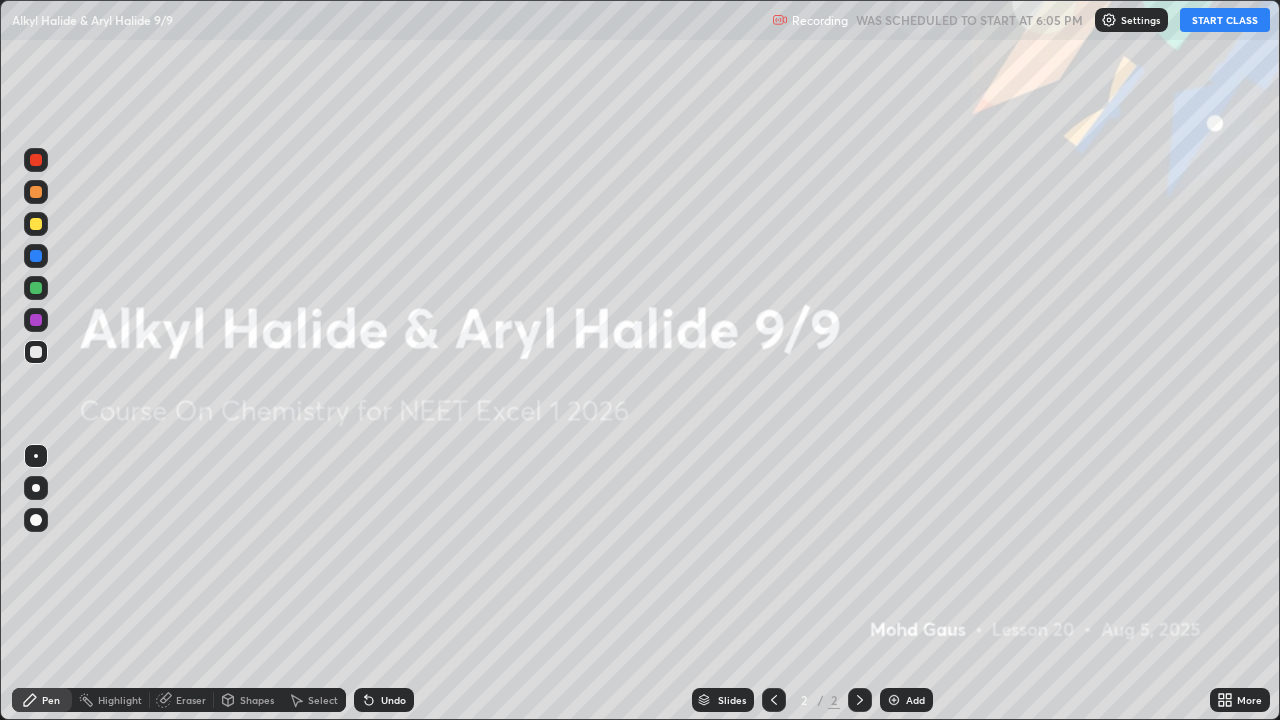 scroll, scrollTop: 99280, scrollLeft: 98720, axis: both 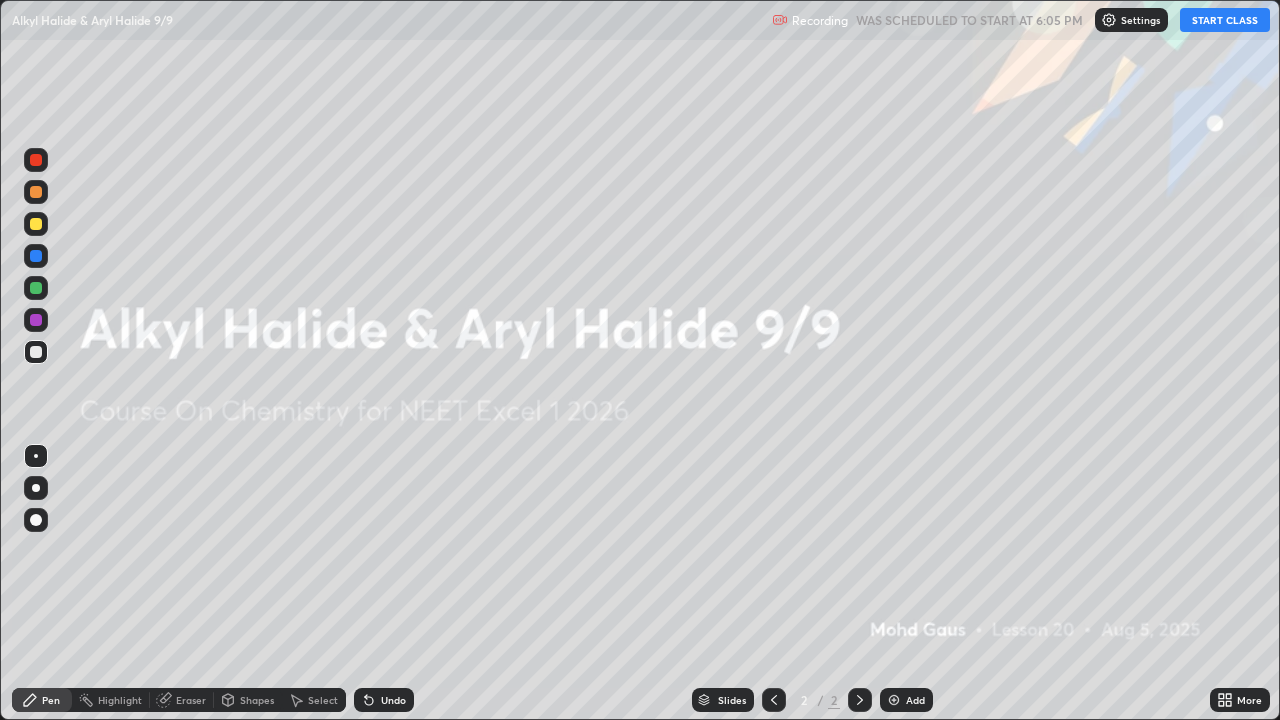 click on "START CLASS" at bounding box center [1225, 20] 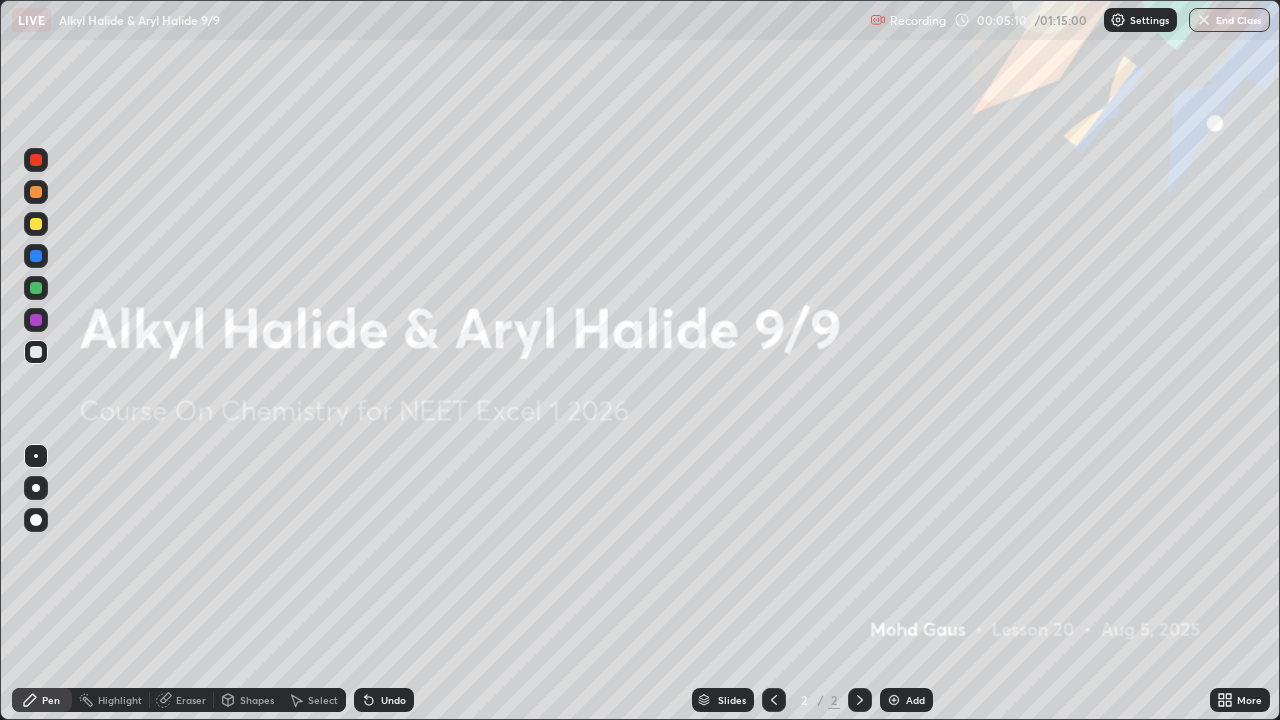 click on "Add" at bounding box center [906, 700] 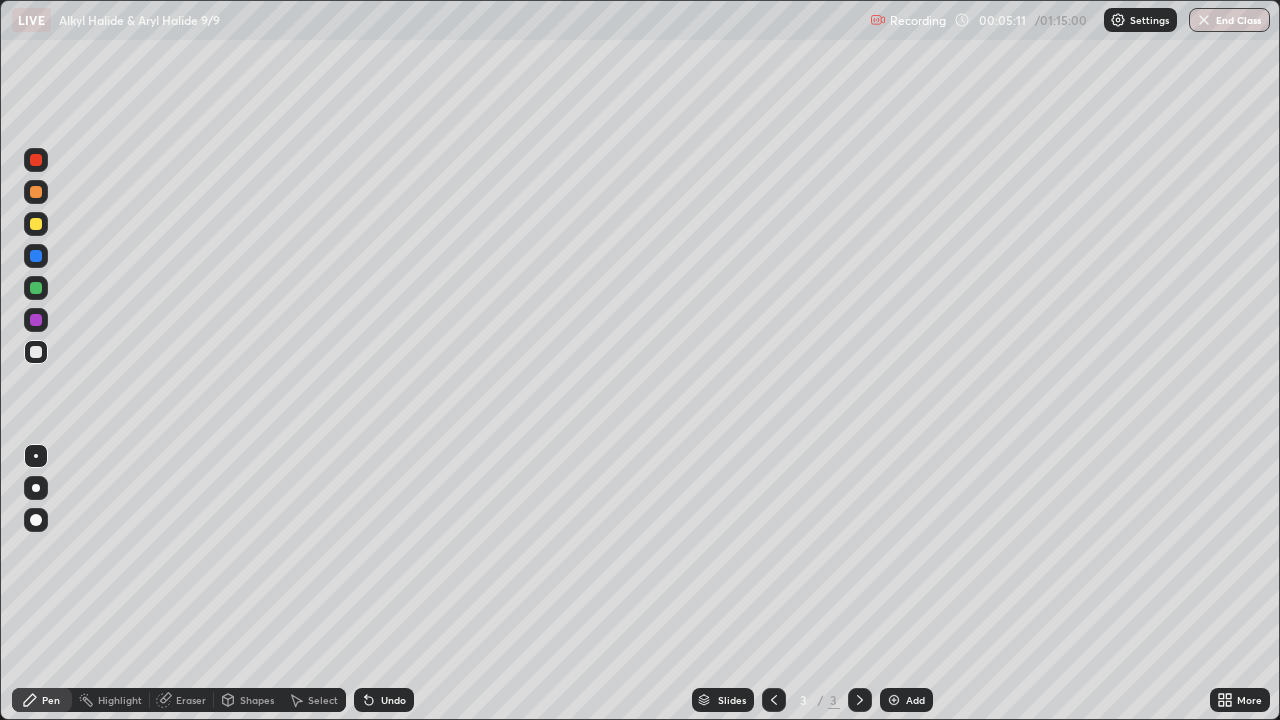 click at bounding box center [36, 488] 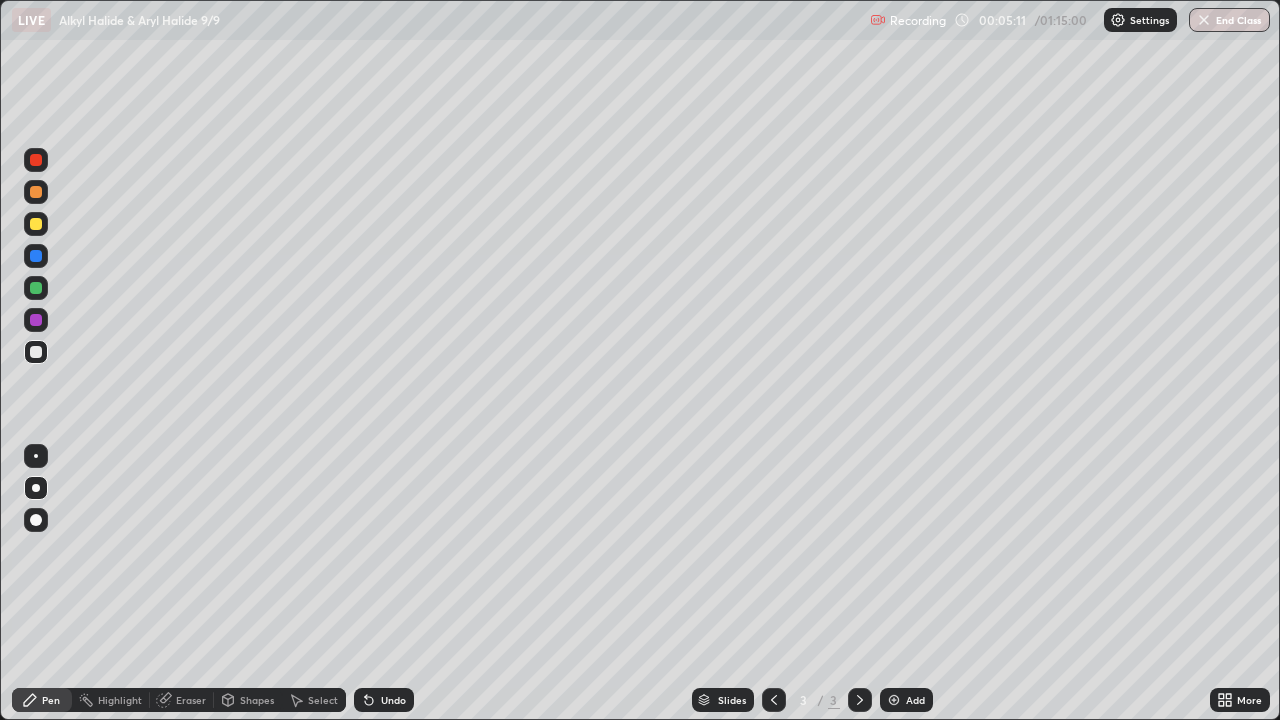 click at bounding box center (36, 352) 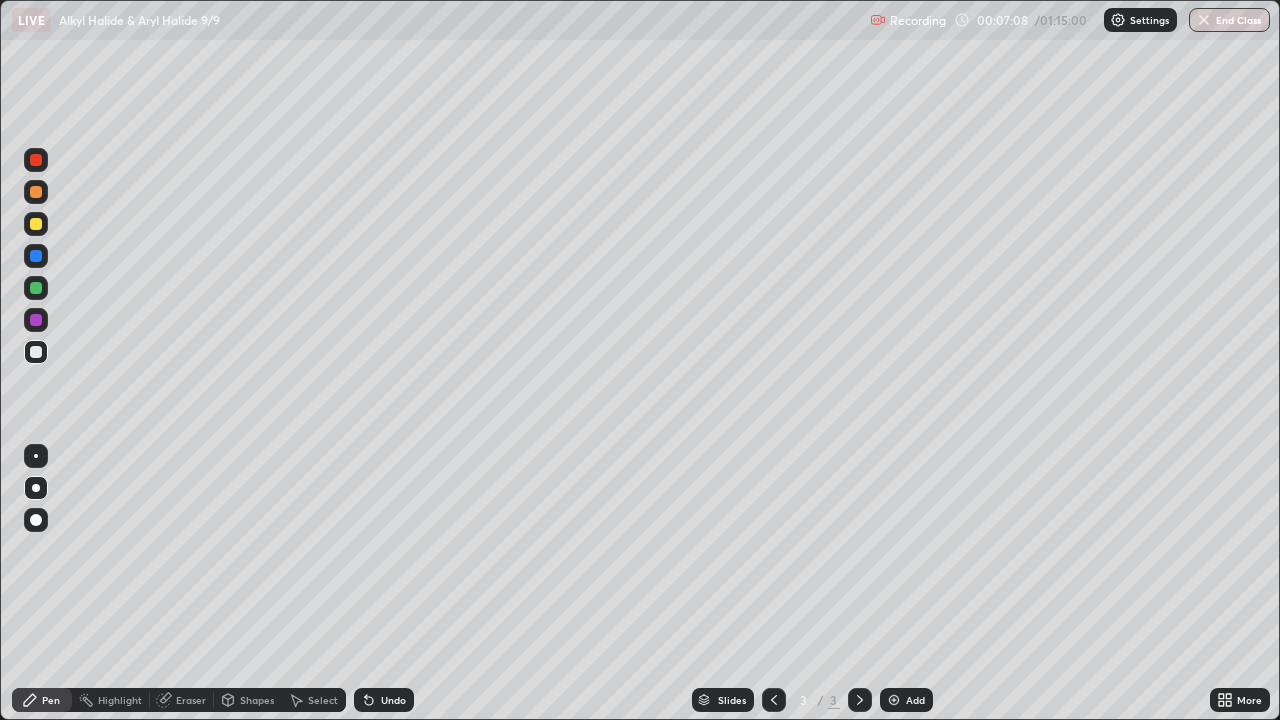 click at bounding box center [36, 488] 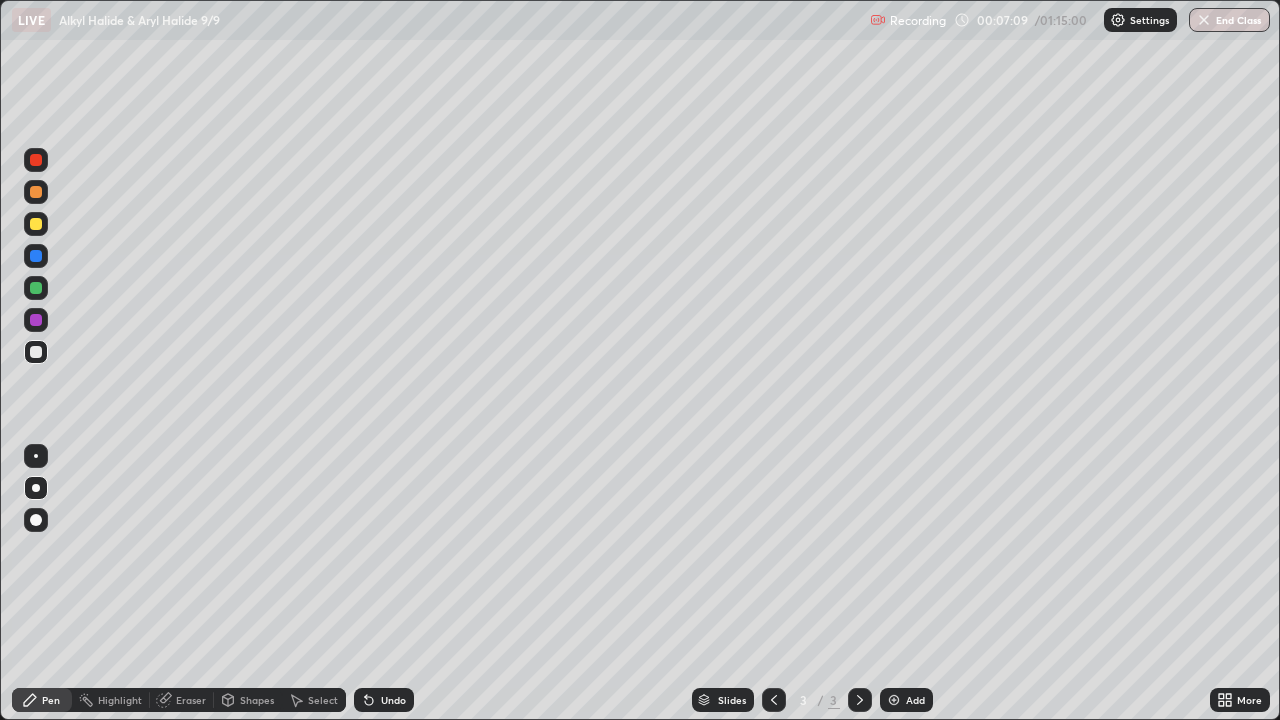 click at bounding box center [36, 488] 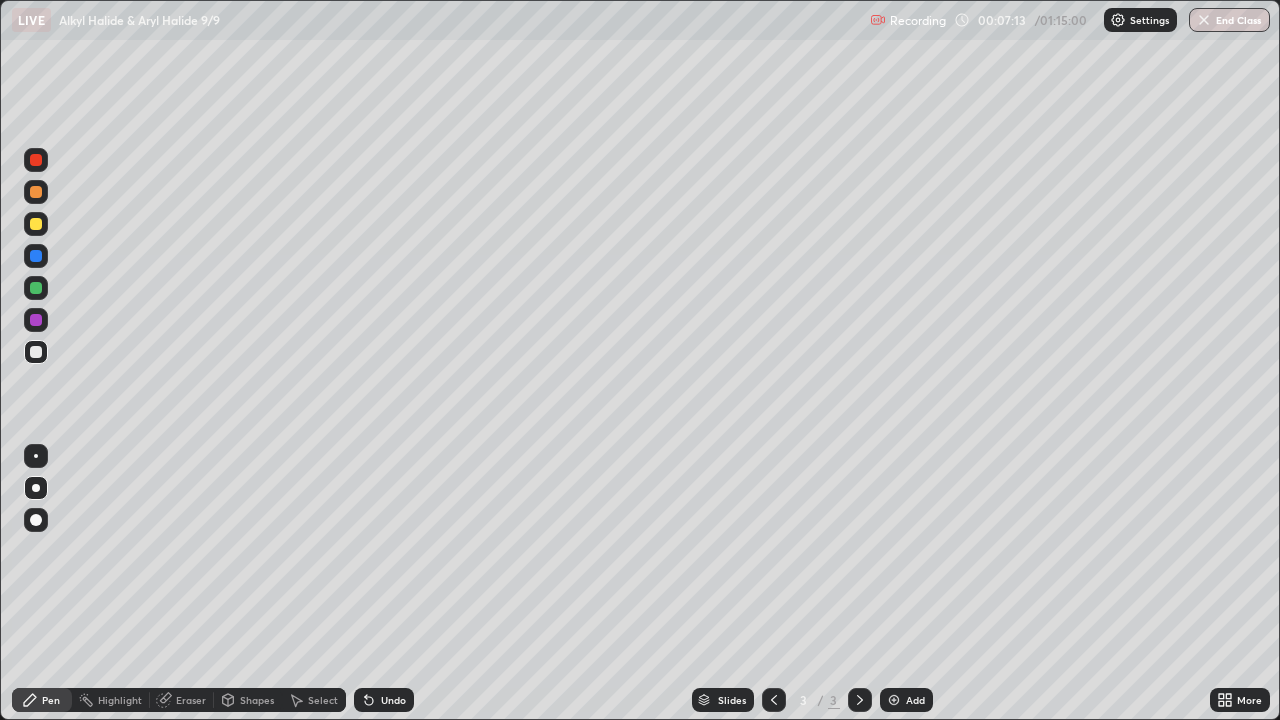 click on "Eraser" at bounding box center [191, 700] 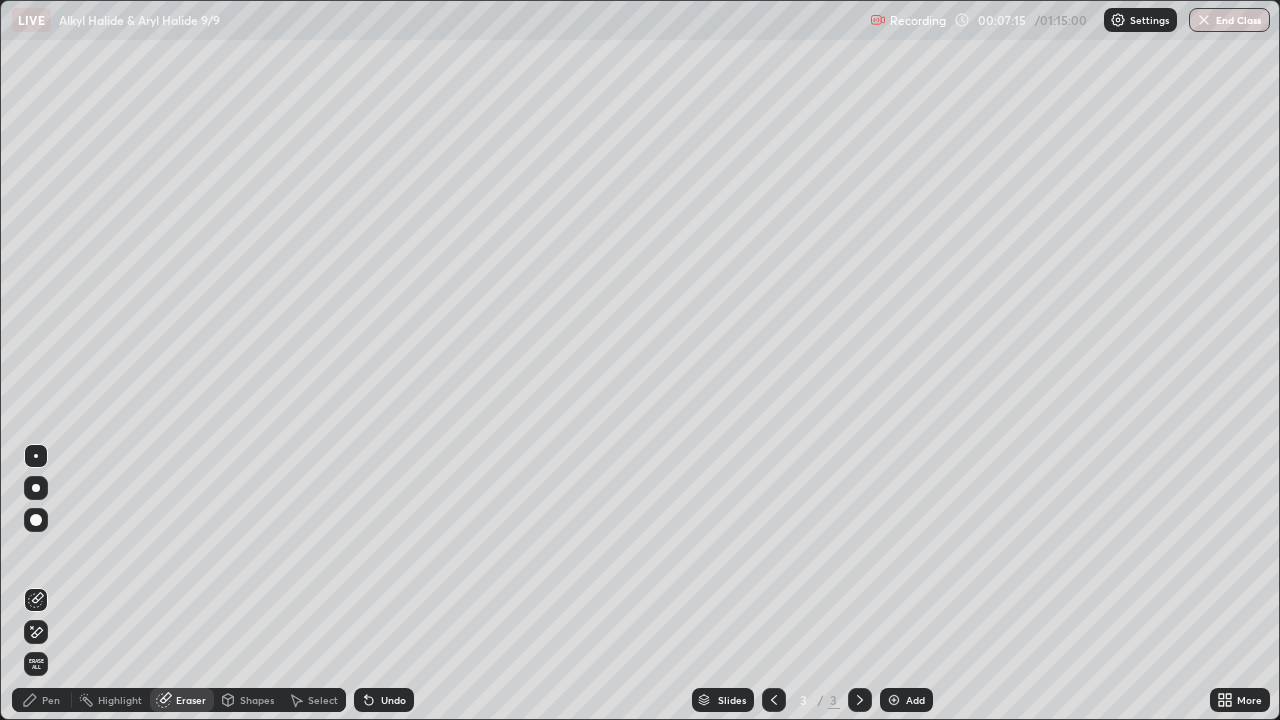 click on "Pen" at bounding box center (51, 700) 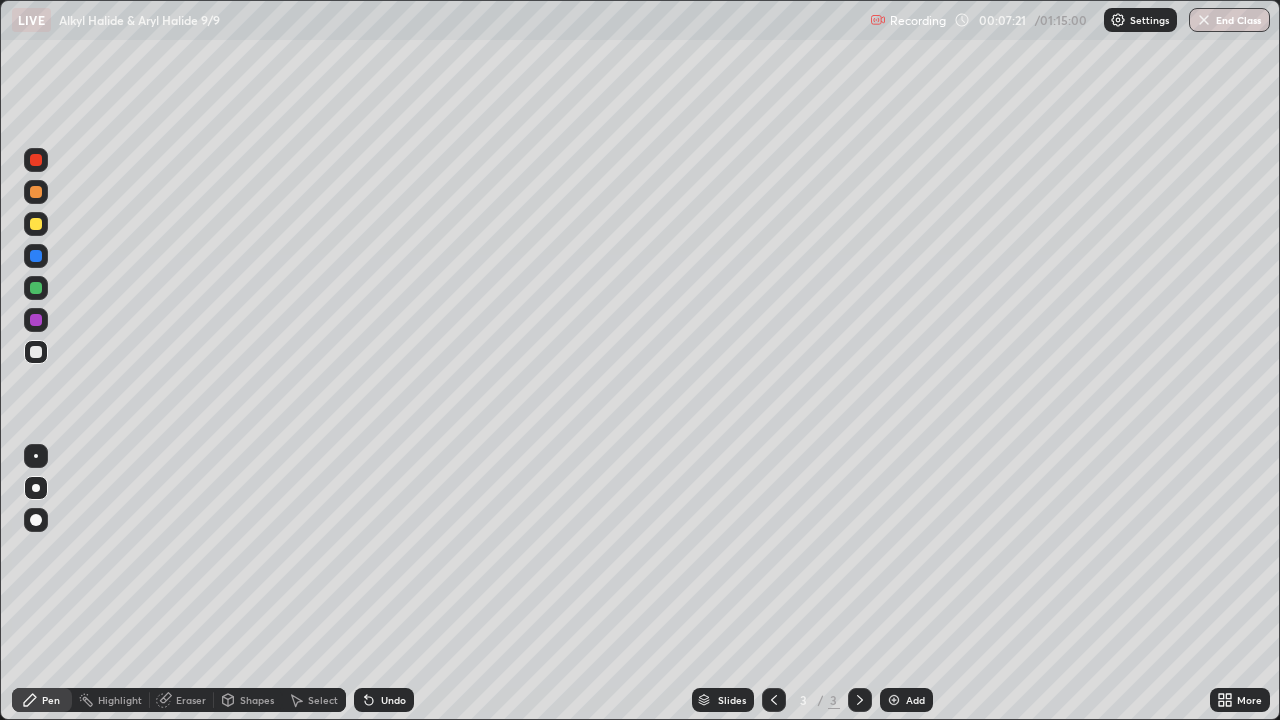 click on "Eraser" at bounding box center (182, 700) 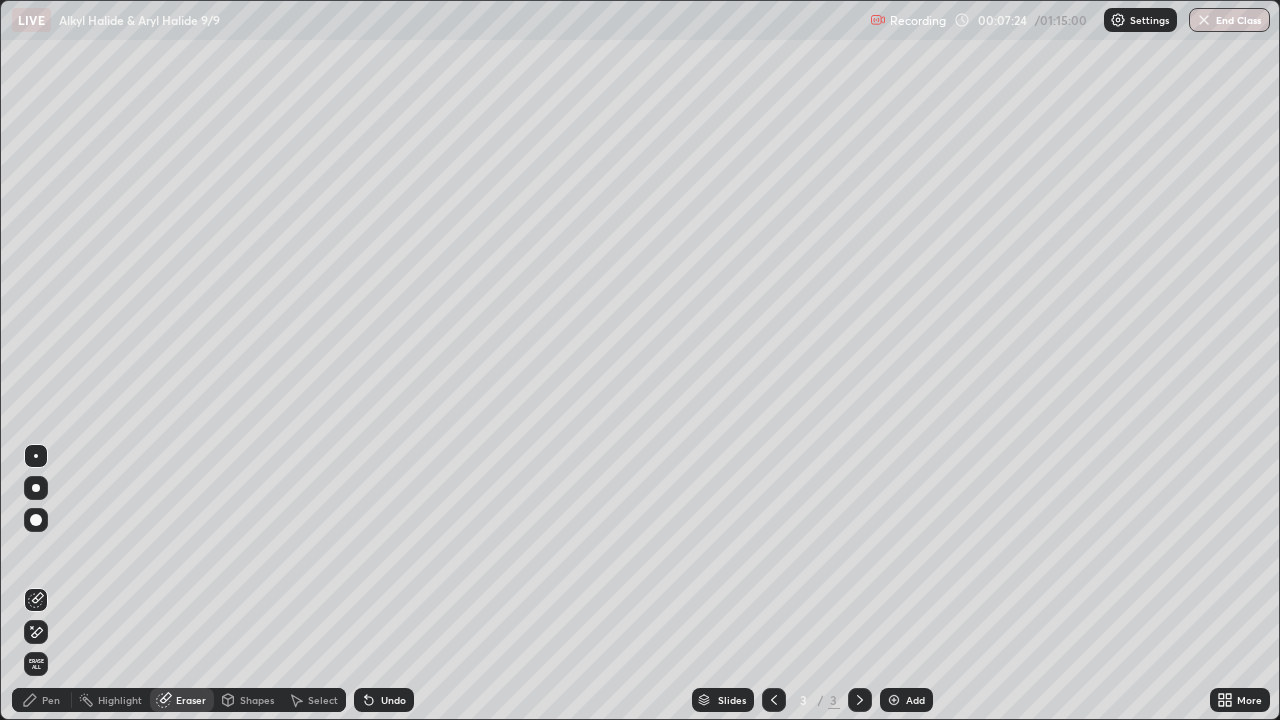 click 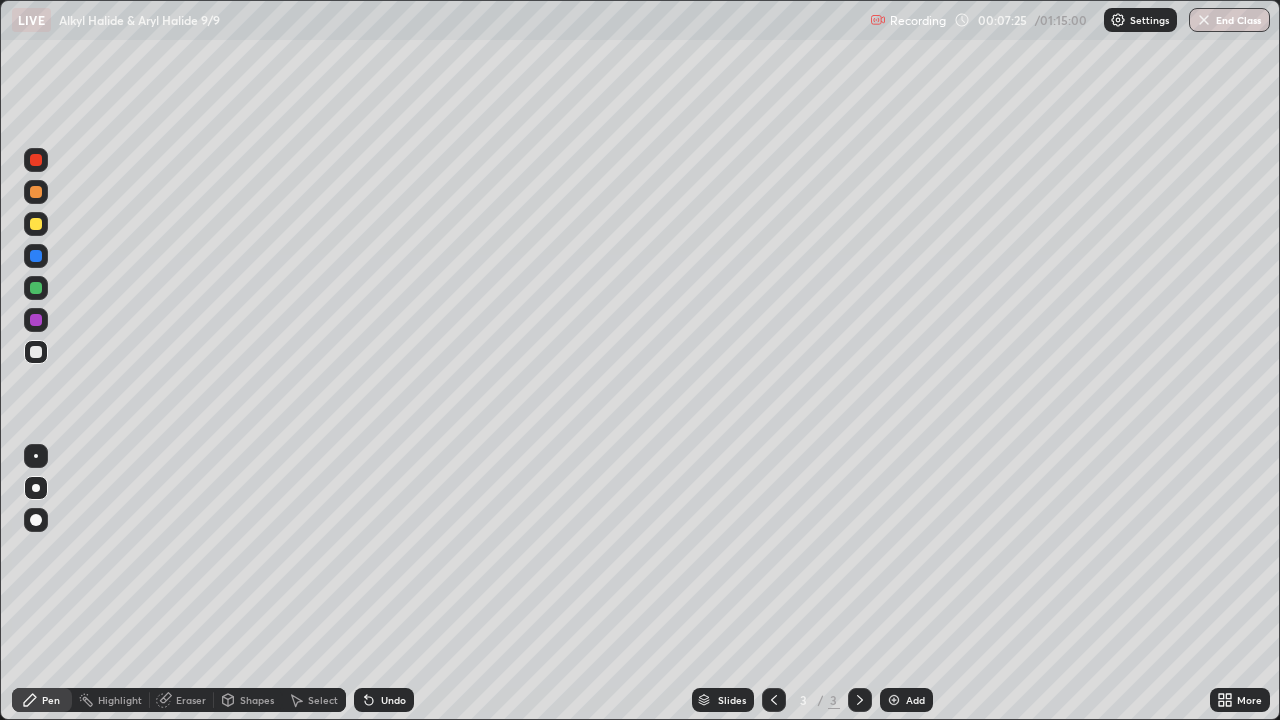 click at bounding box center [36, 488] 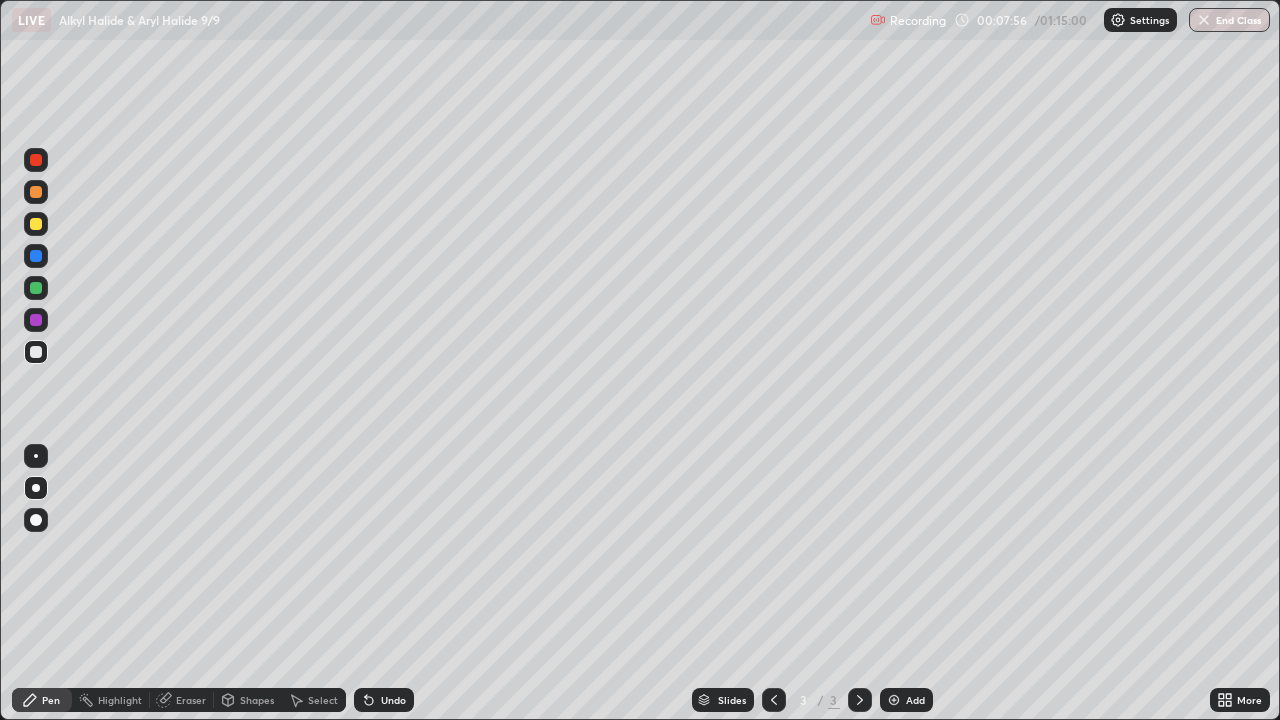 click at bounding box center (36, 224) 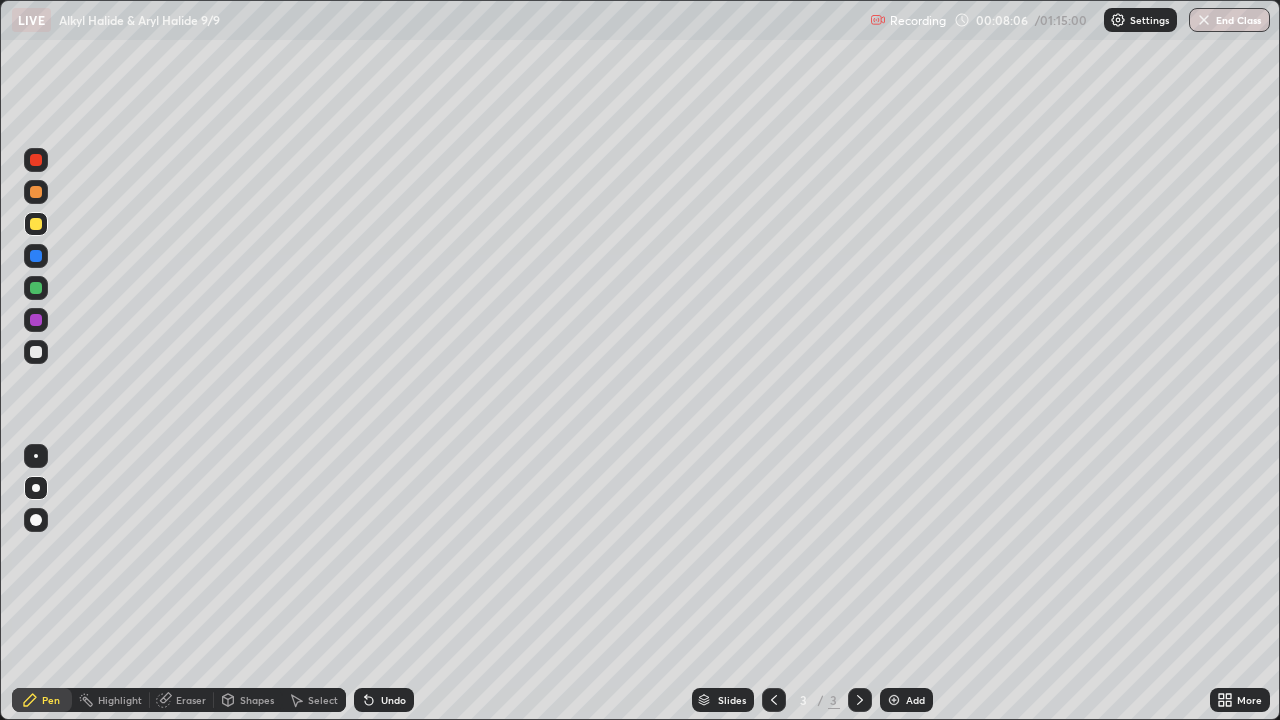 click at bounding box center (36, 352) 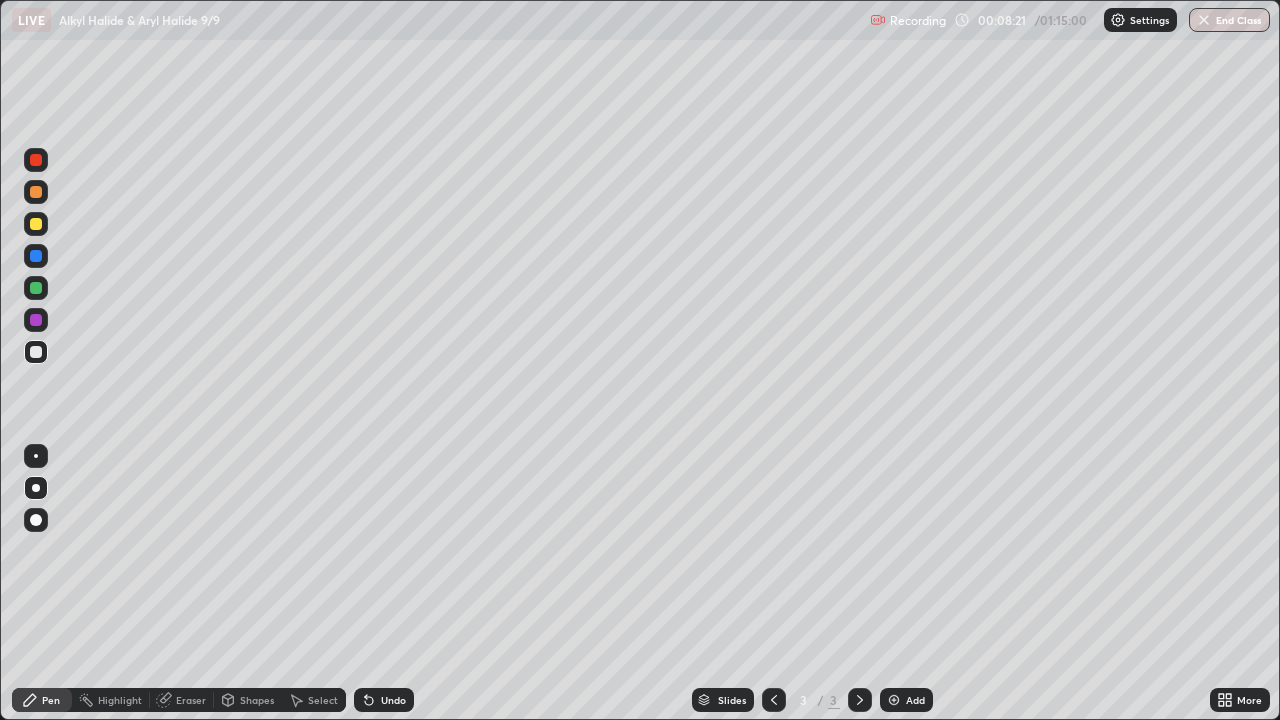 click at bounding box center [36, 488] 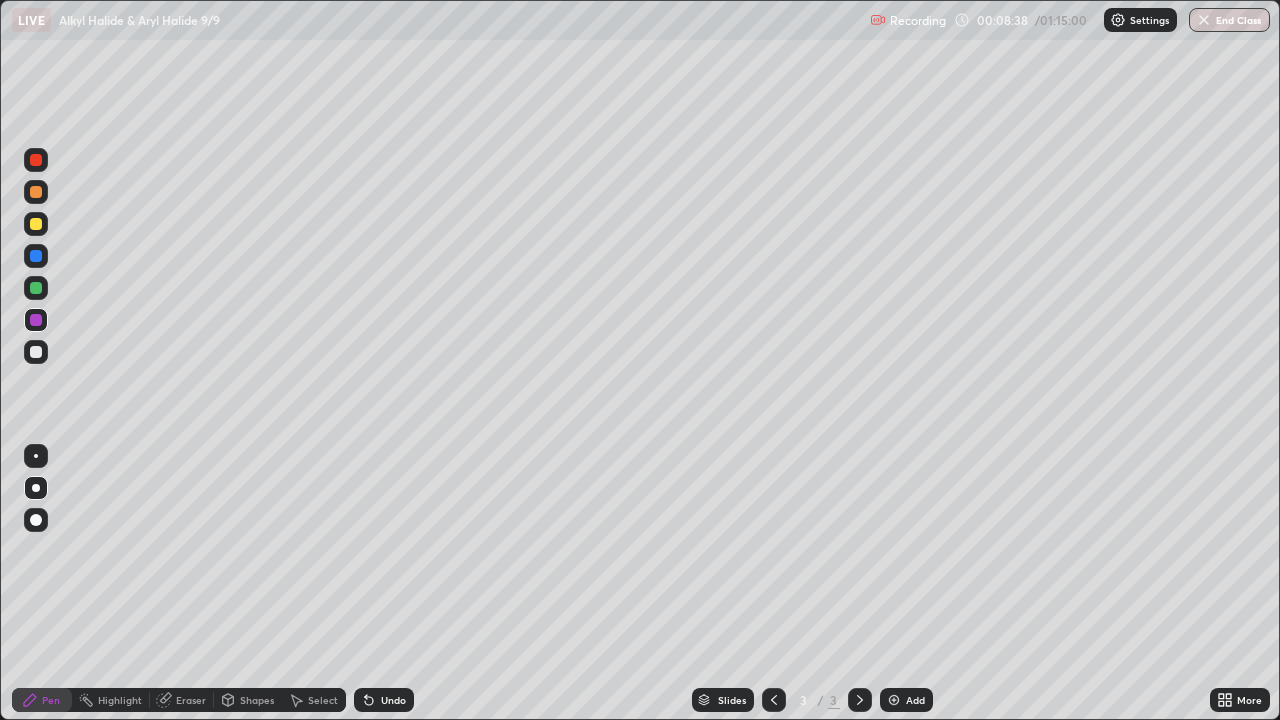 click on "Eraser" at bounding box center [191, 700] 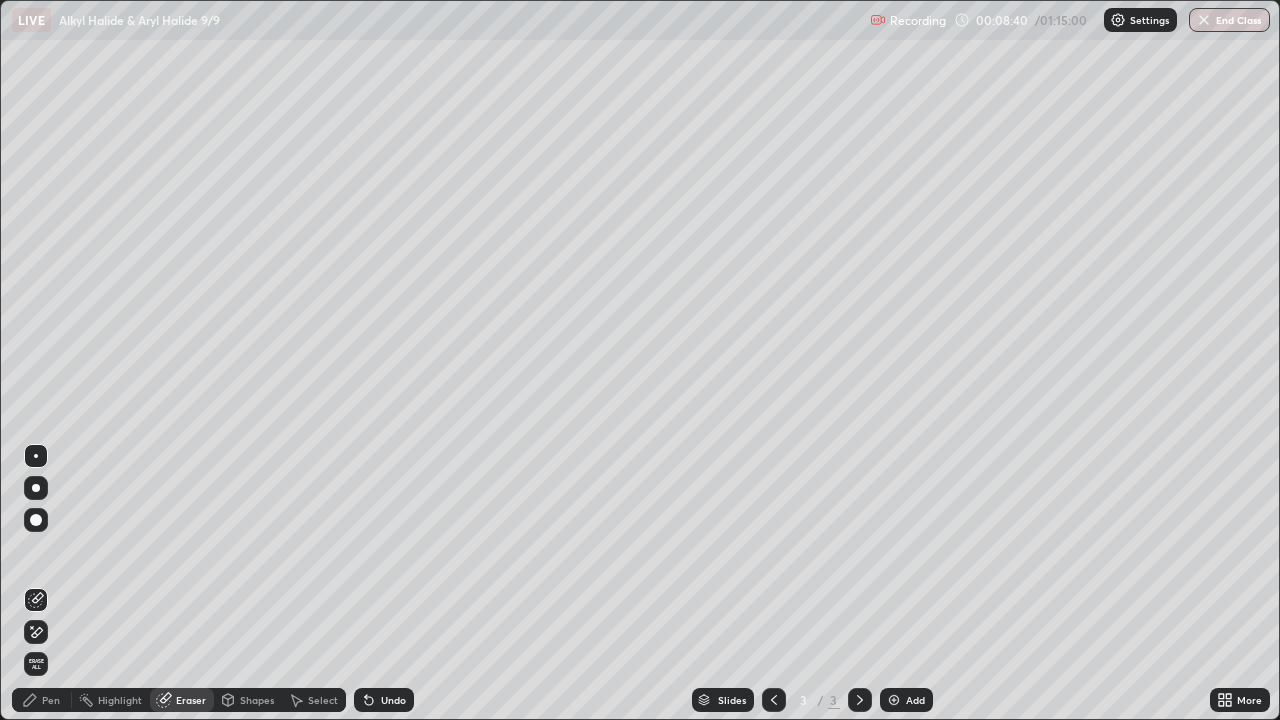 click on "Pen" at bounding box center (51, 700) 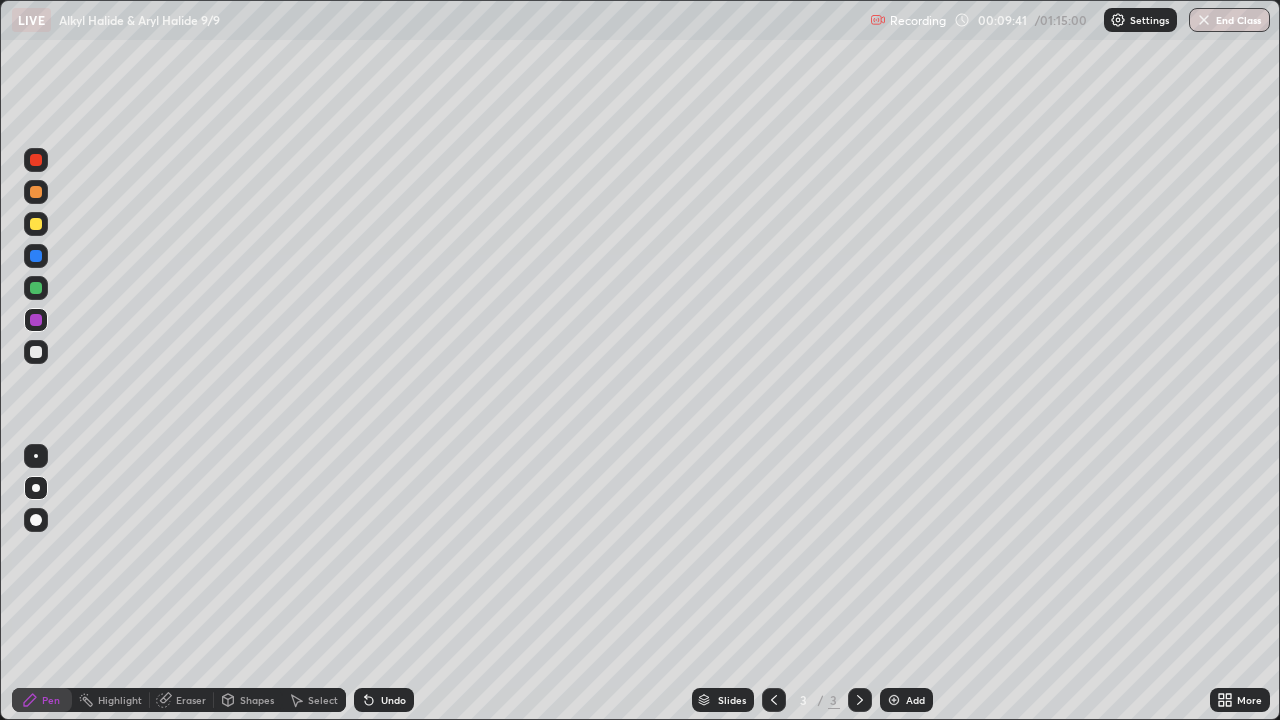 click at bounding box center [36, 288] 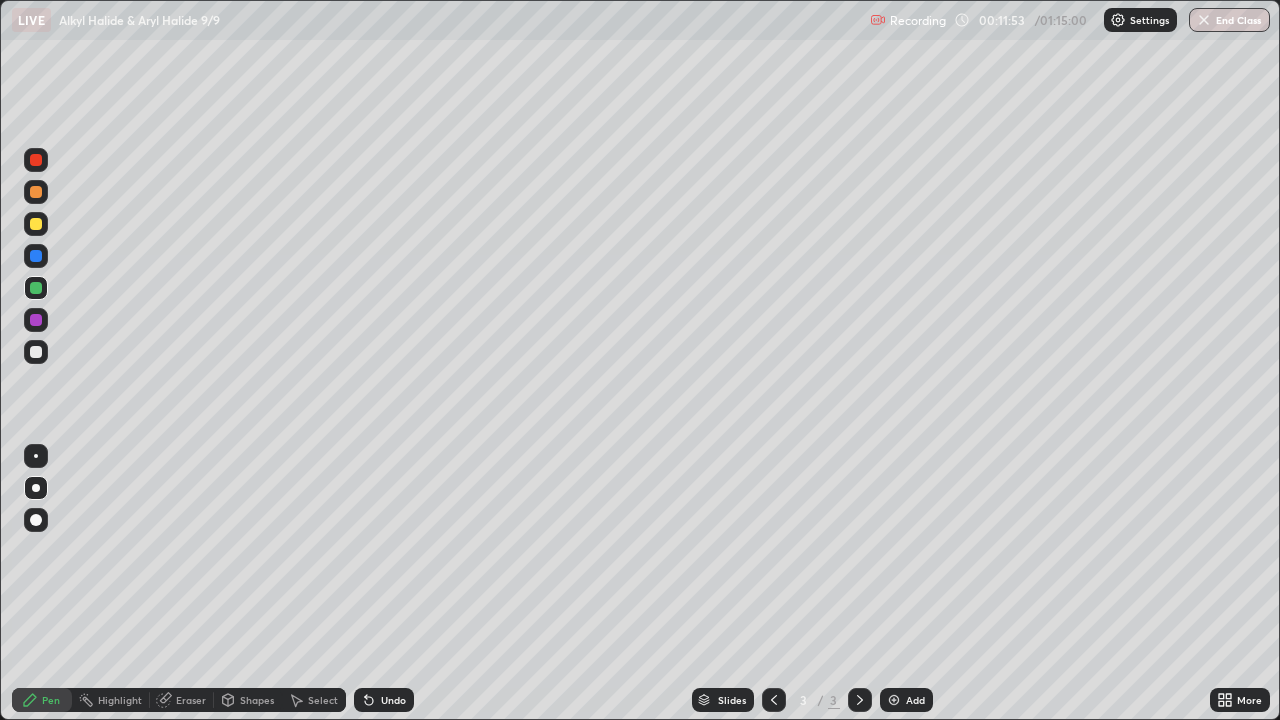 click on "Add" at bounding box center [915, 700] 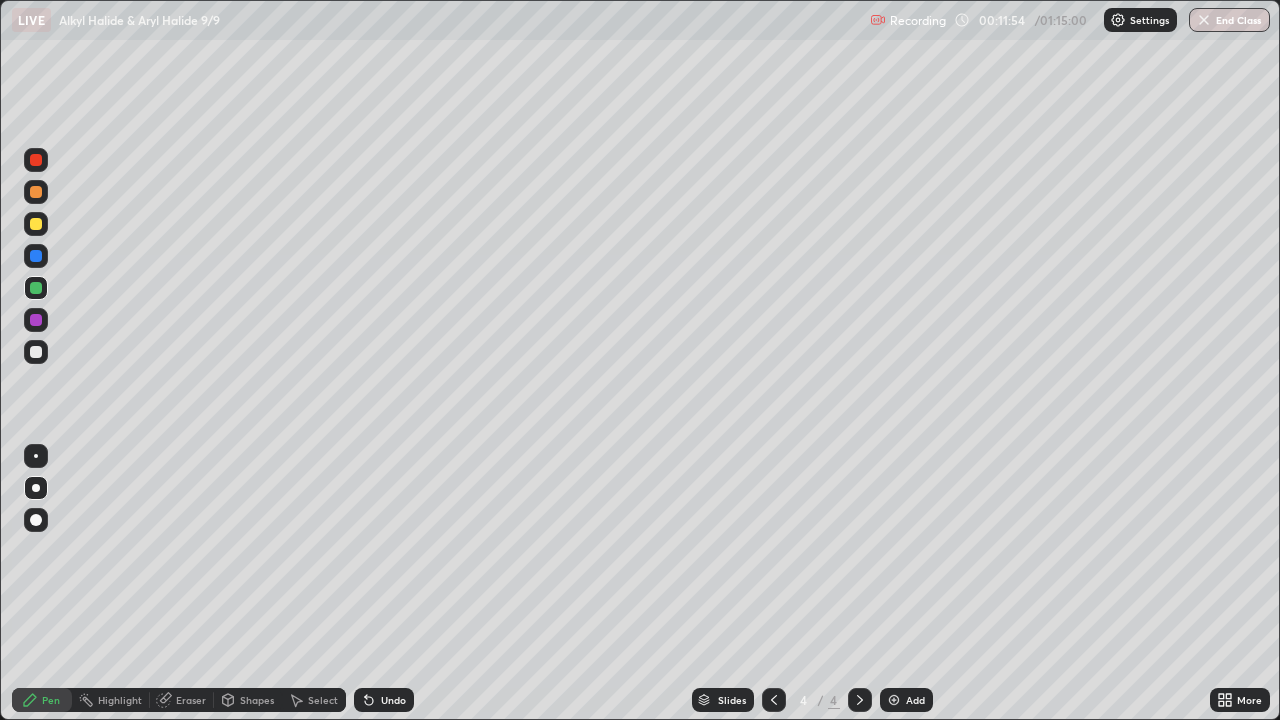 click at bounding box center (36, 488) 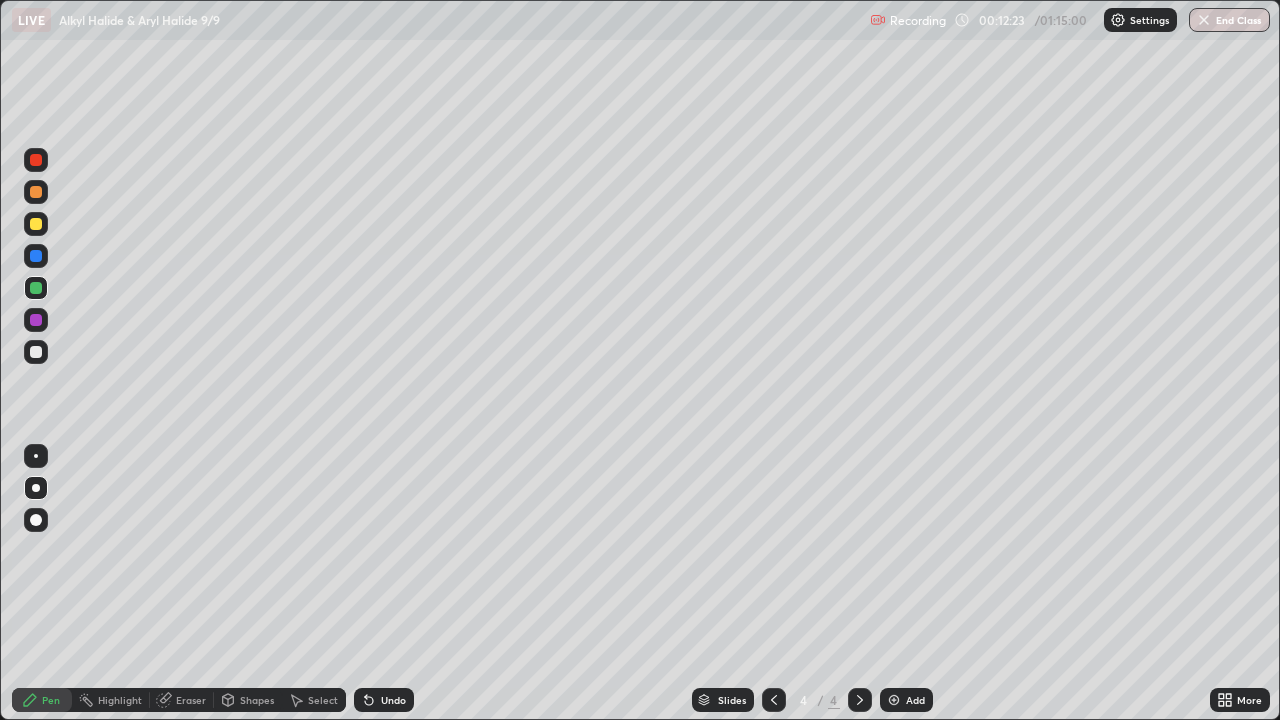 click on "Eraser" at bounding box center (191, 700) 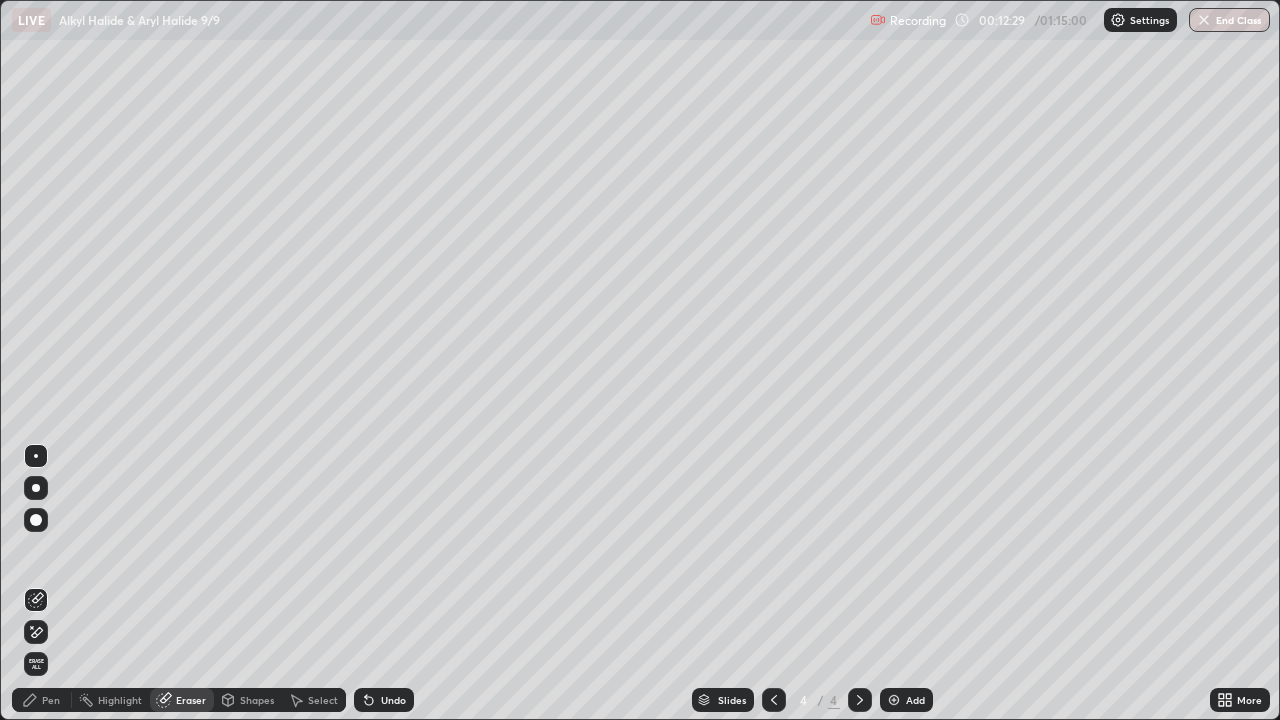 click on "Pen" at bounding box center (51, 700) 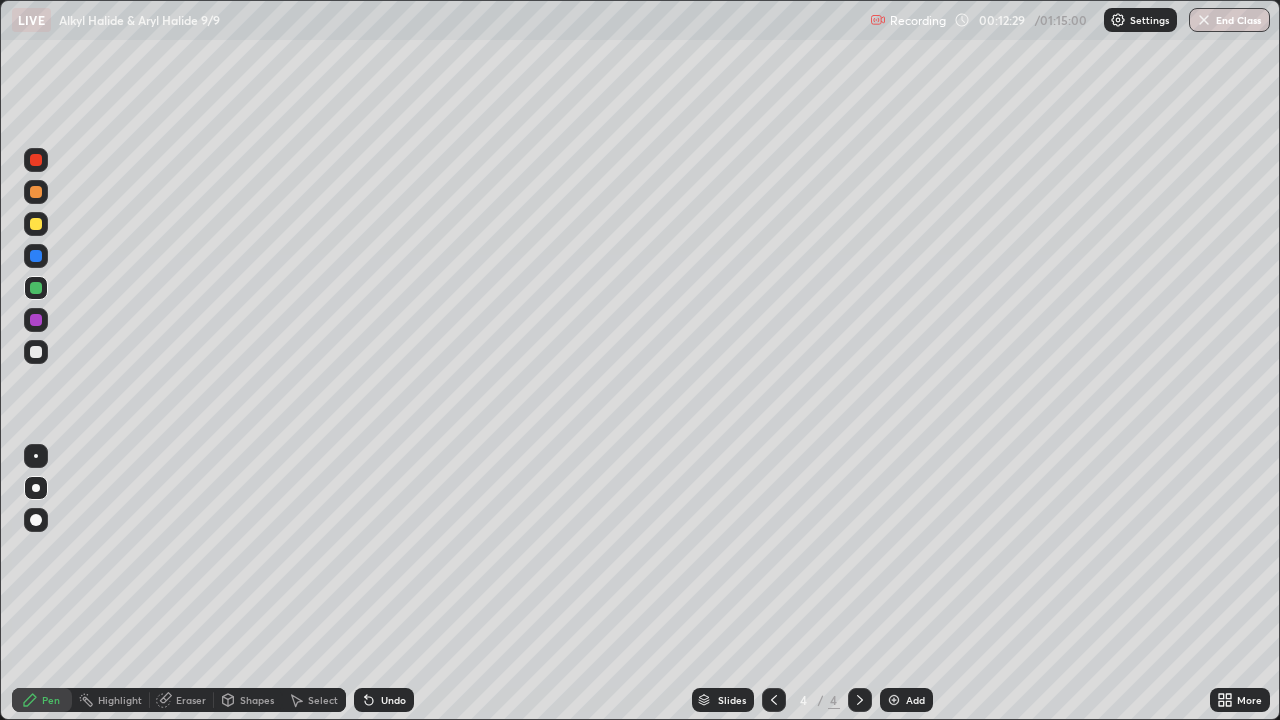 click at bounding box center [36, 488] 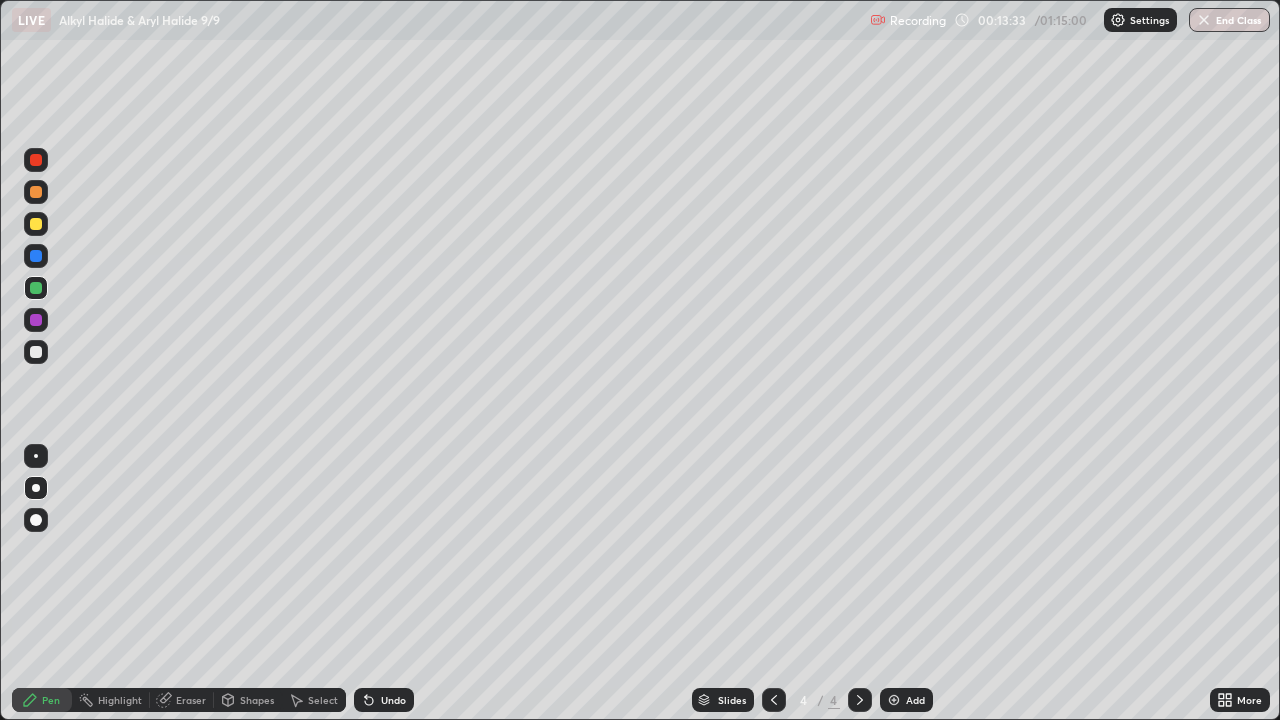 click at bounding box center (36, 488) 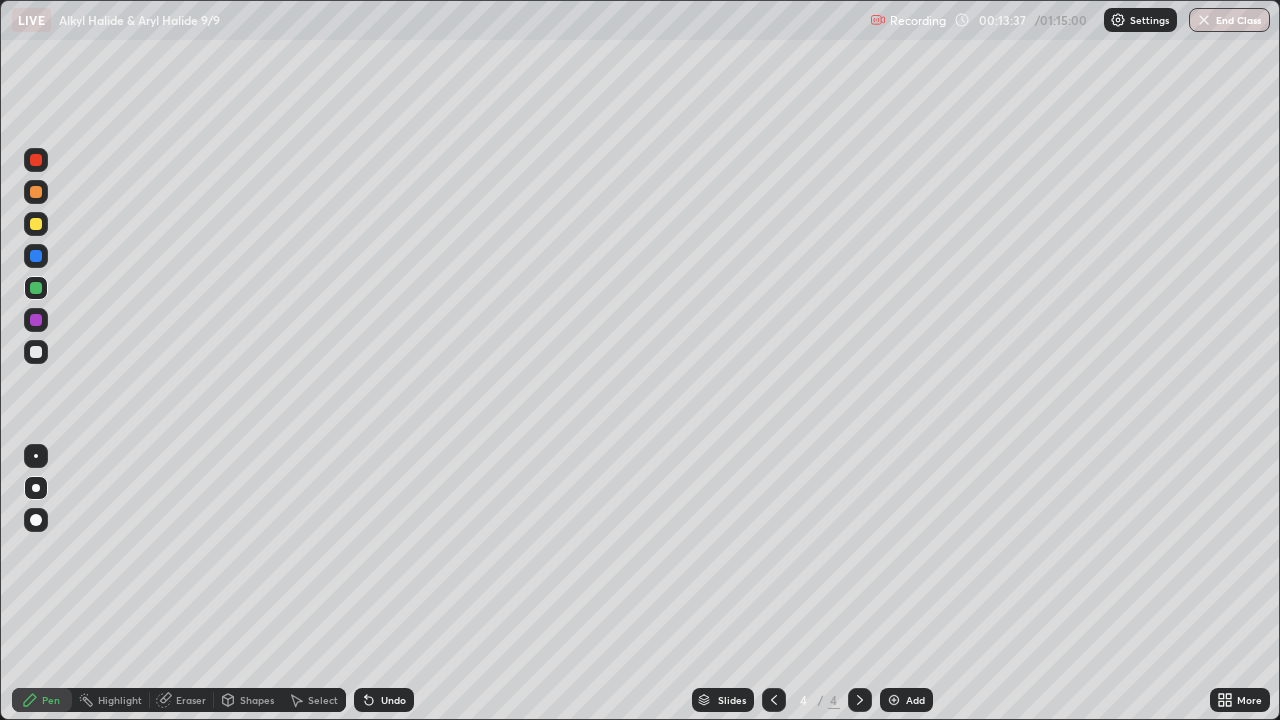 click at bounding box center (36, 352) 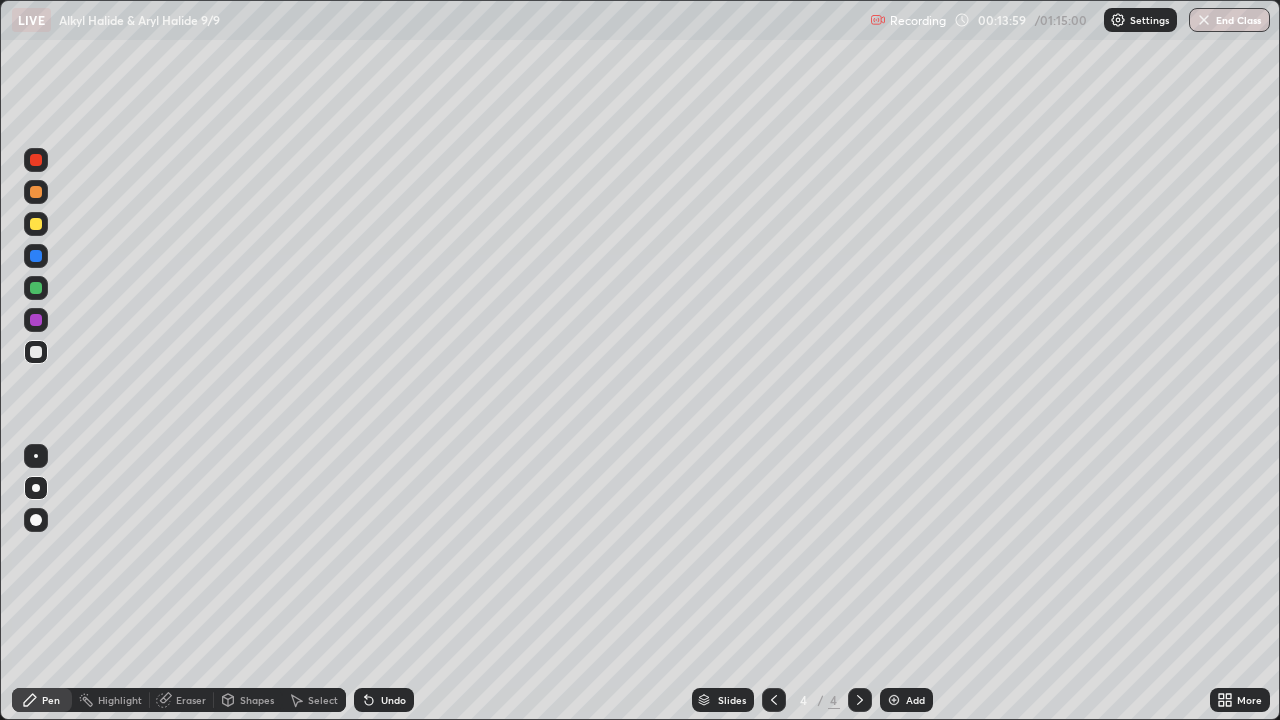 click on "Eraser" at bounding box center [191, 700] 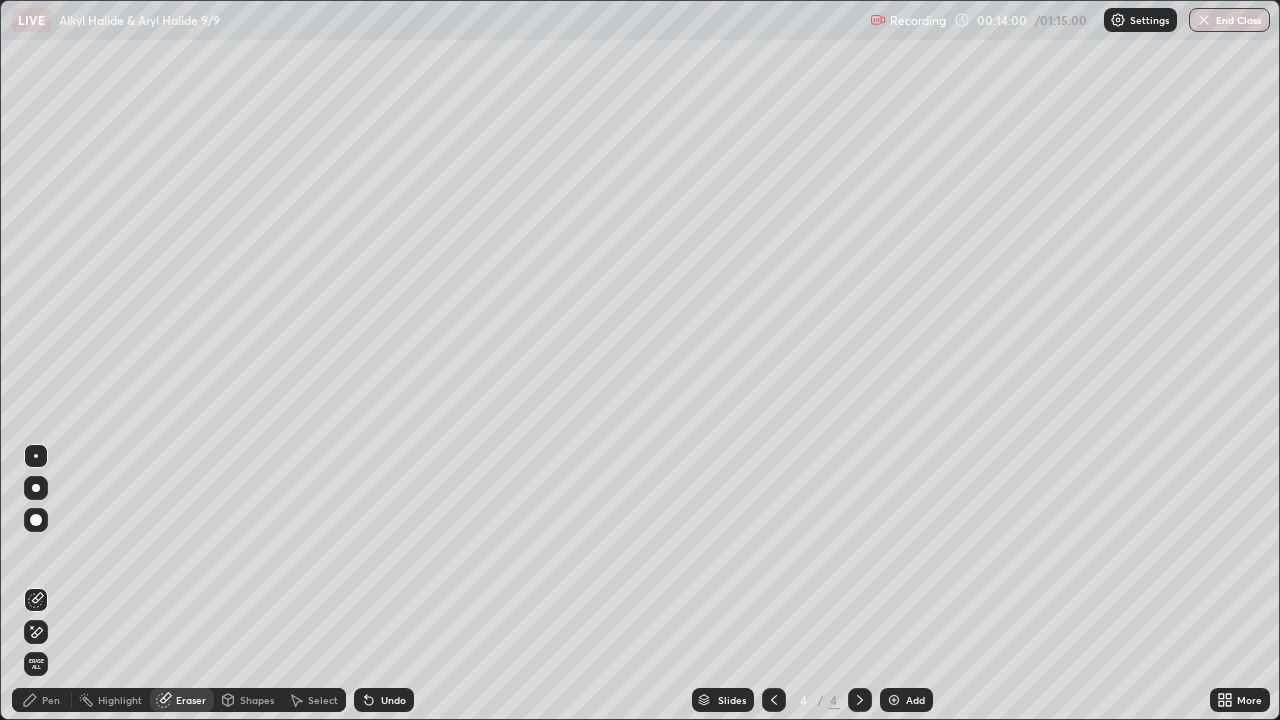 click 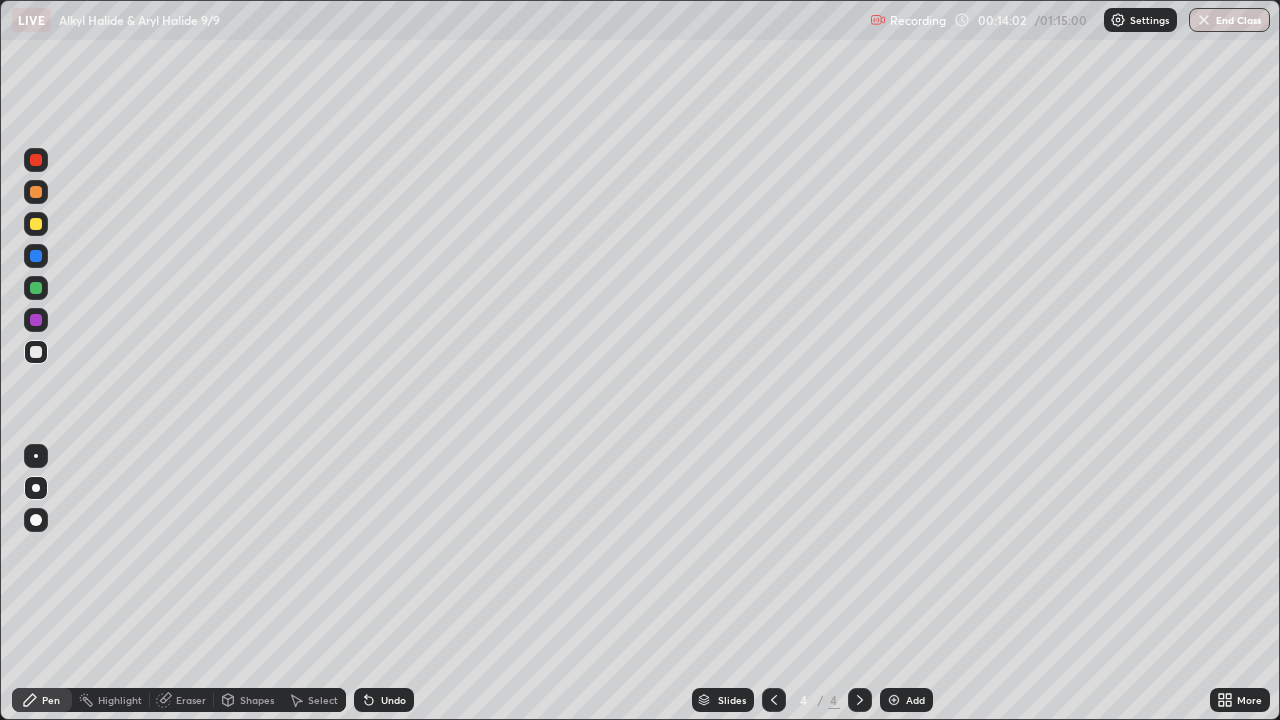 click at bounding box center (36, 288) 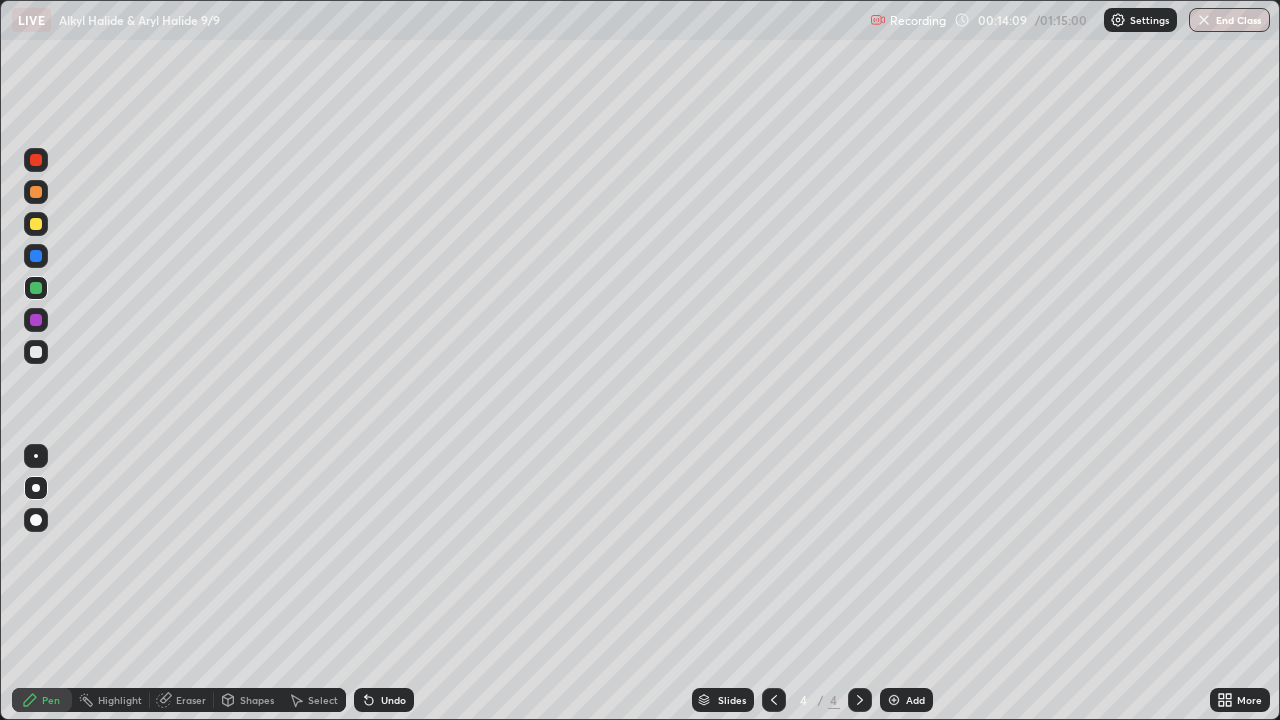 click at bounding box center (36, 224) 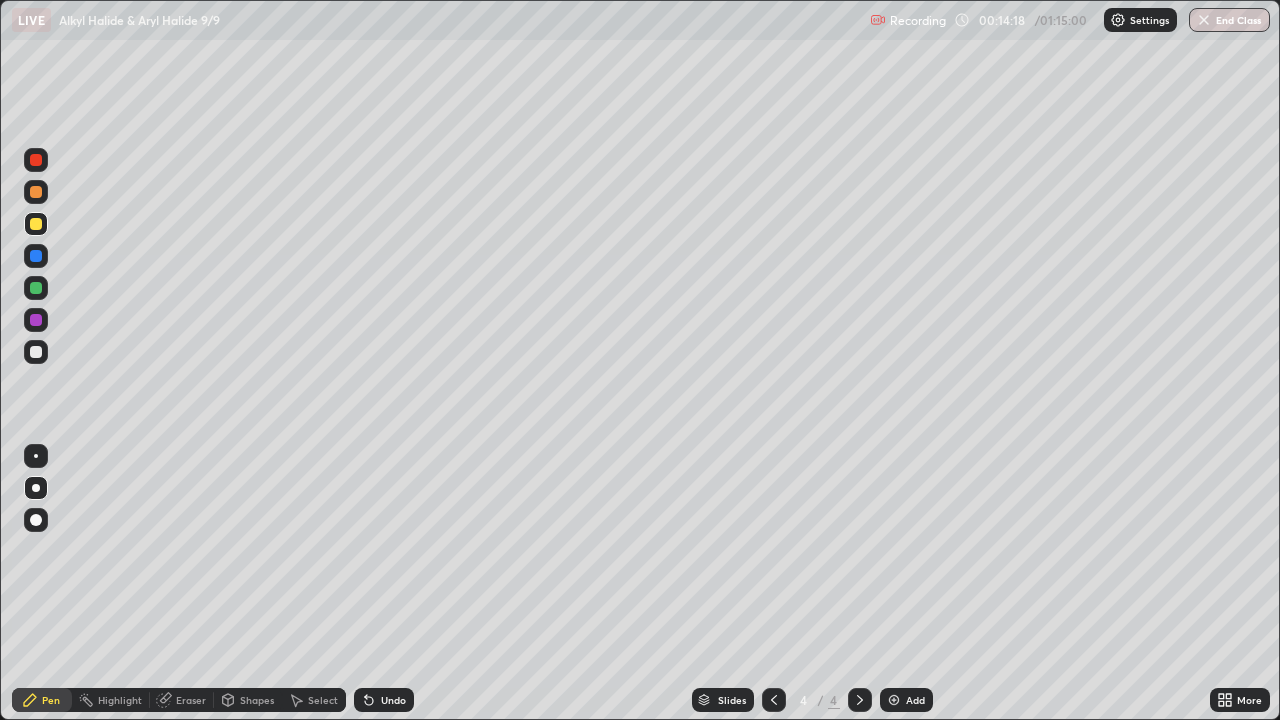 click on "Pen" at bounding box center [42, 700] 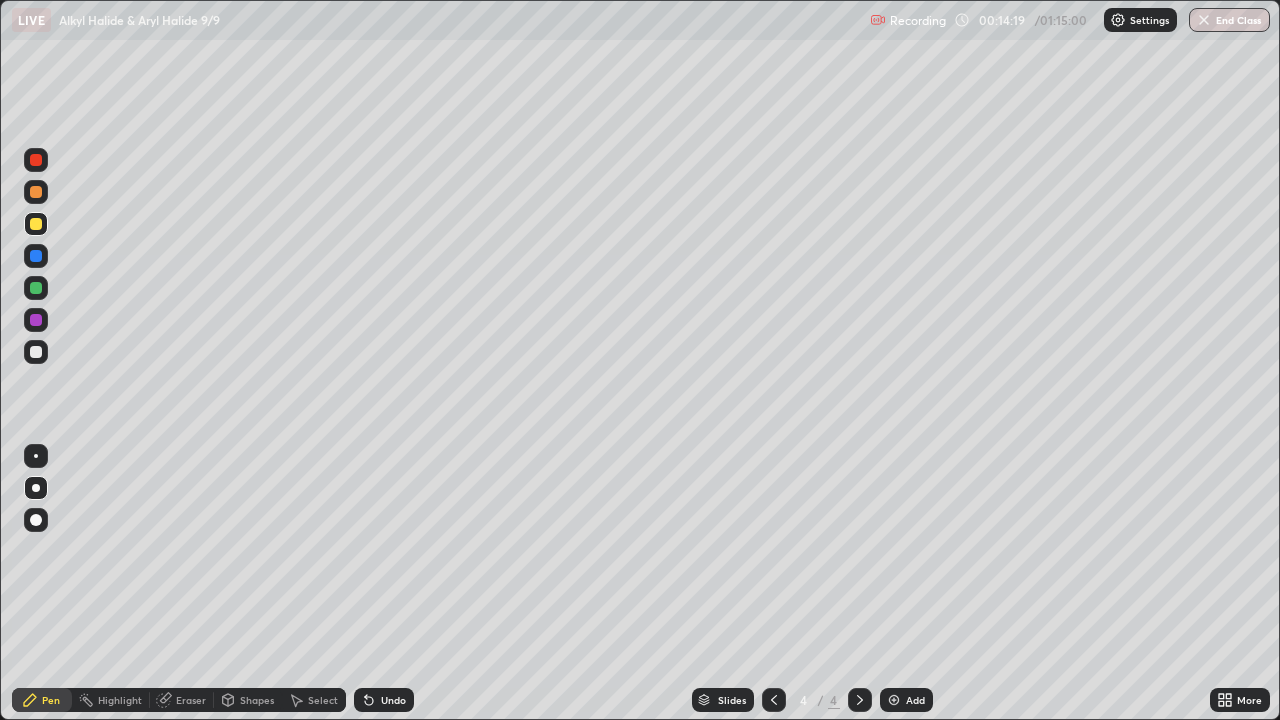 click at bounding box center (36, 352) 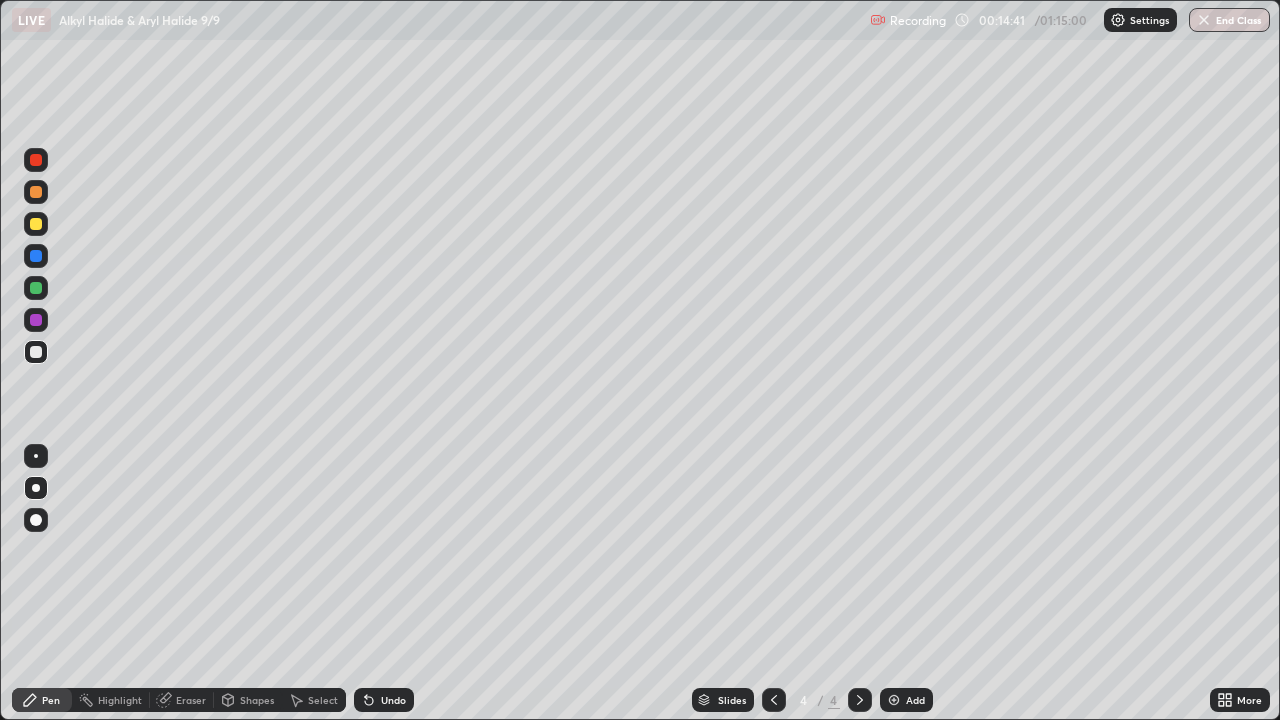 click at bounding box center [36, 224] 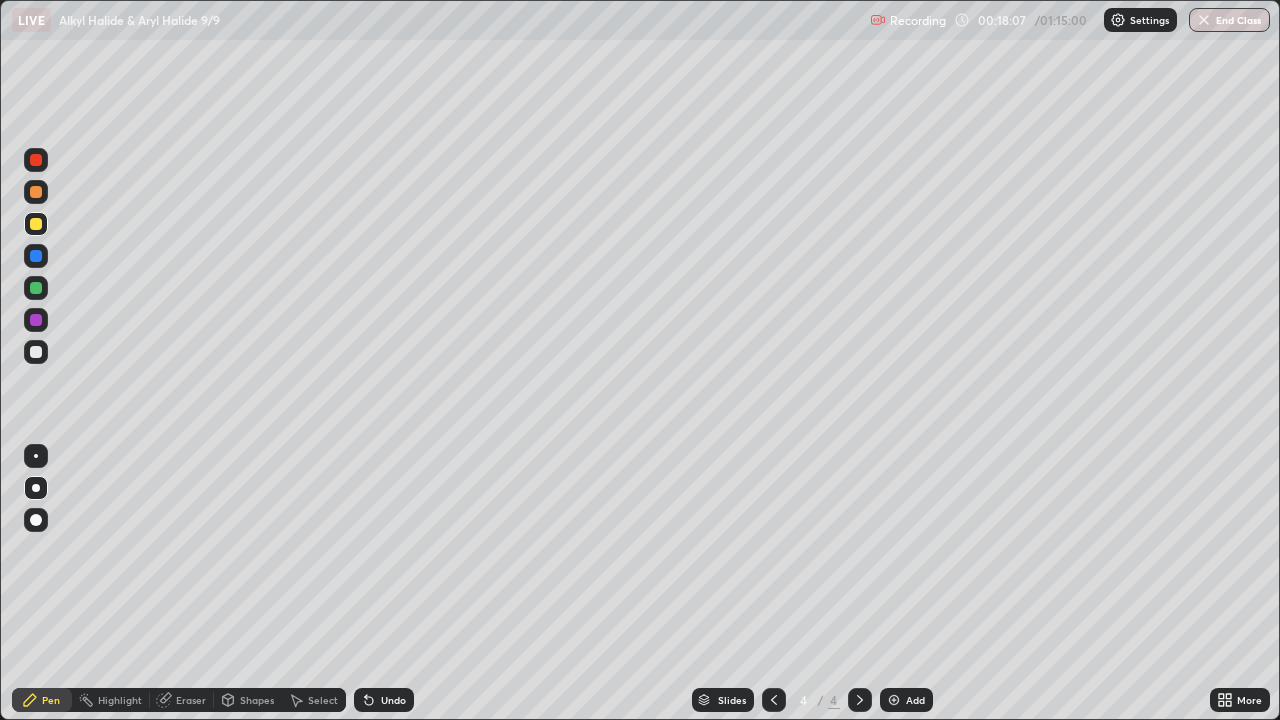 click at bounding box center [894, 700] 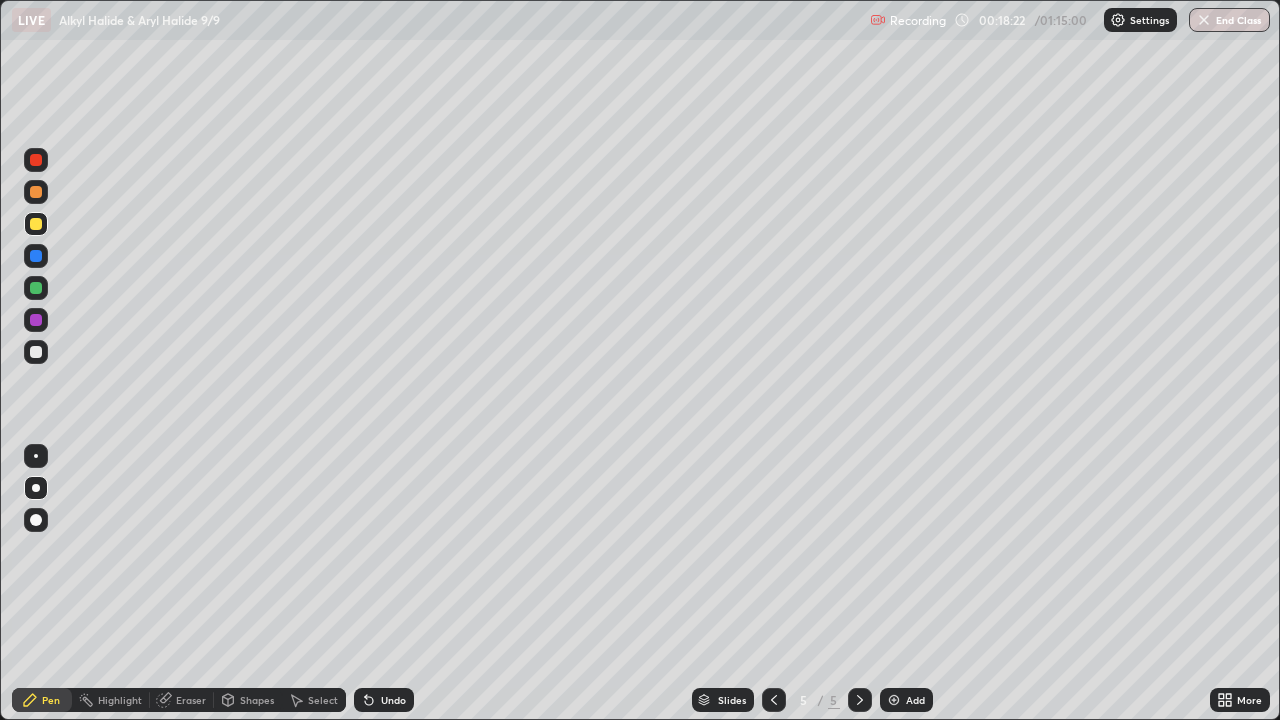 click at bounding box center (36, 488) 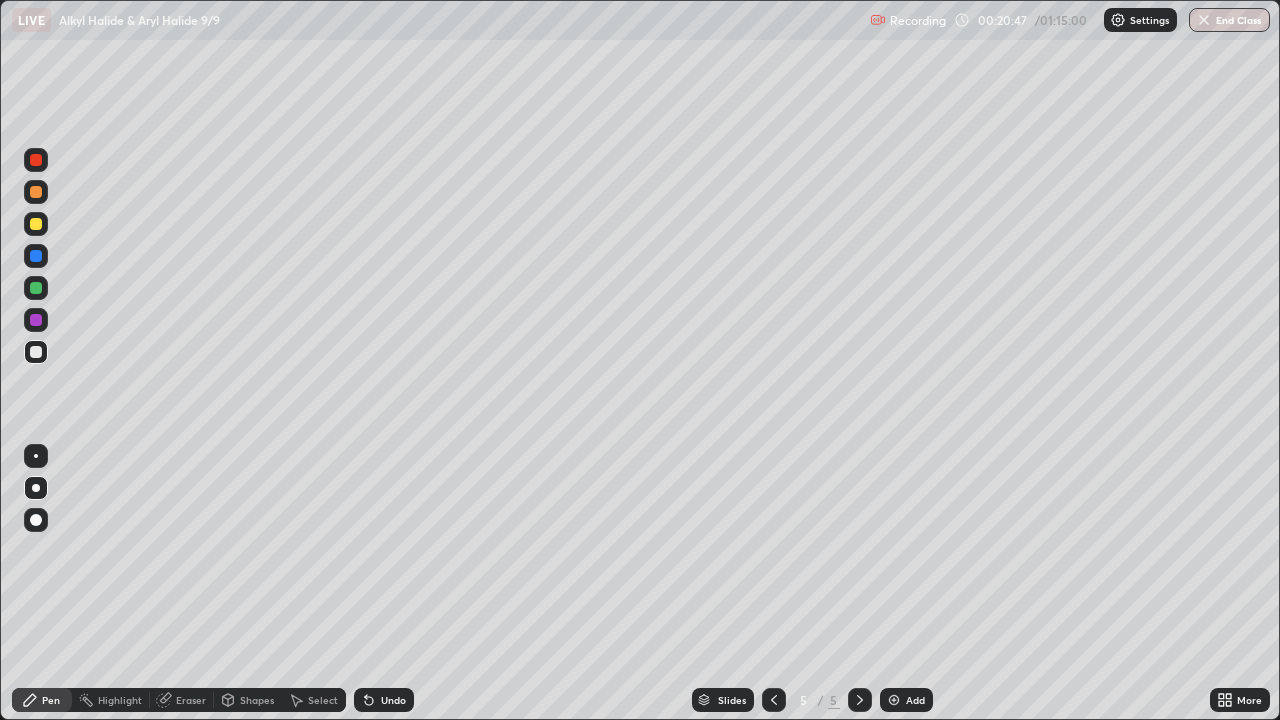 click at bounding box center [36, 488] 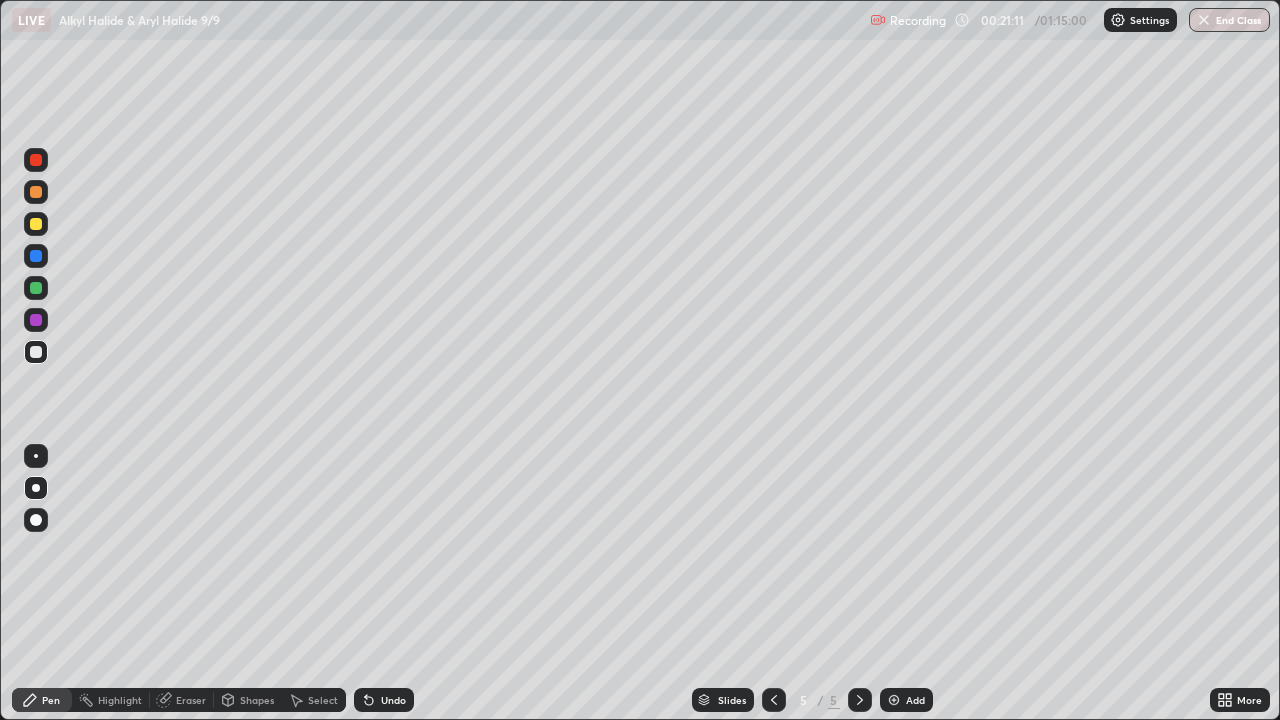 click at bounding box center [36, 320] 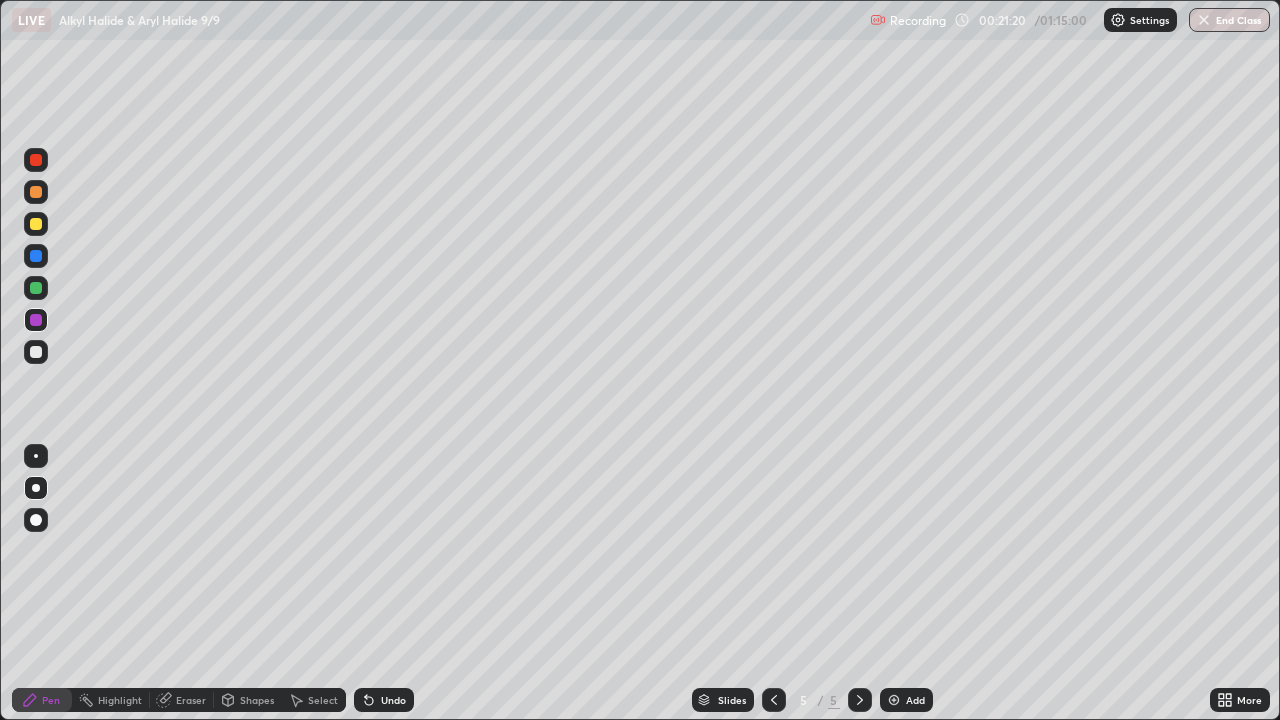 click at bounding box center (36, 352) 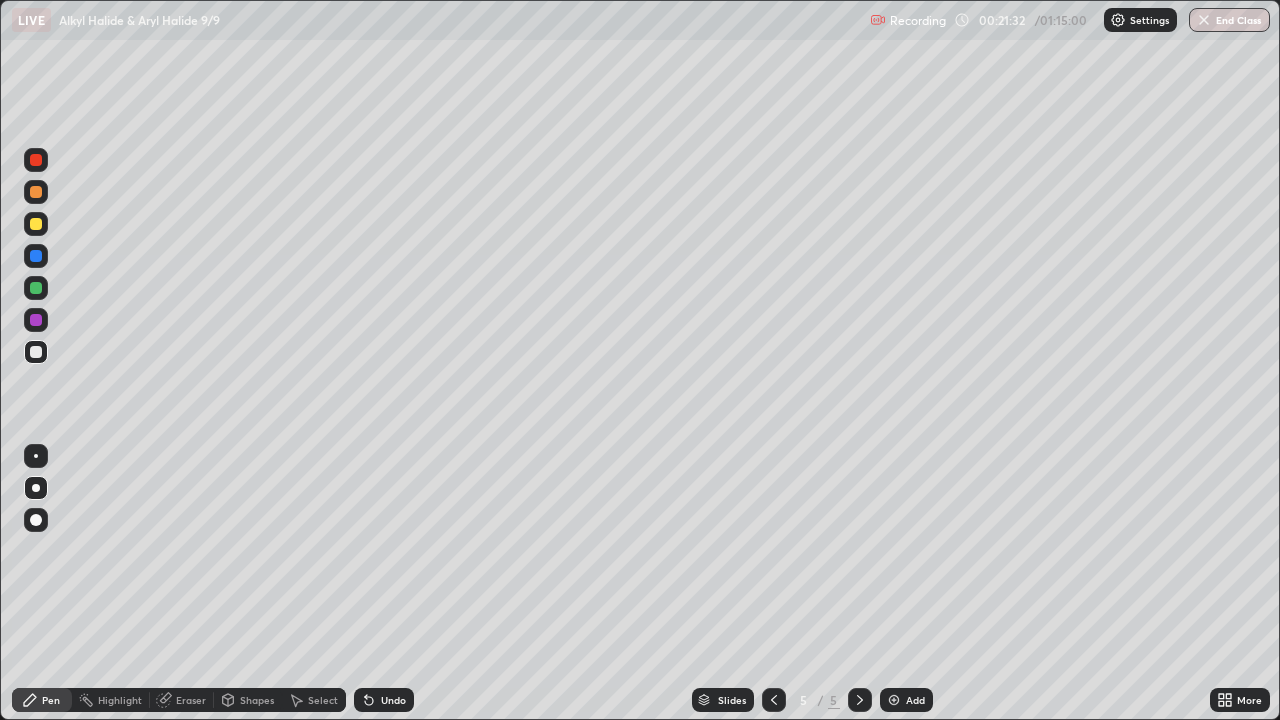 click on "Shapes" at bounding box center (257, 700) 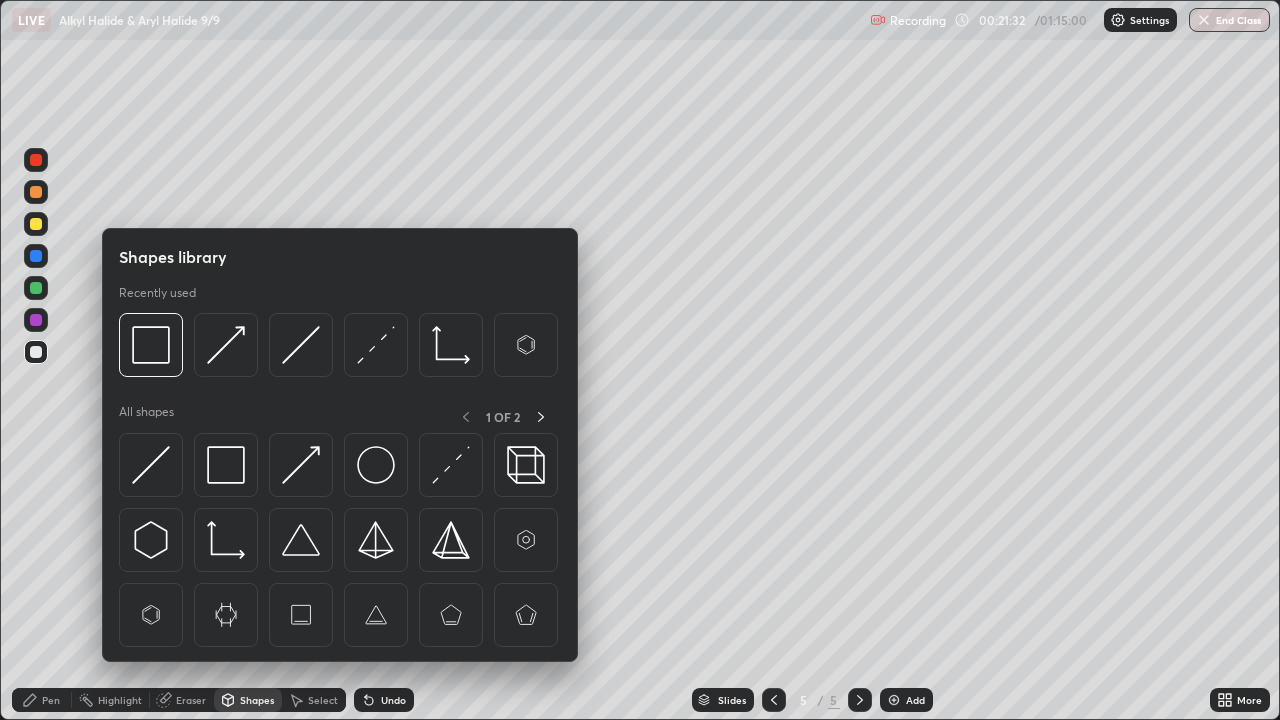 click on "Eraser" at bounding box center [191, 700] 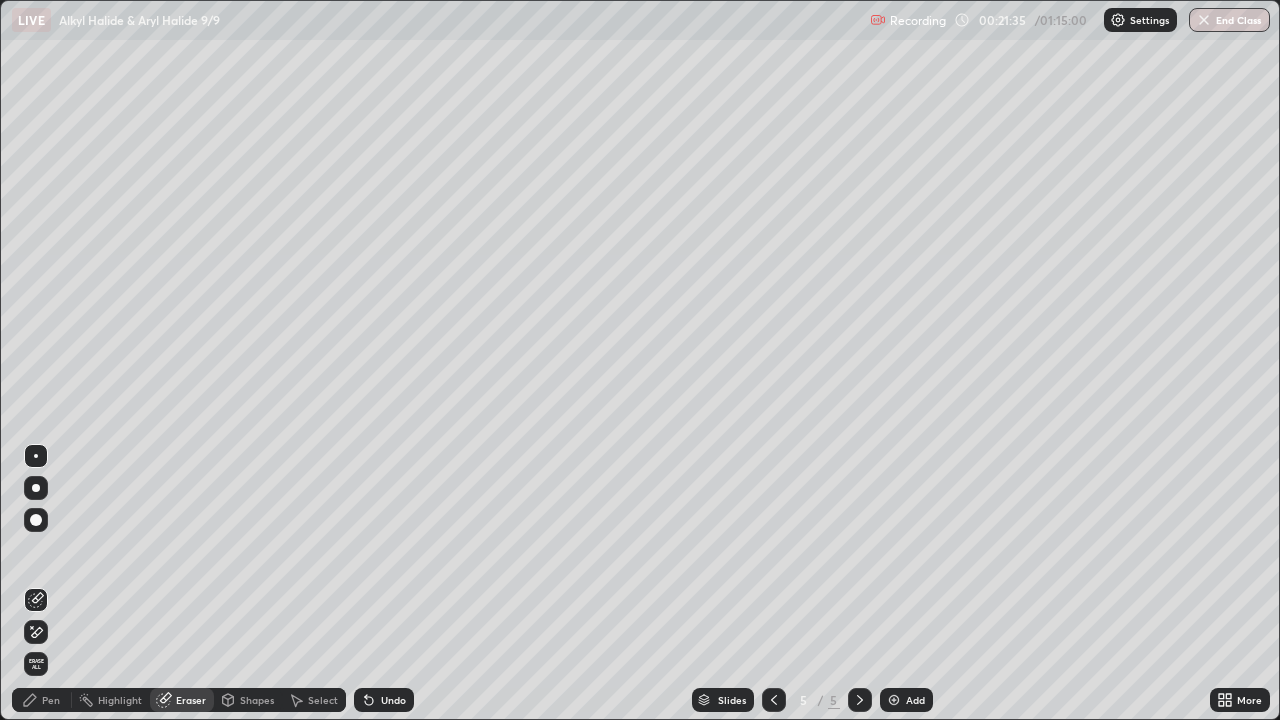 click on "Pen" at bounding box center [42, 700] 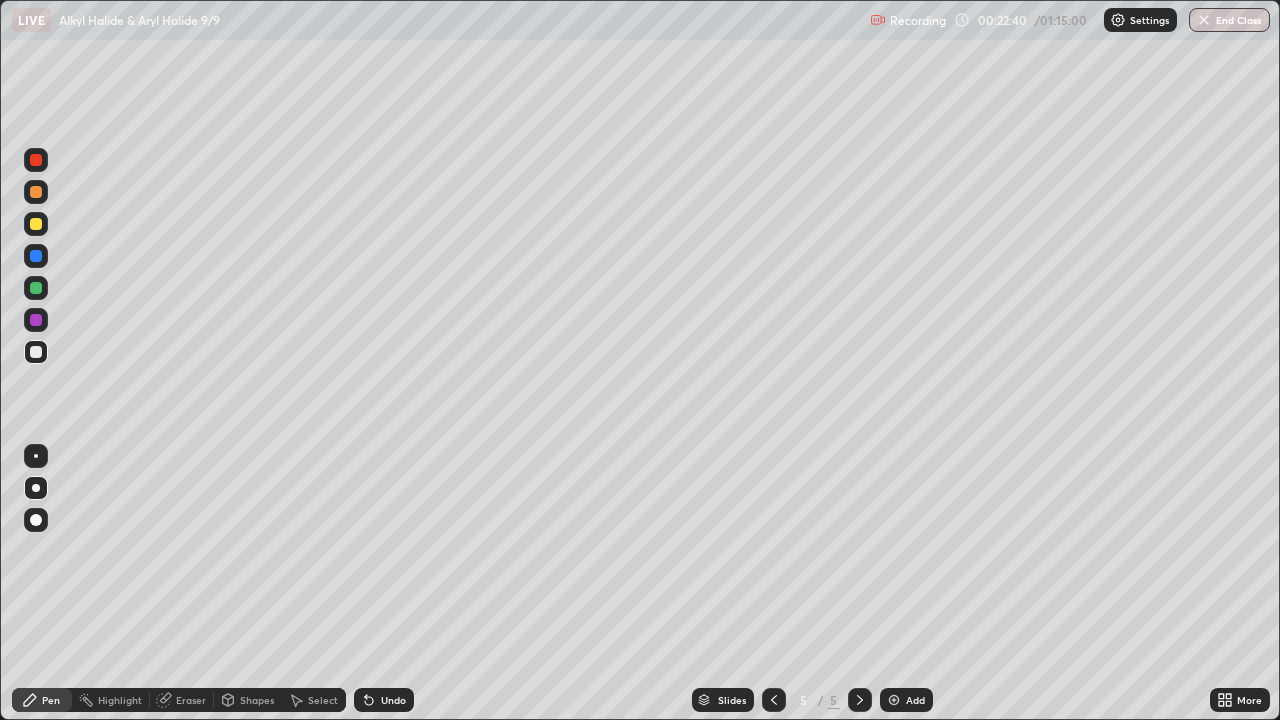 click at bounding box center (36, 488) 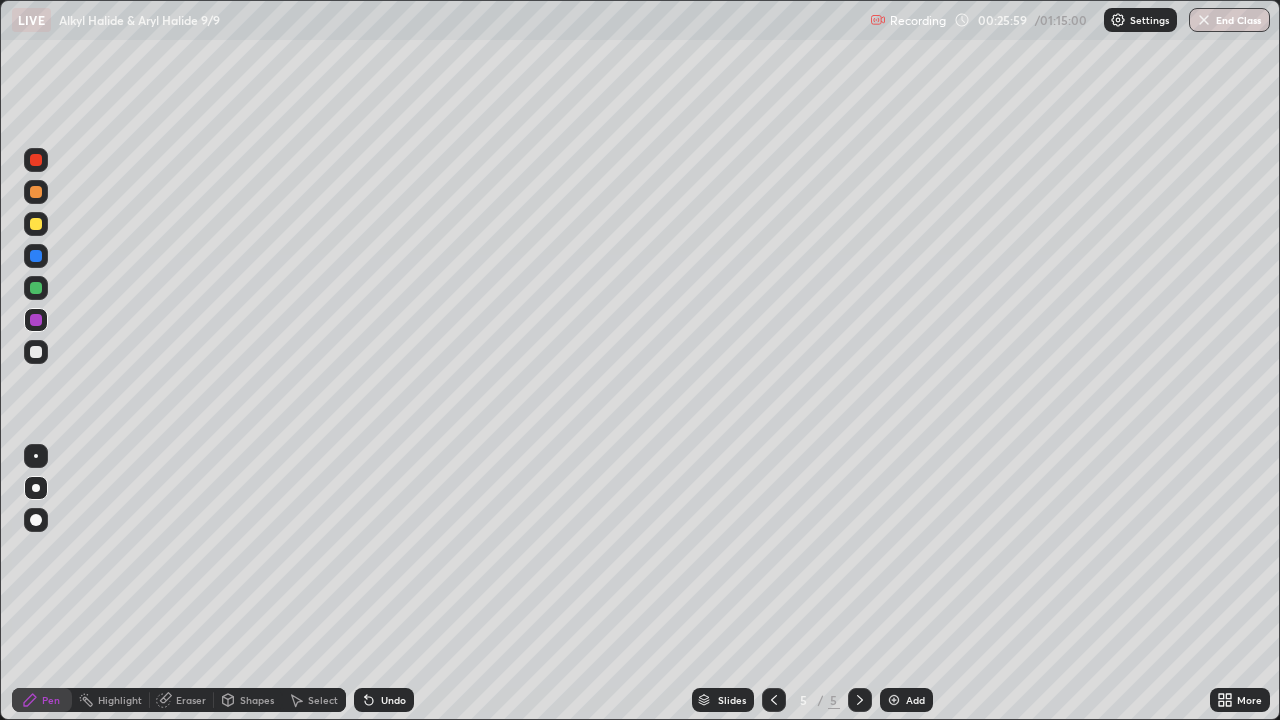 click on "Add" at bounding box center [915, 700] 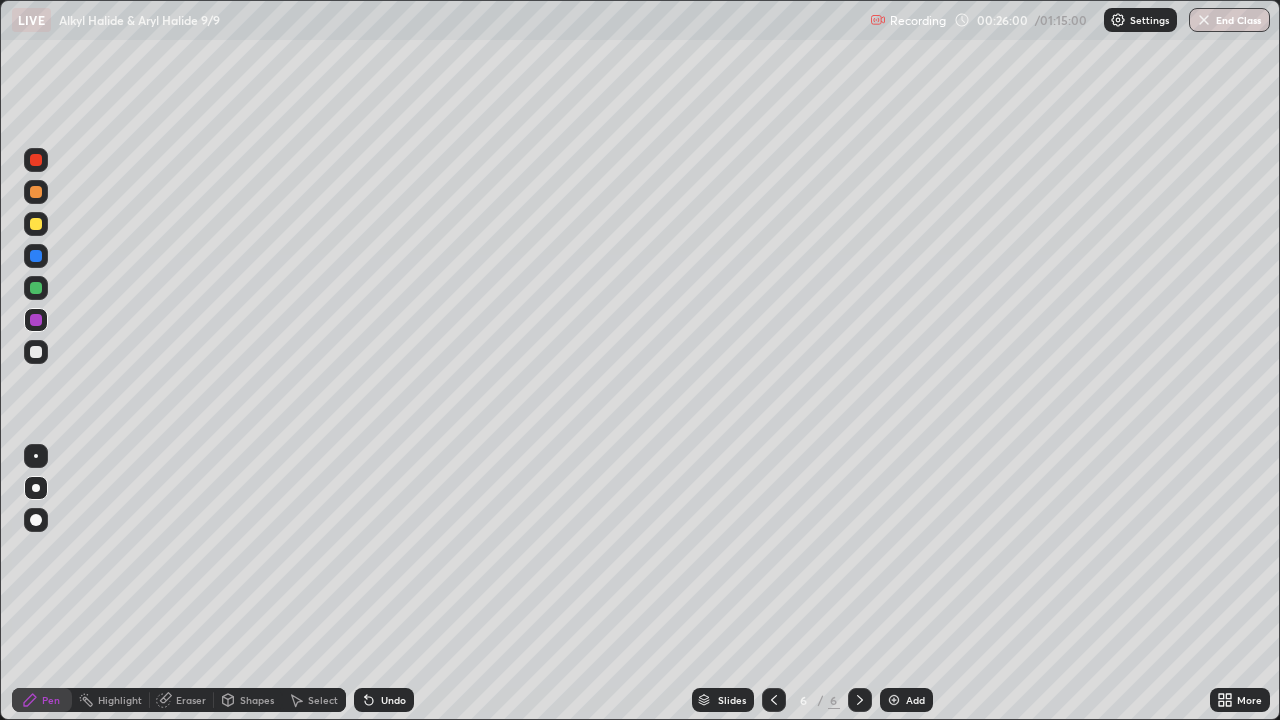 click at bounding box center [36, 520] 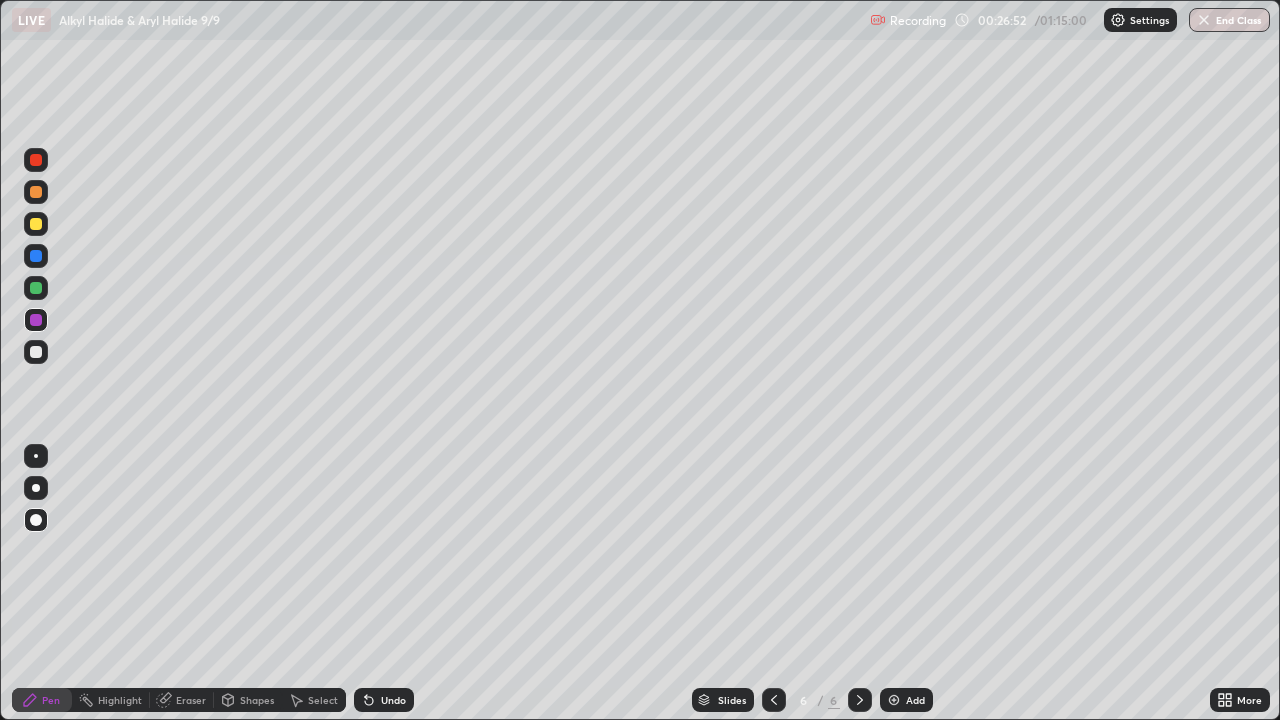 click on "Shapes" at bounding box center (257, 700) 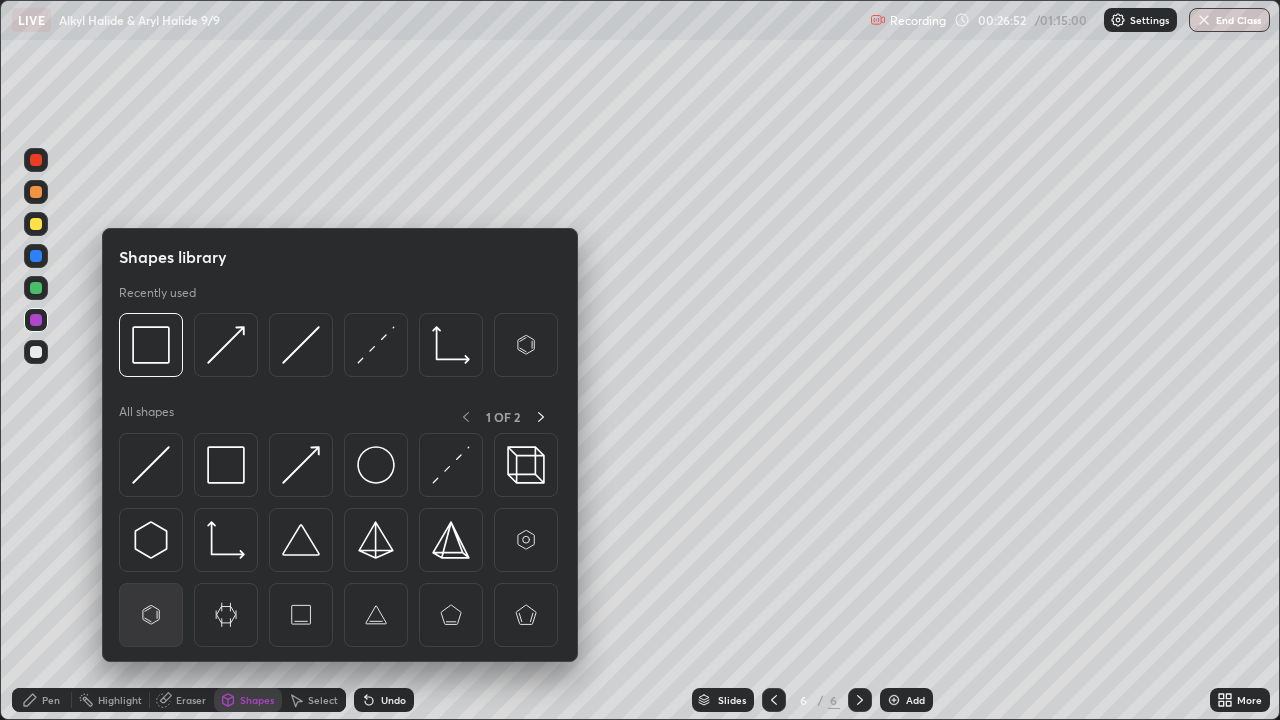 click at bounding box center [151, 615] 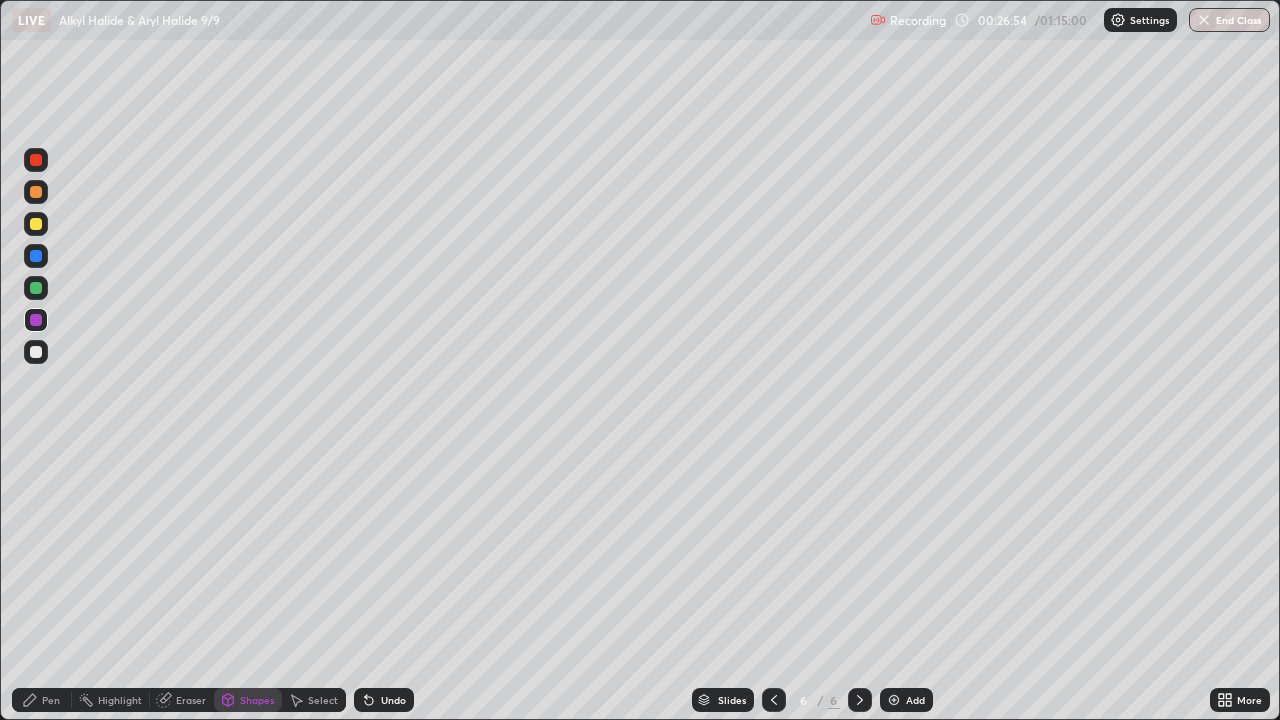 click at bounding box center (36, 352) 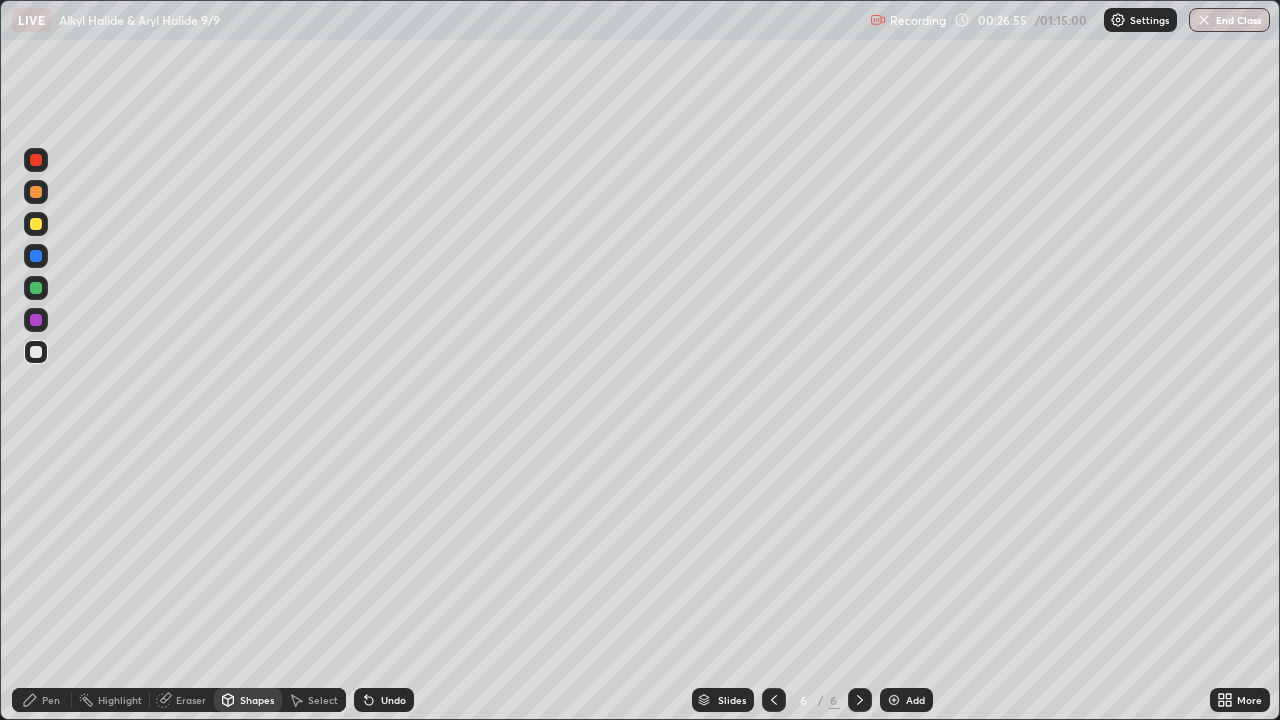 click on "Pen" at bounding box center (42, 700) 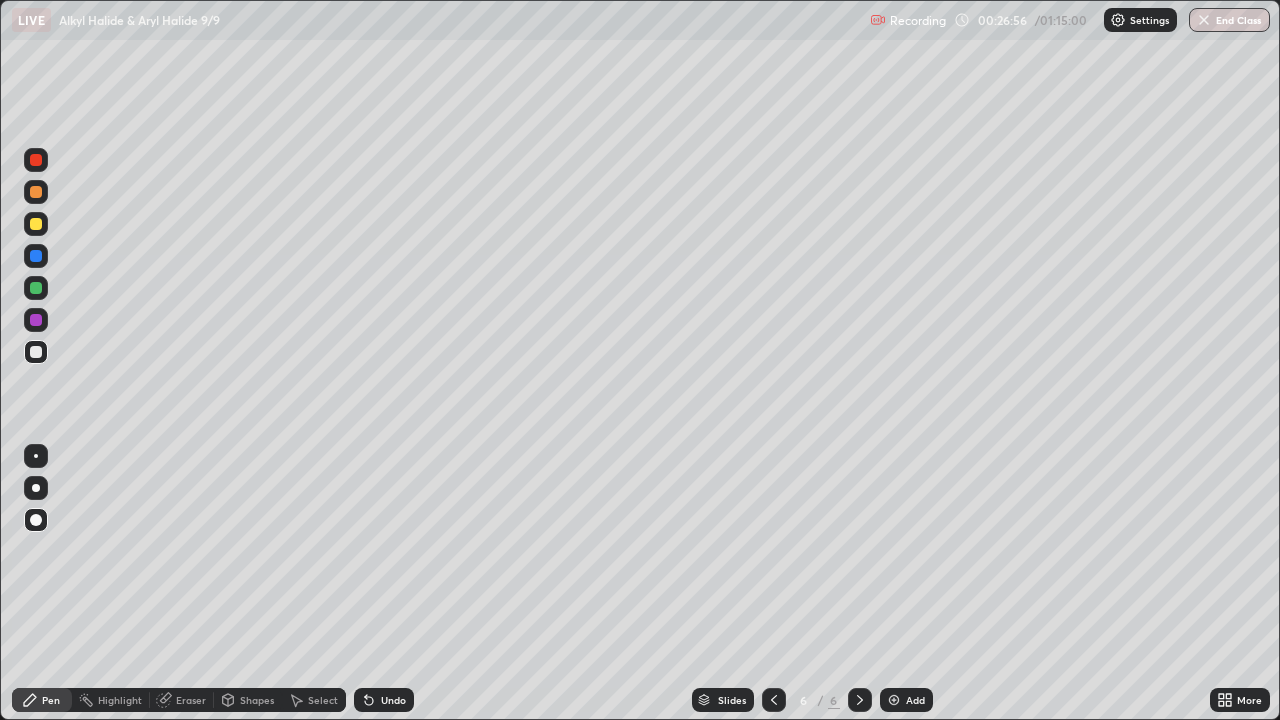 click at bounding box center [36, 488] 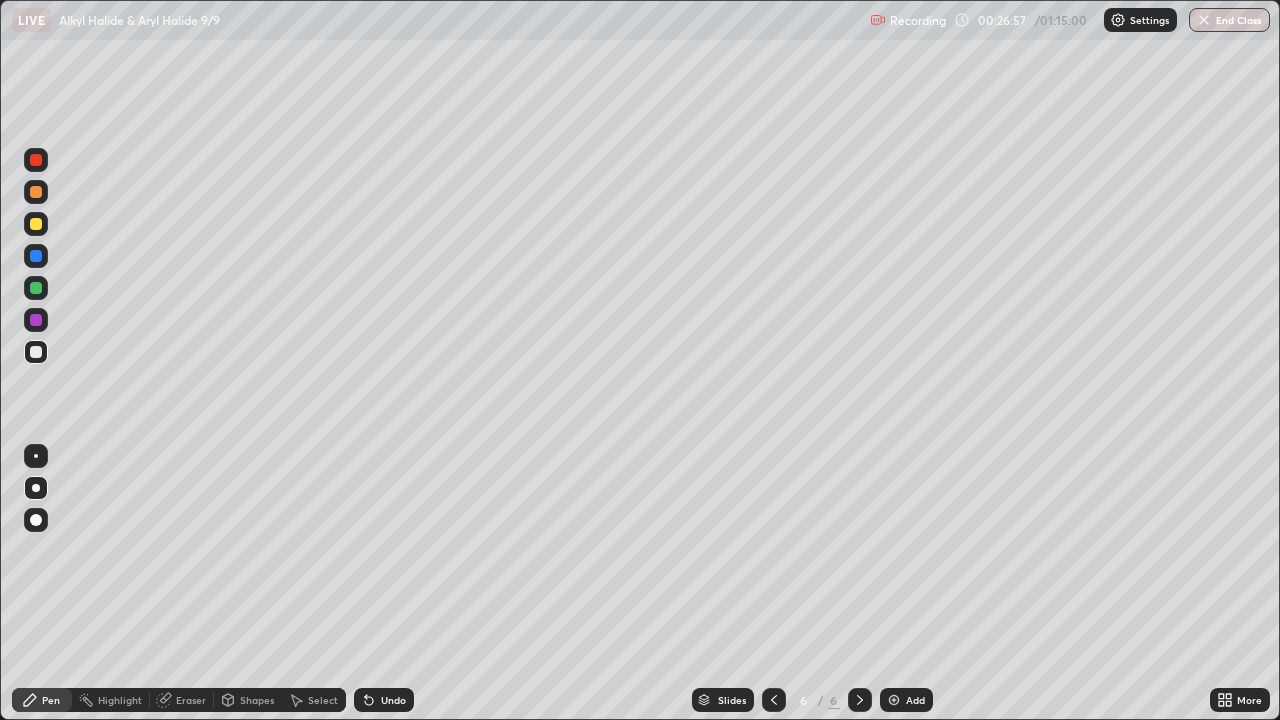 click at bounding box center [36, 352] 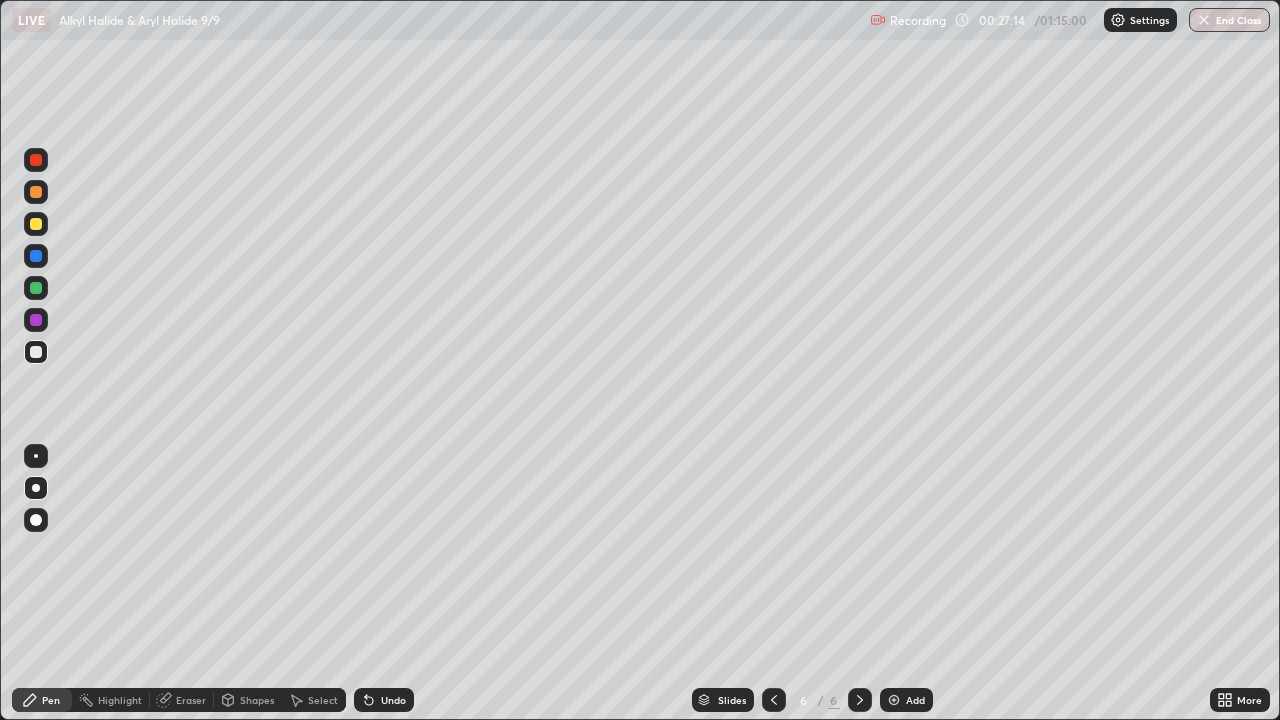 click on "Eraser" at bounding box center (191, 700) 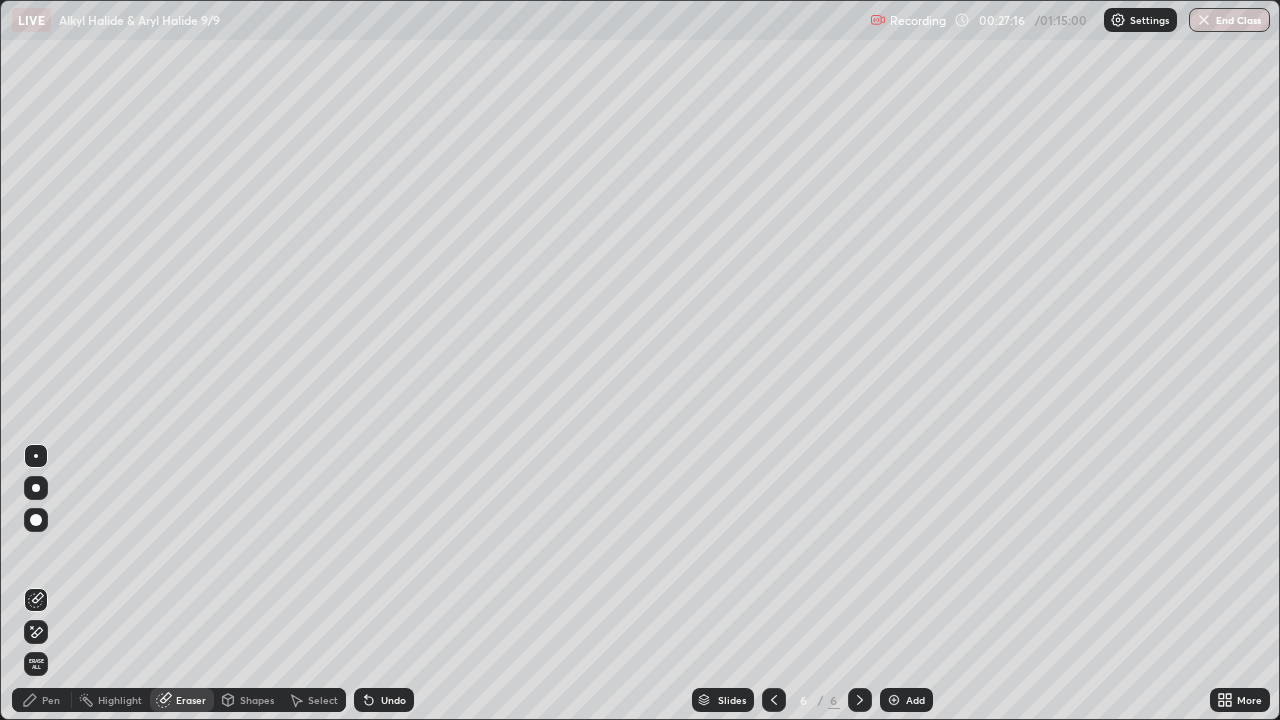 click on "Pen" at bounding box center (51, 700) 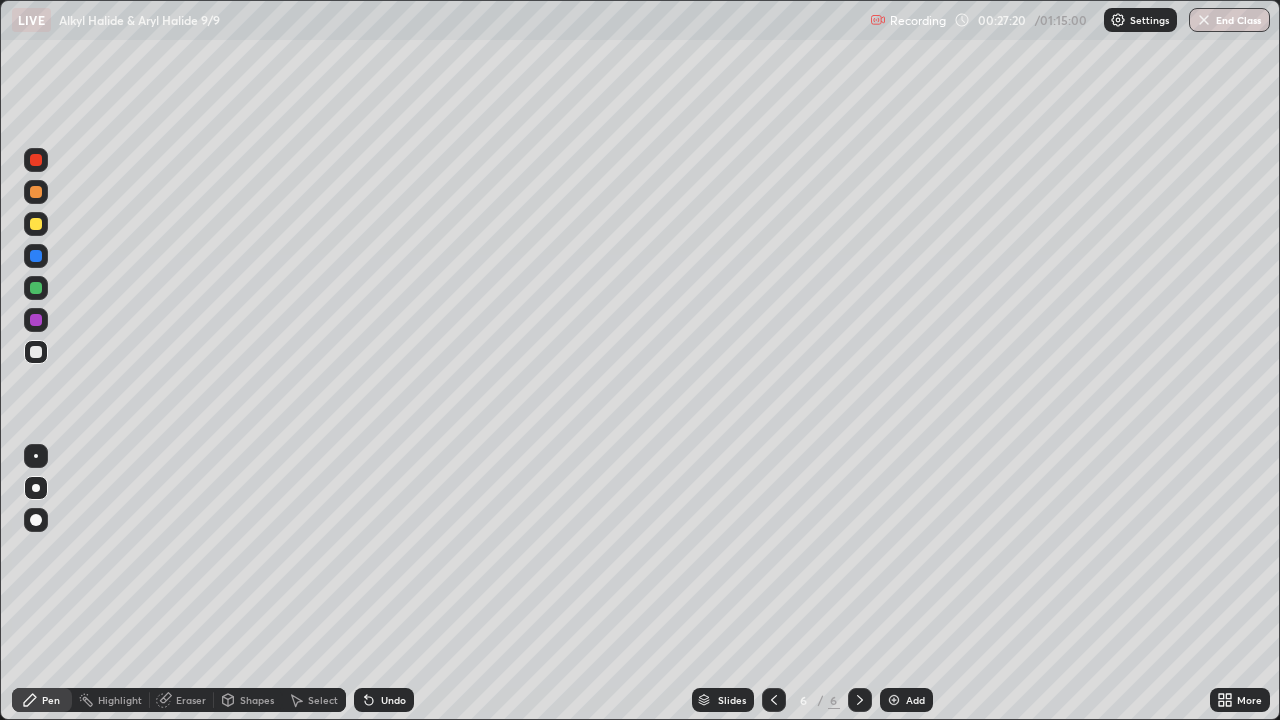 click on "Shapes" at bounding box center (257, 700) 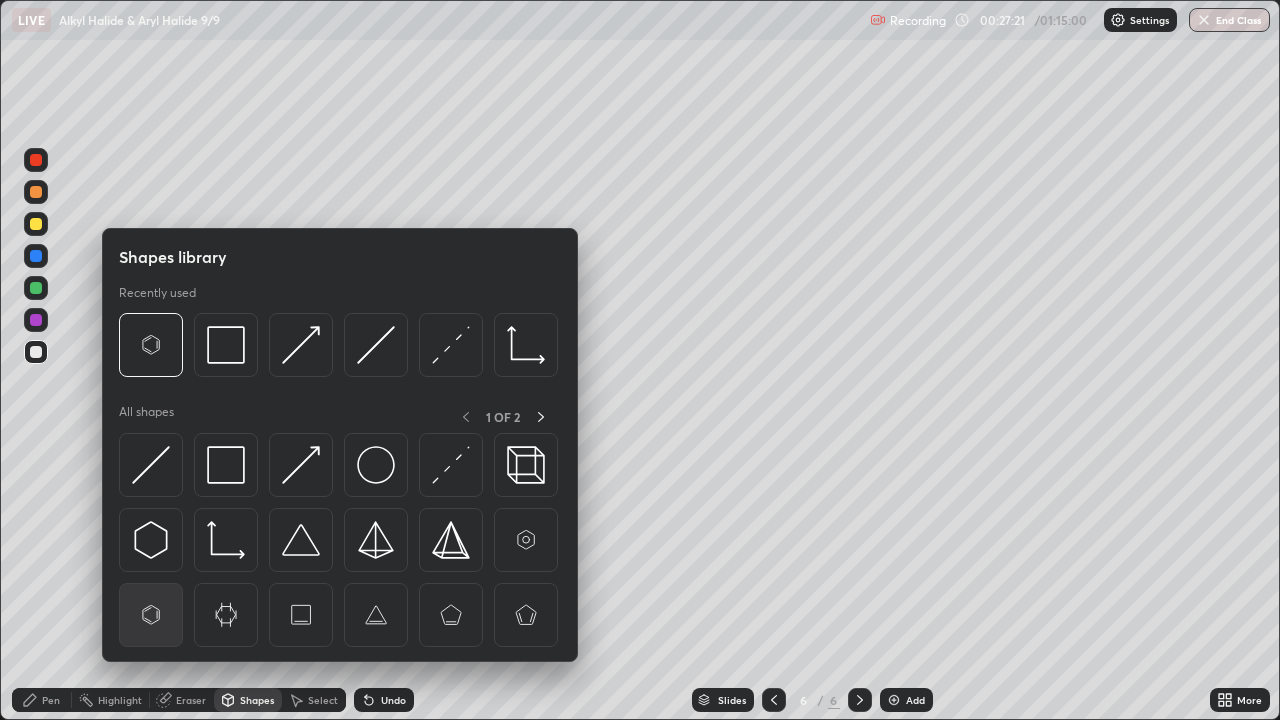 click at bounding box center [151, 615] 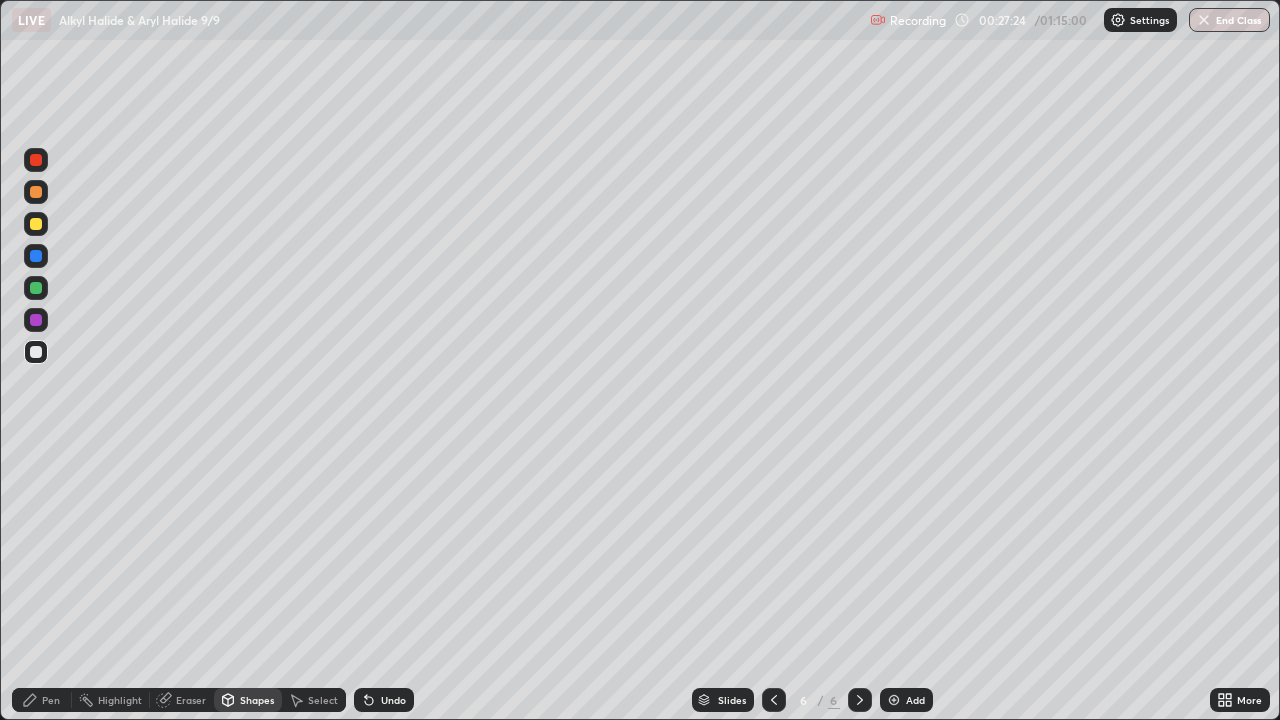 click 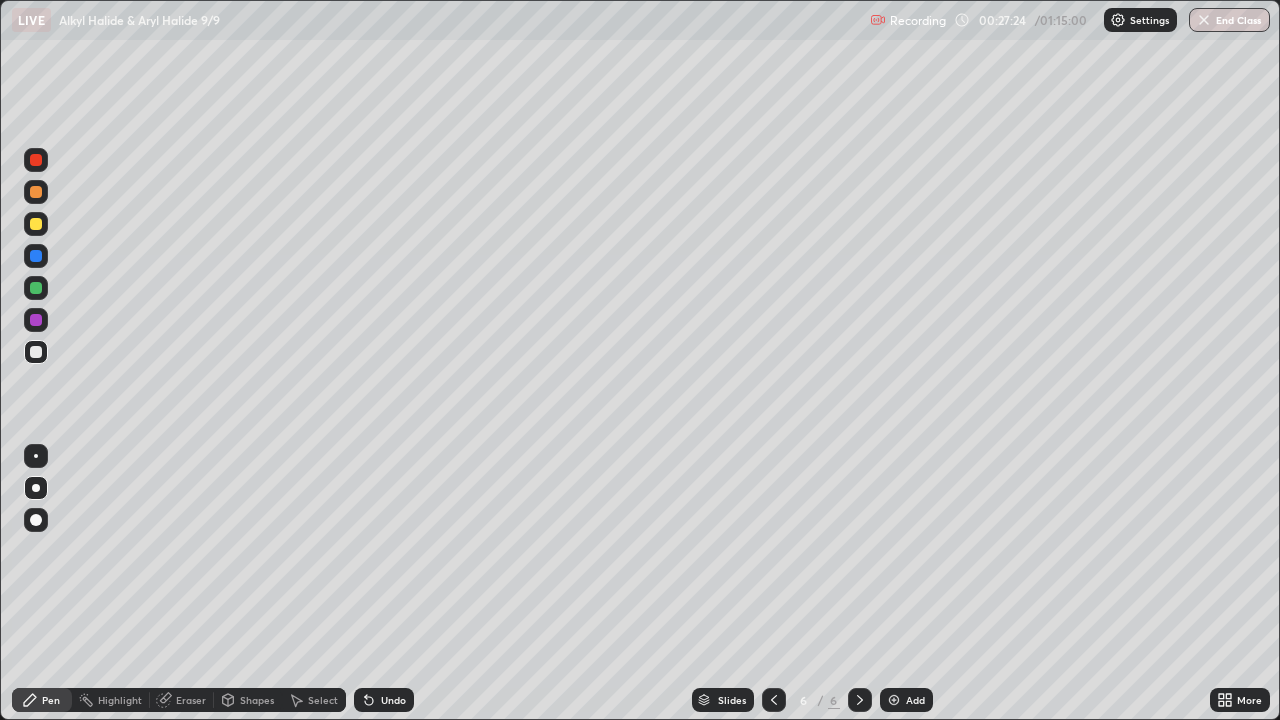 click at bounding box center [36, 352] 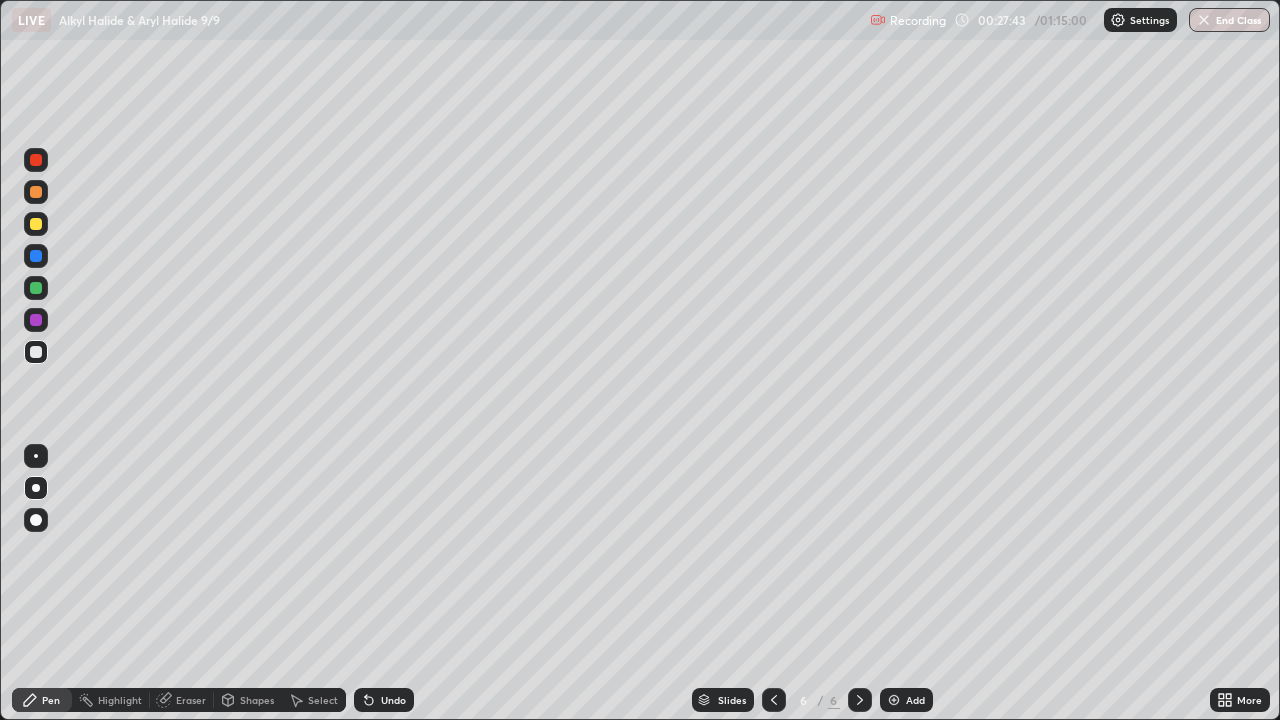 click on "Eraser" at bounding box center [191, 700] 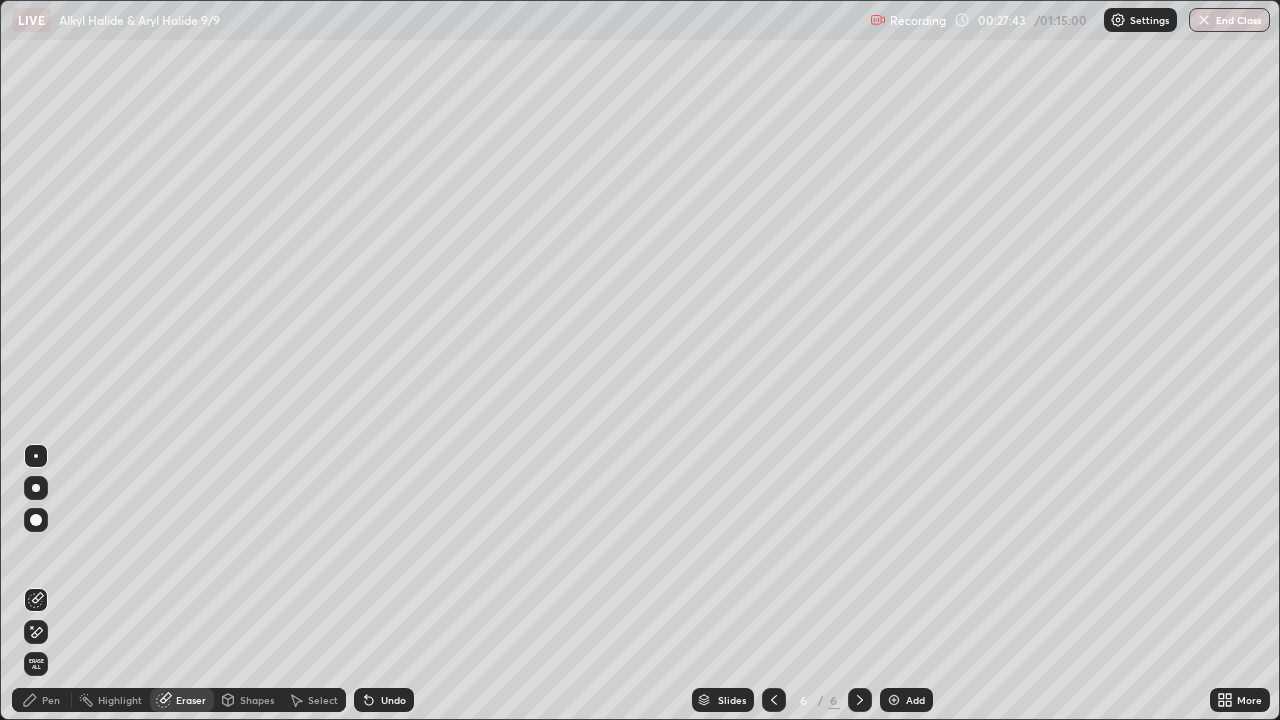 click on "Shapes" at bounding box center (257, 700) 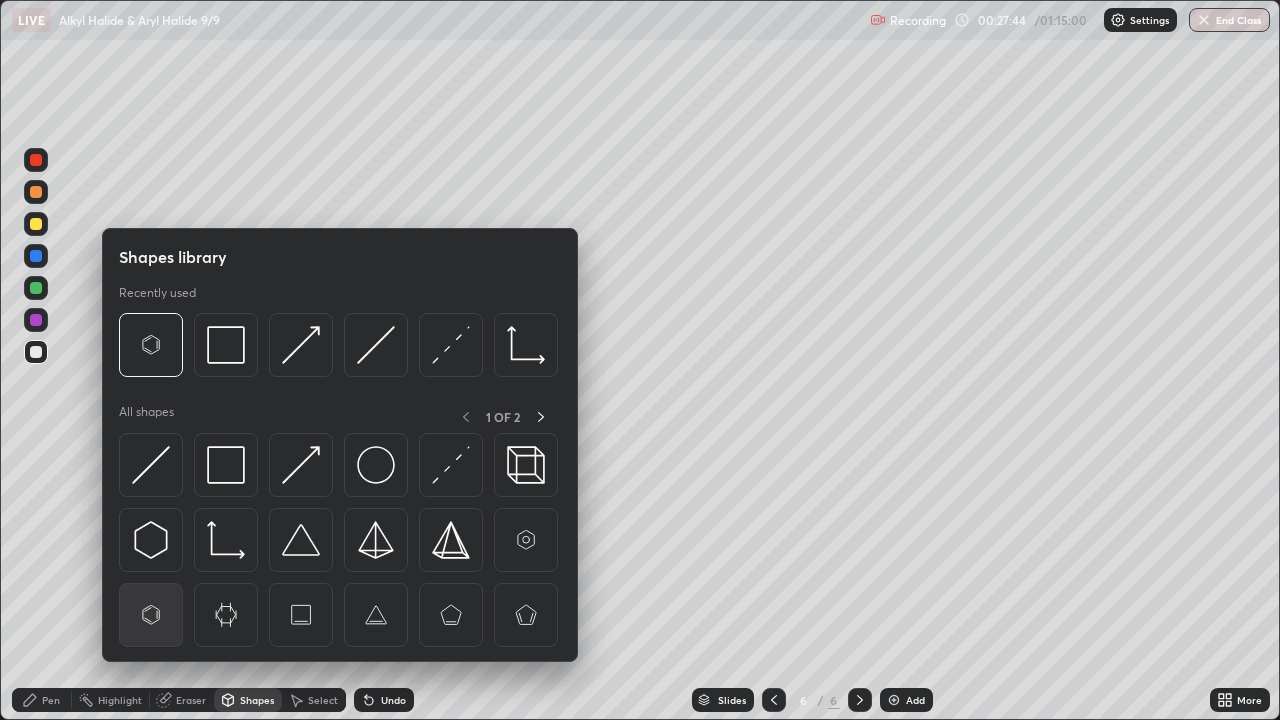 click at bounding box center (151, 615) 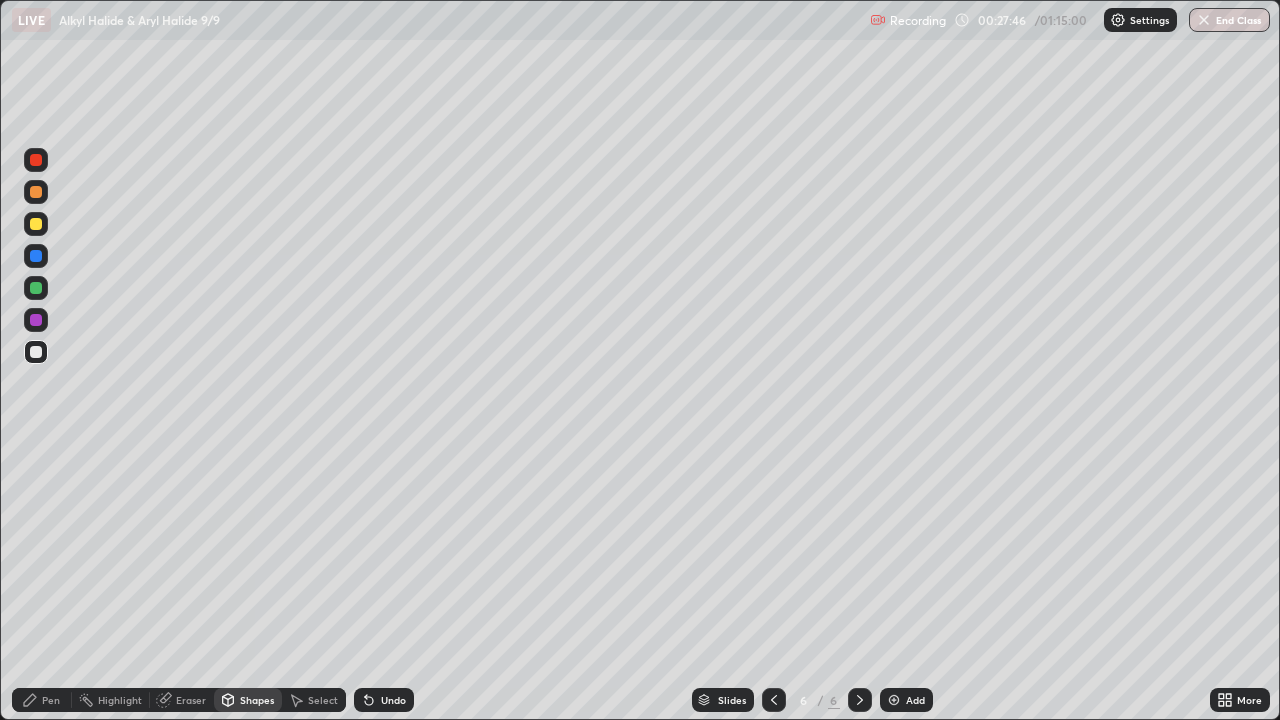 click at bounding box center (36, 352) 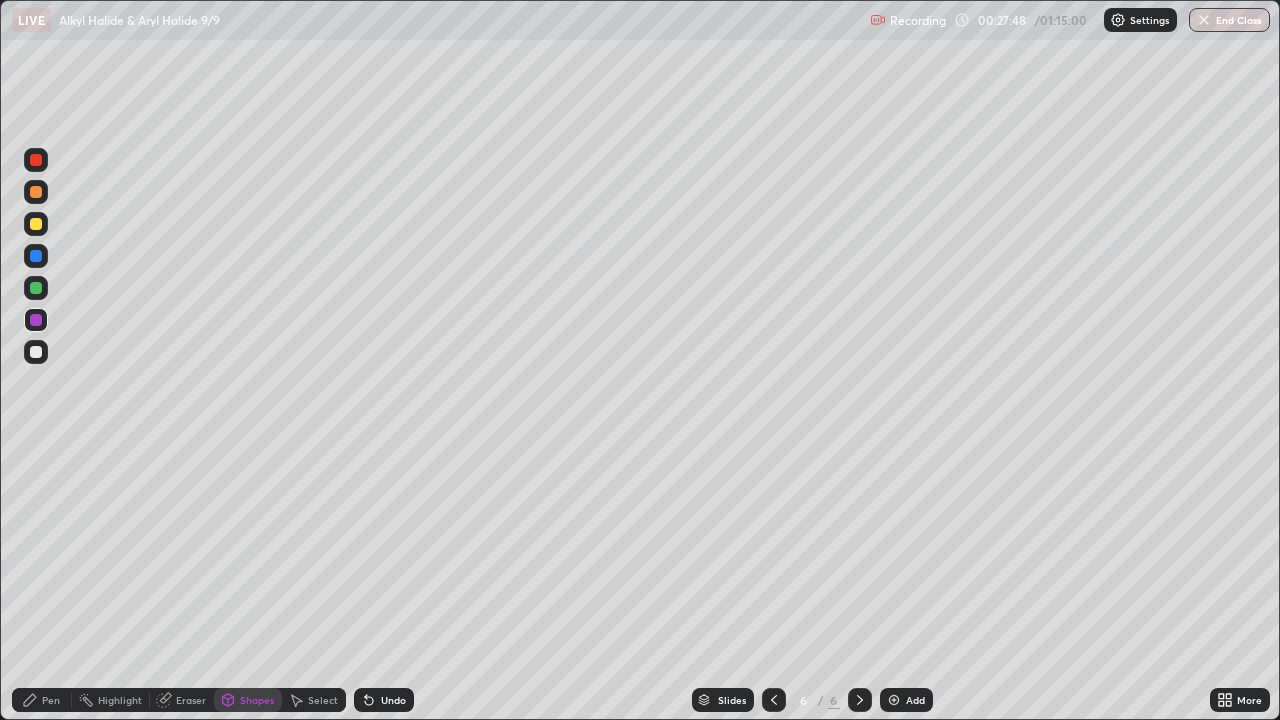 click at bounding box center [36, 352] 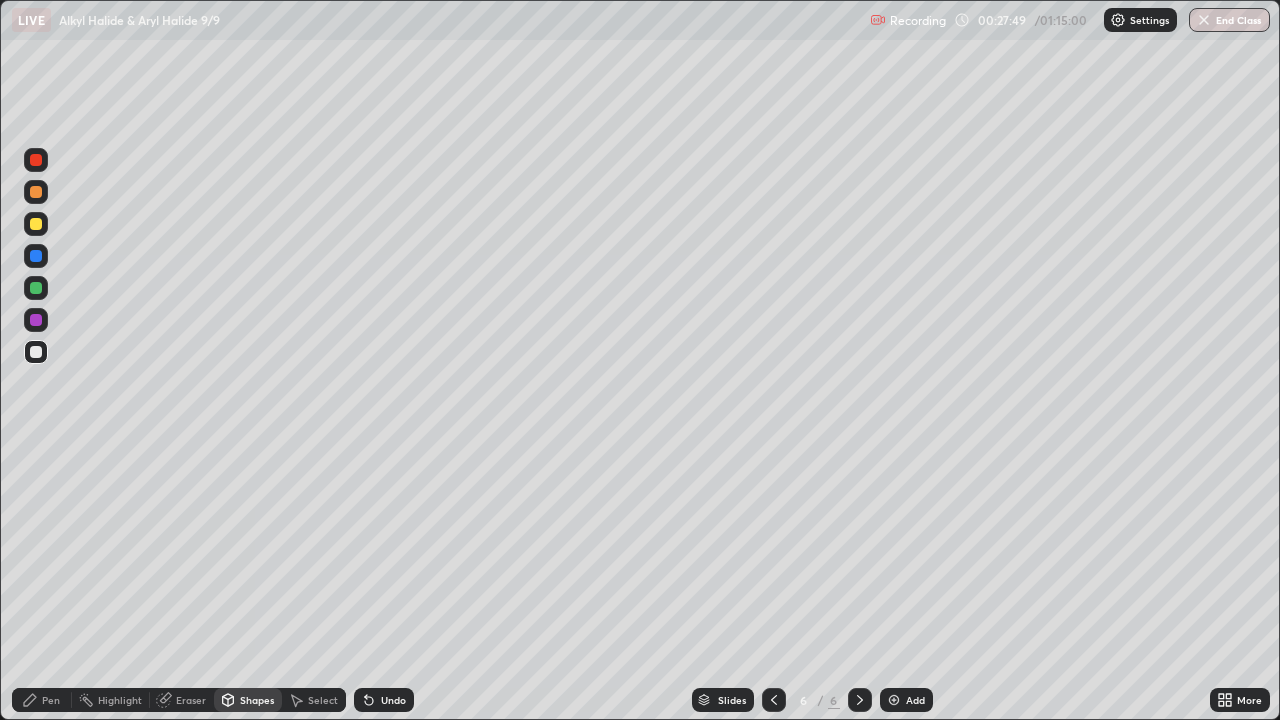 click 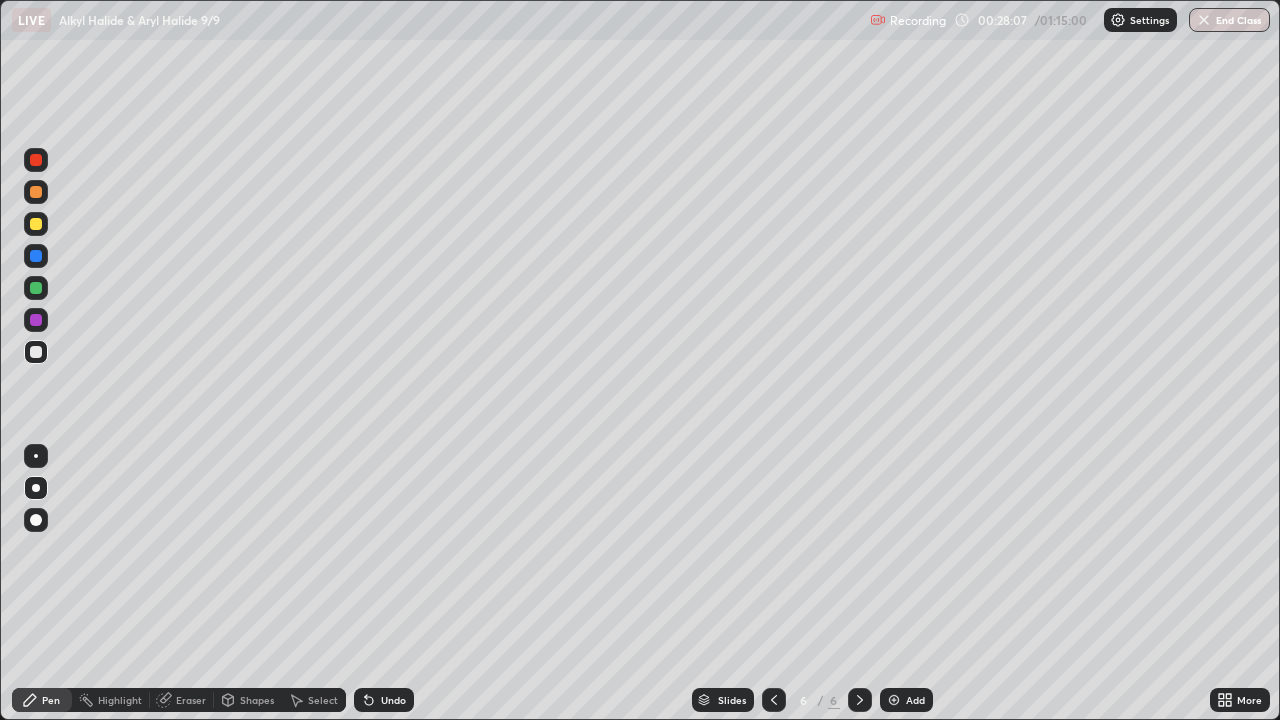 click on "Eraser" at bounding box center (191, 700) 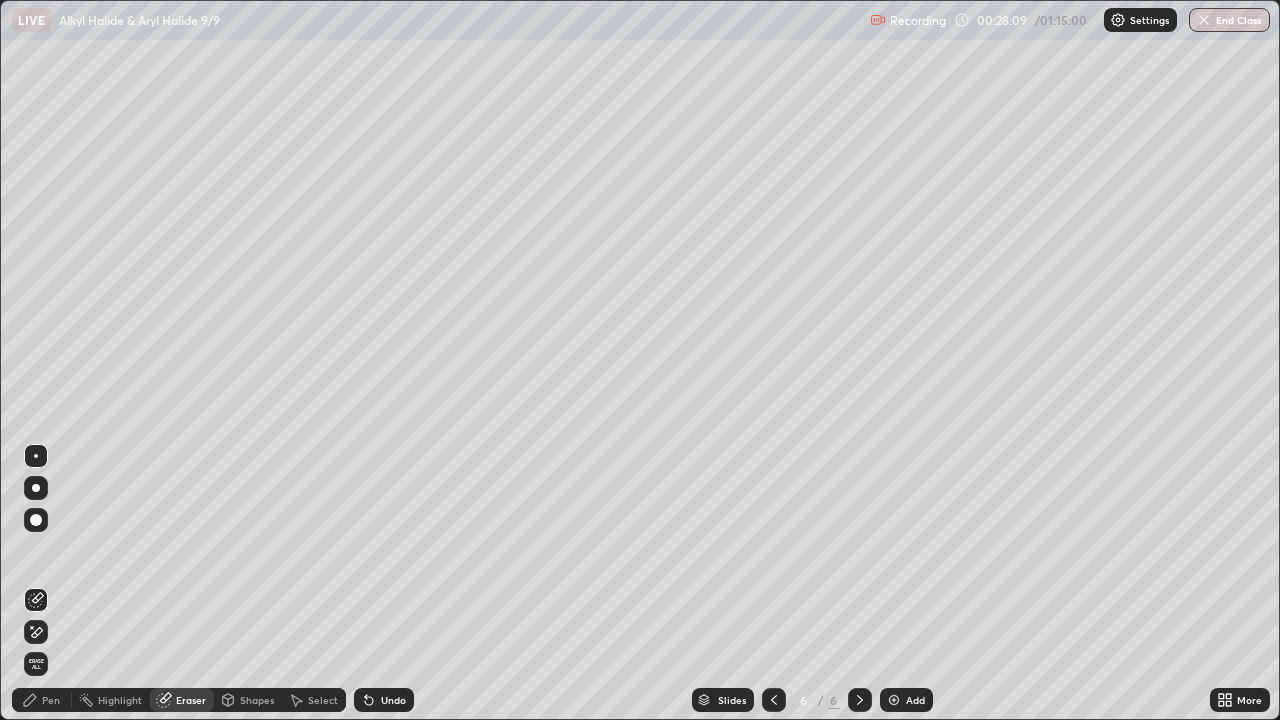 click on "Shapes" at bounding box center [248, 700] 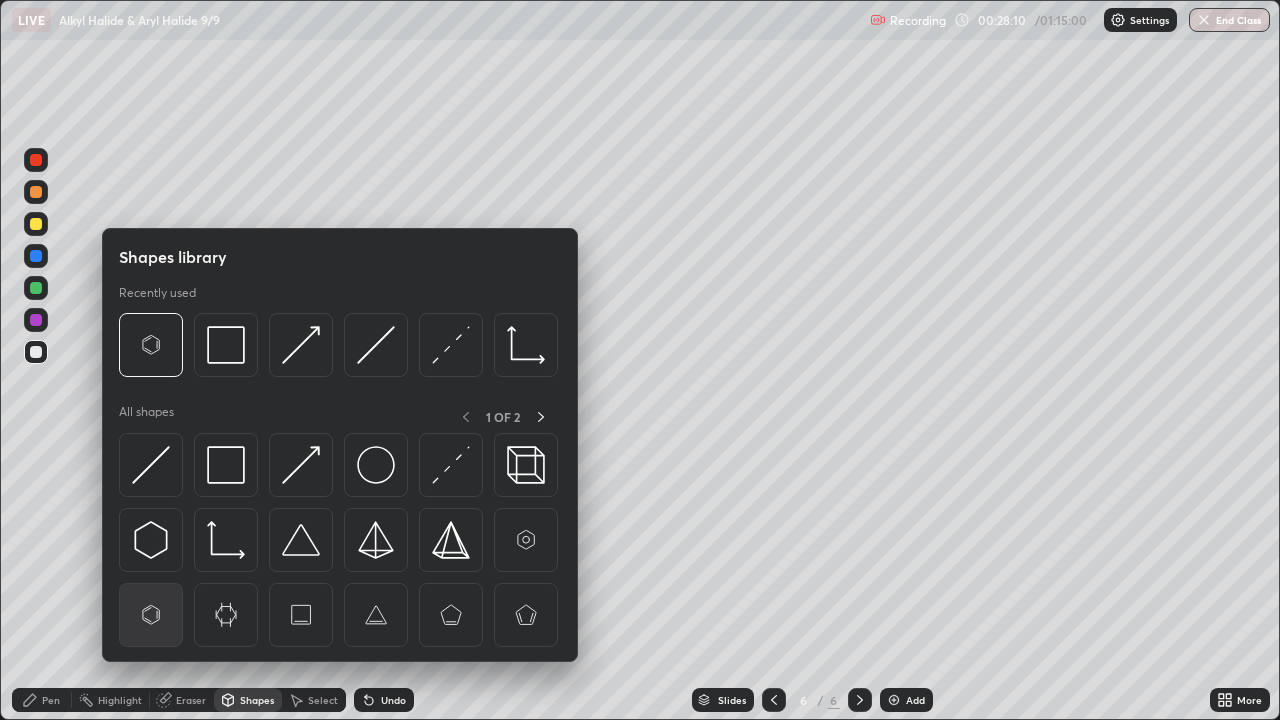 click at bounding box center [151, 615] 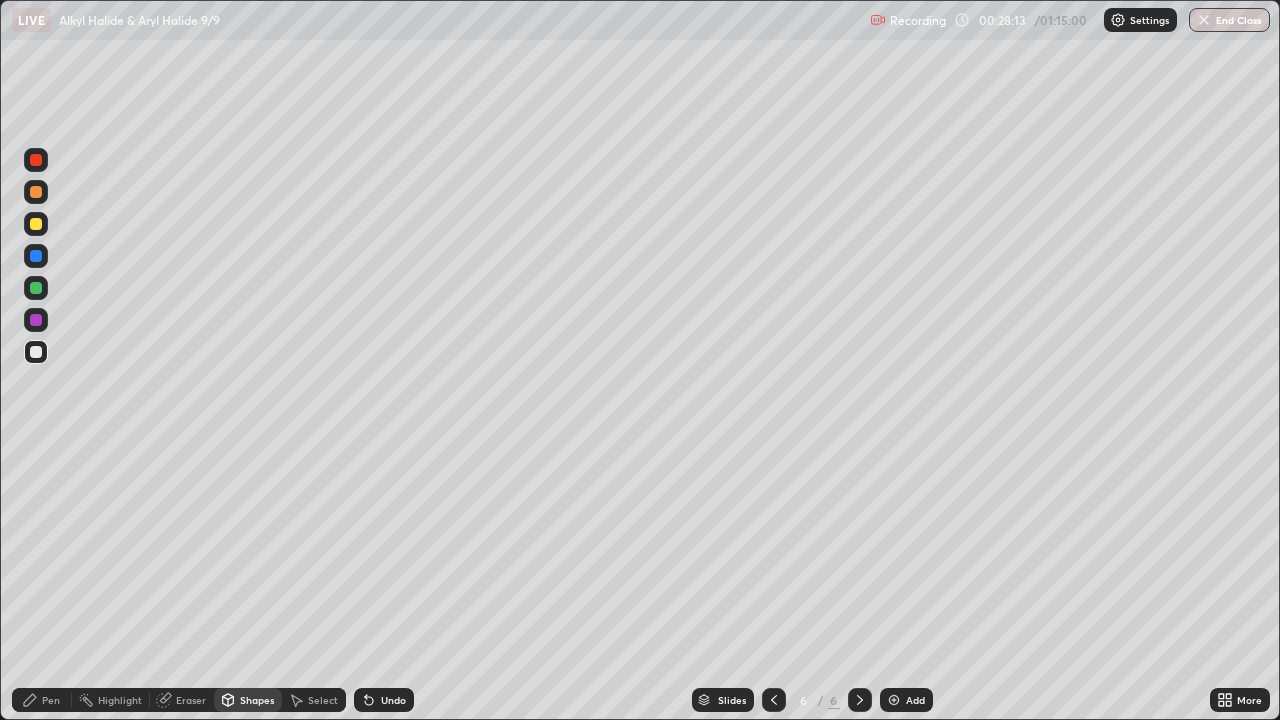 click on "Pen" at bounding box center (51, 700) 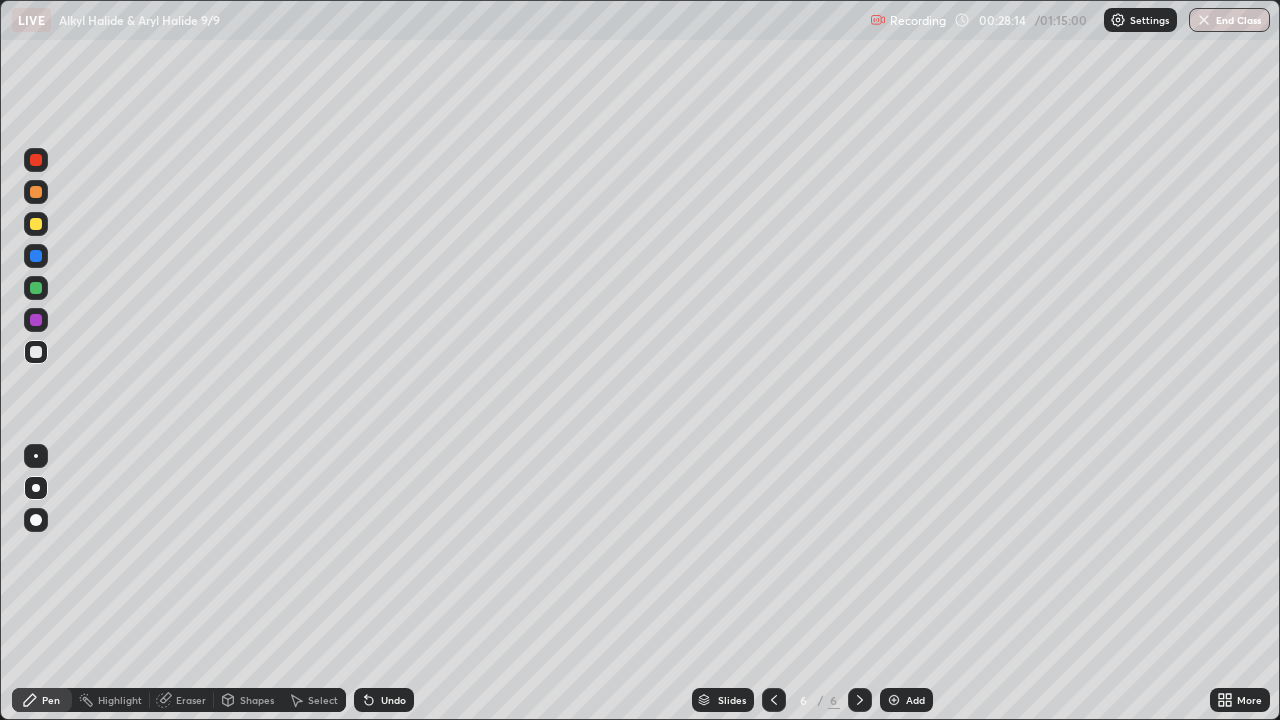 click at bounding box center [36, 352] 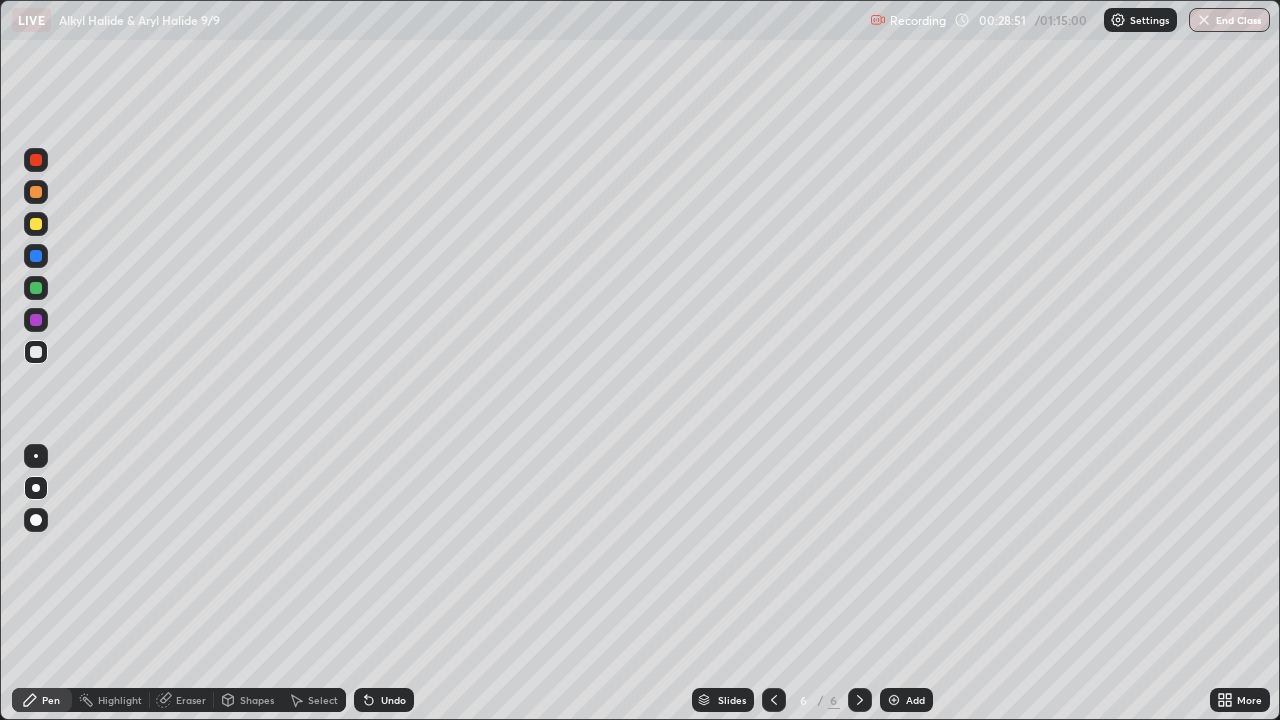 click at bounding box center (36, 224) 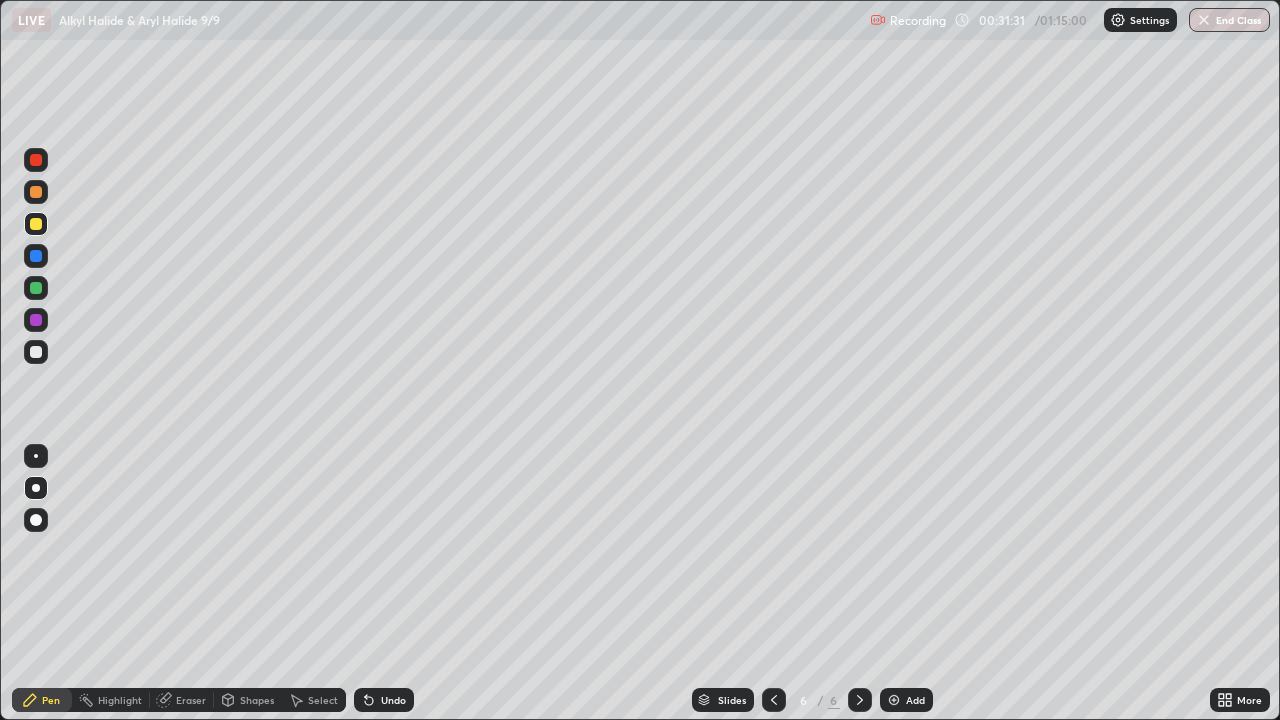 click on "Add" at bounding box center [915, 700] 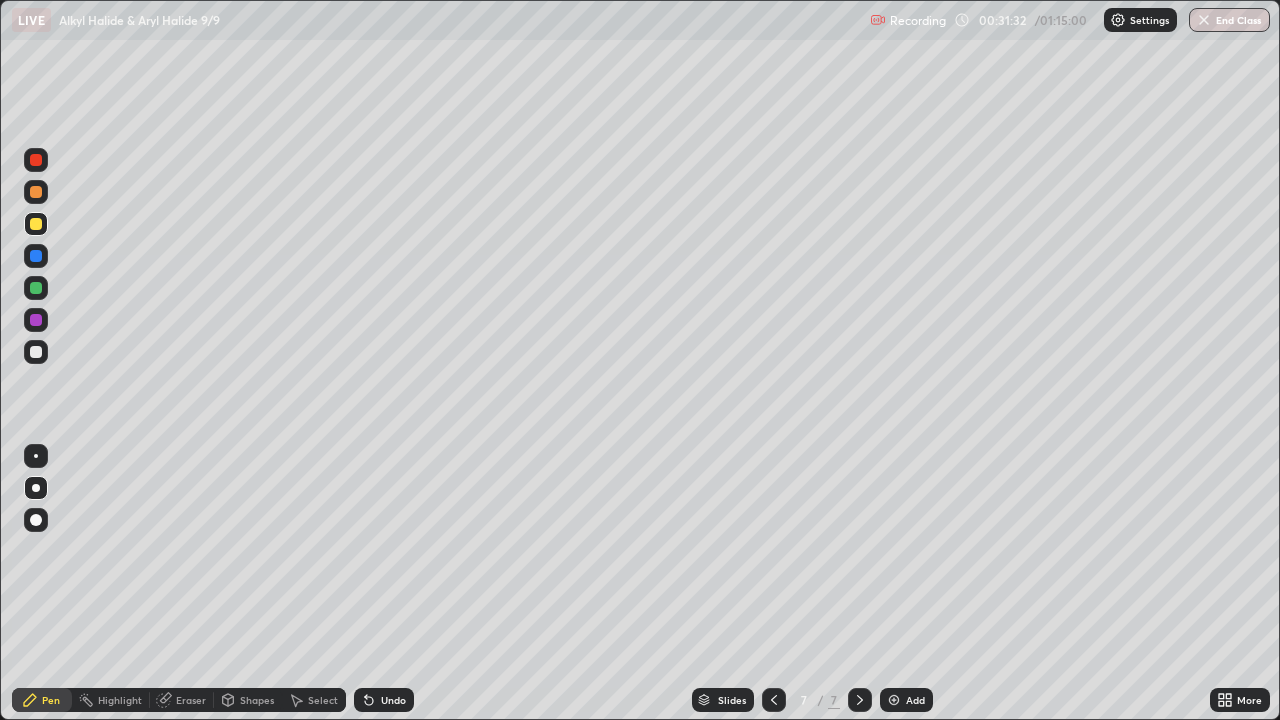 click at bounding box center (36, 352) 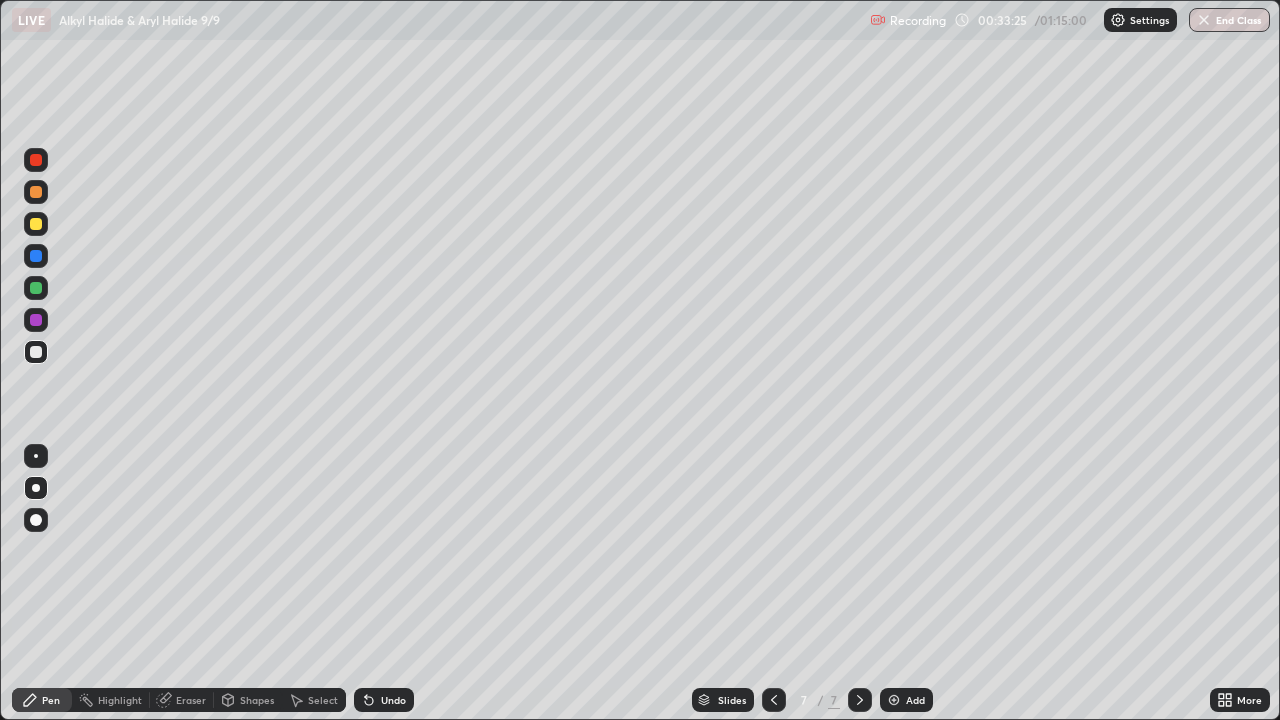 click at bounding box center [36, 224] 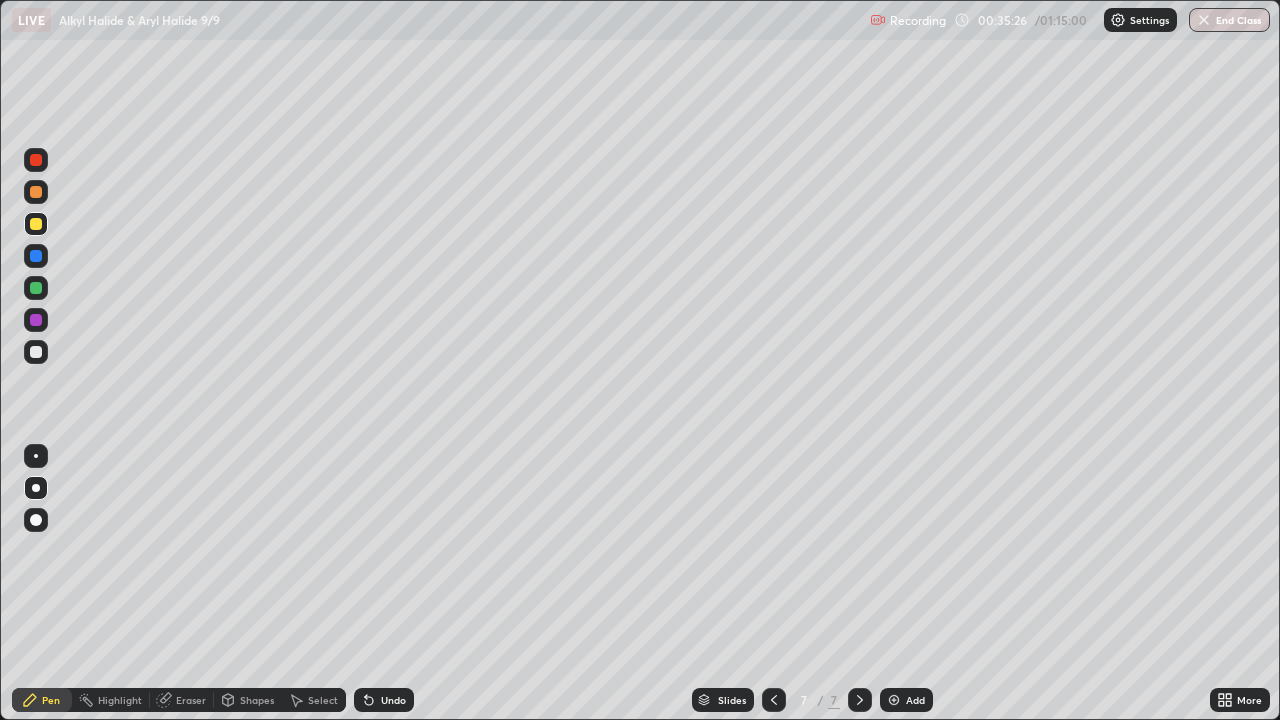 click at bounding box center [36, 488] 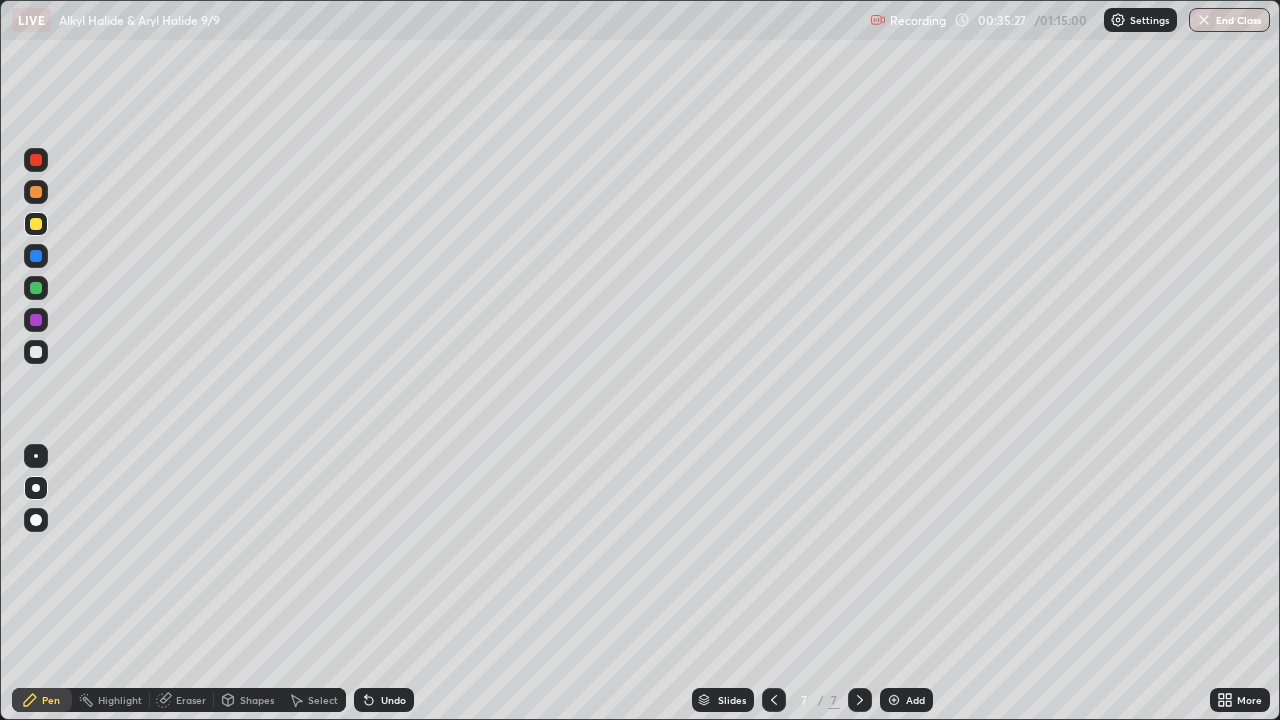 click at bounding box center [36, 488] 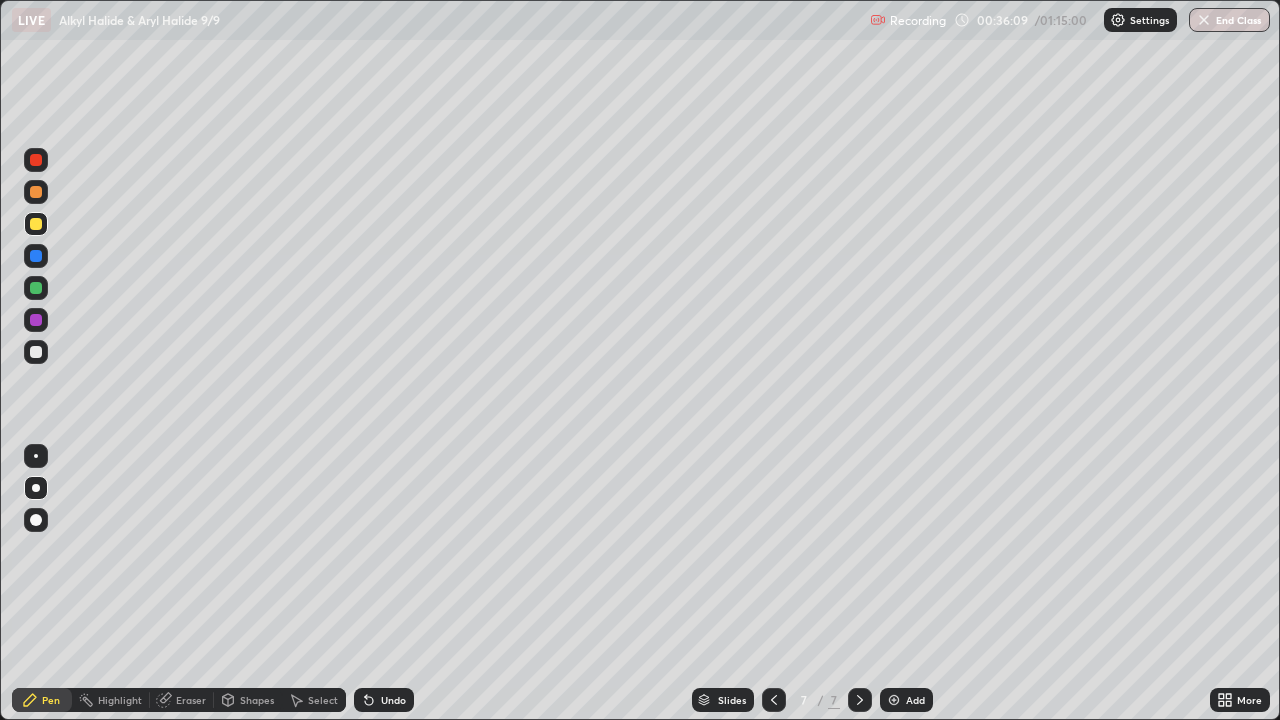click on "Eraser" at bounding box center (191, 700) 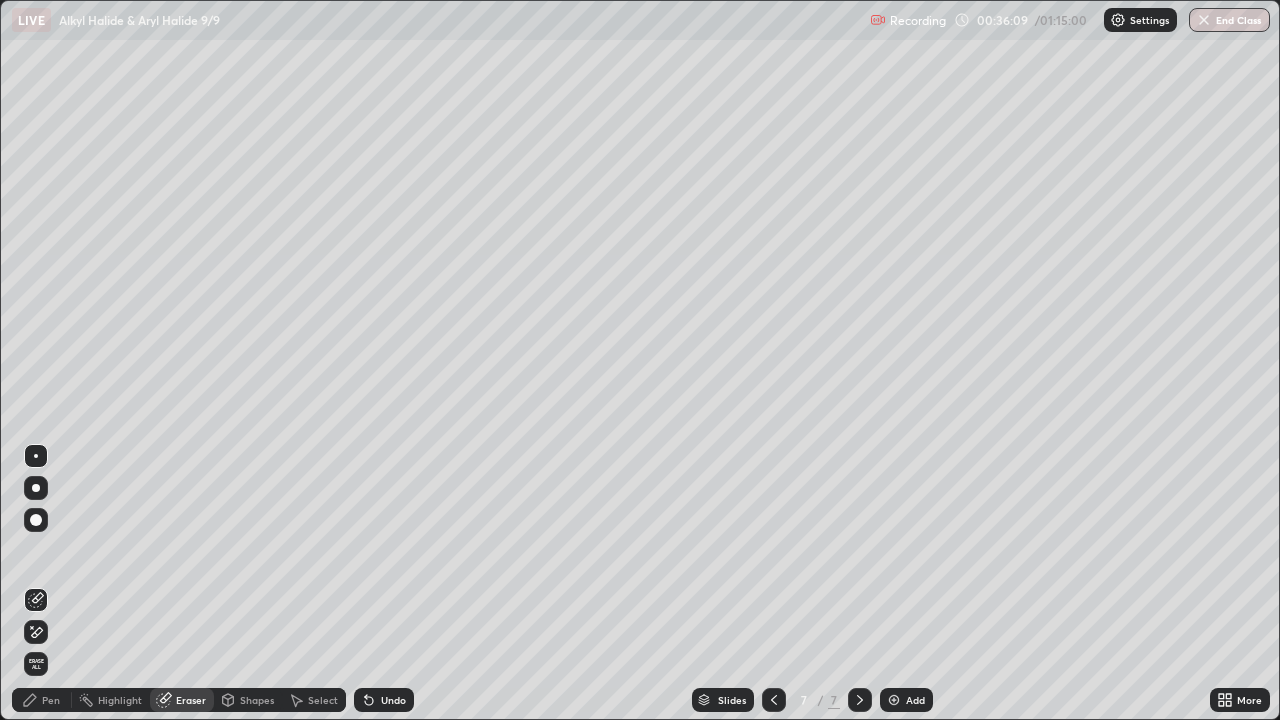 click on "Shapes" at bounding box center [257, 700] 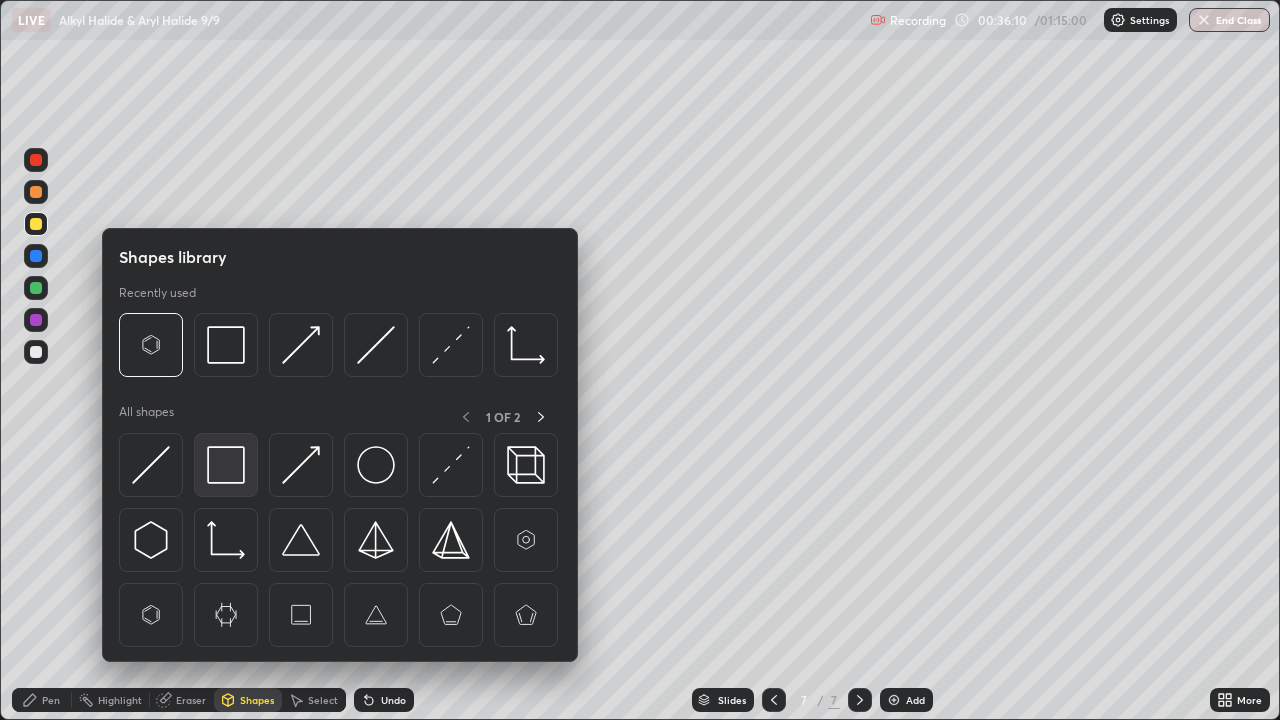 click at bounding box center [226, 465] 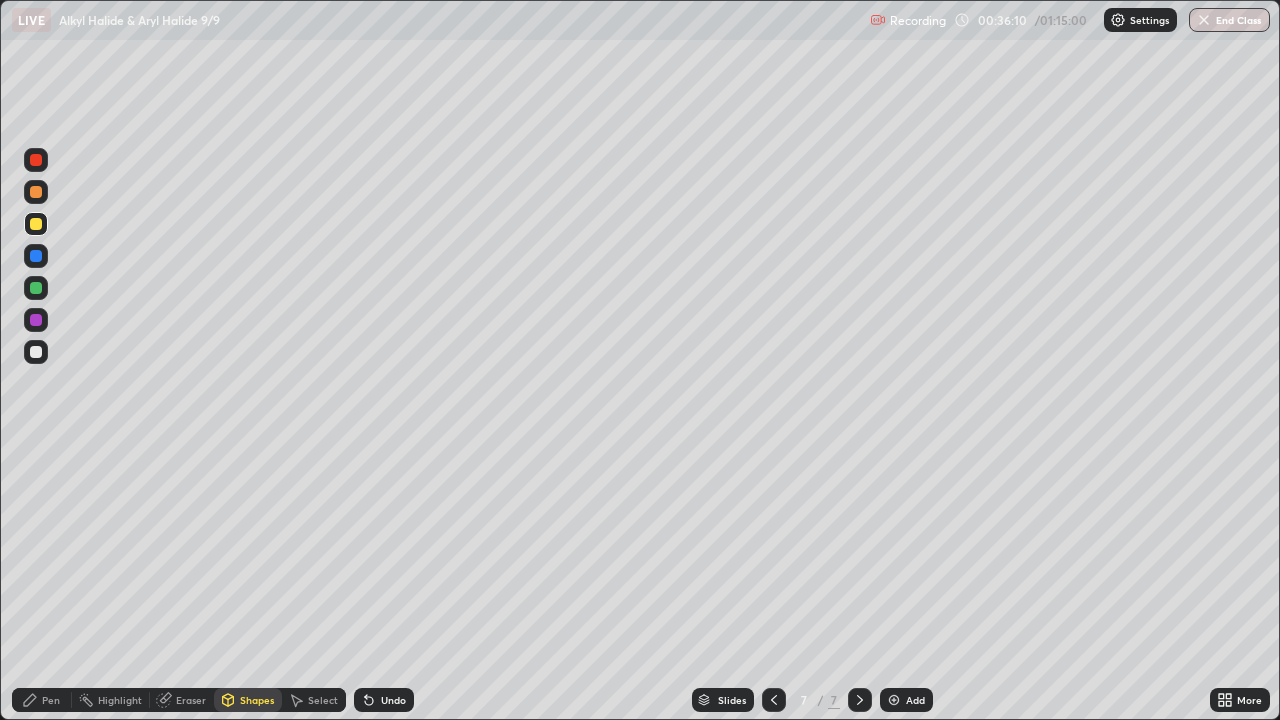 click at bounding box center [36, 352] 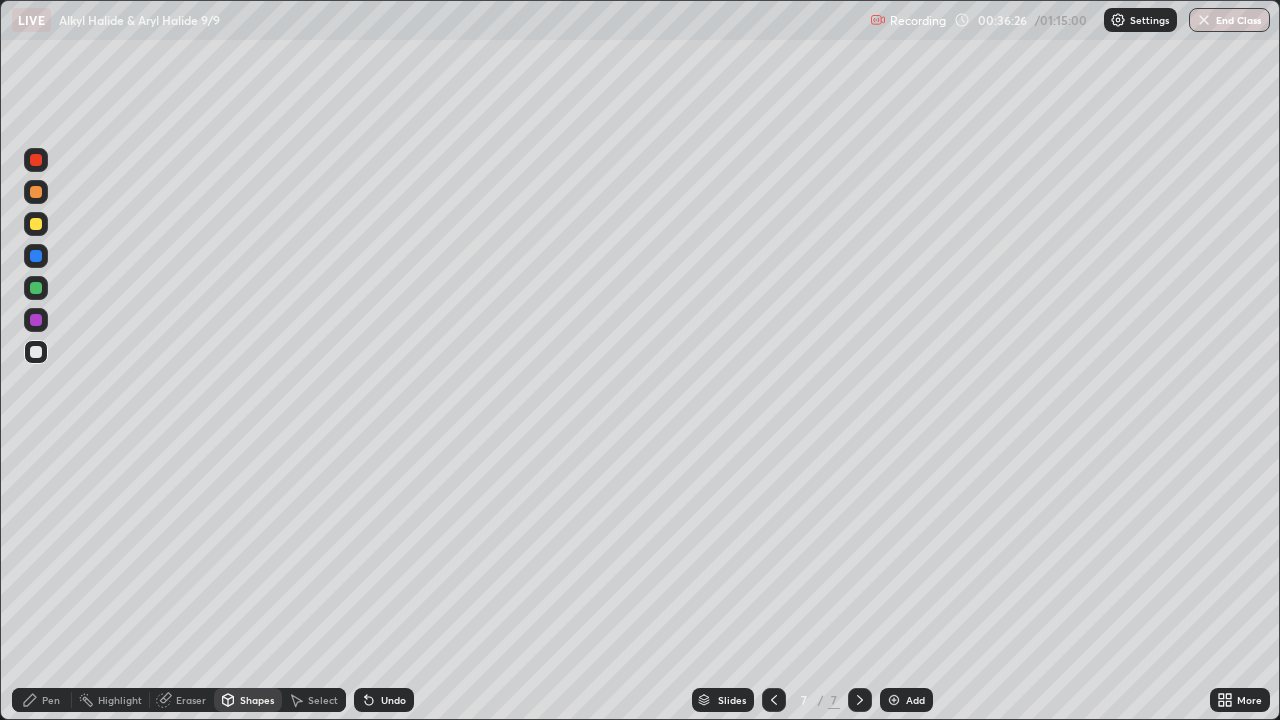 click on "Pen" at bounding box center (42, 700) 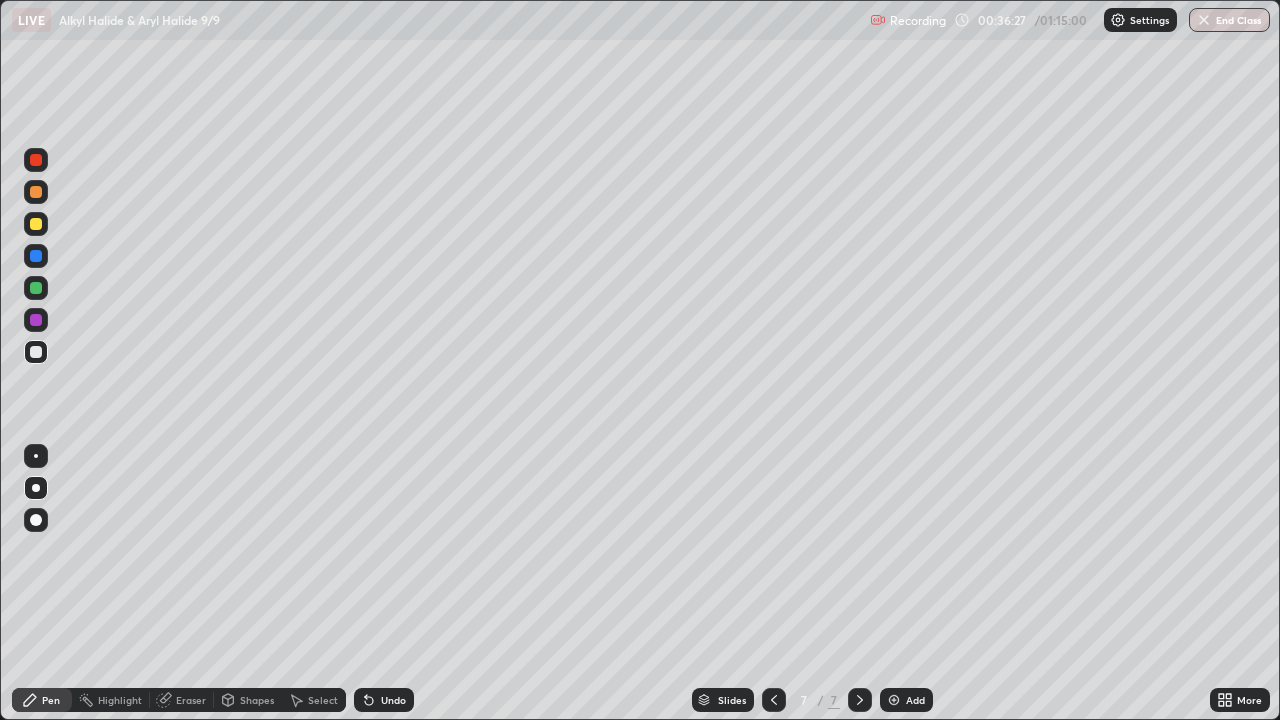 click at bounding box center (36, 352) 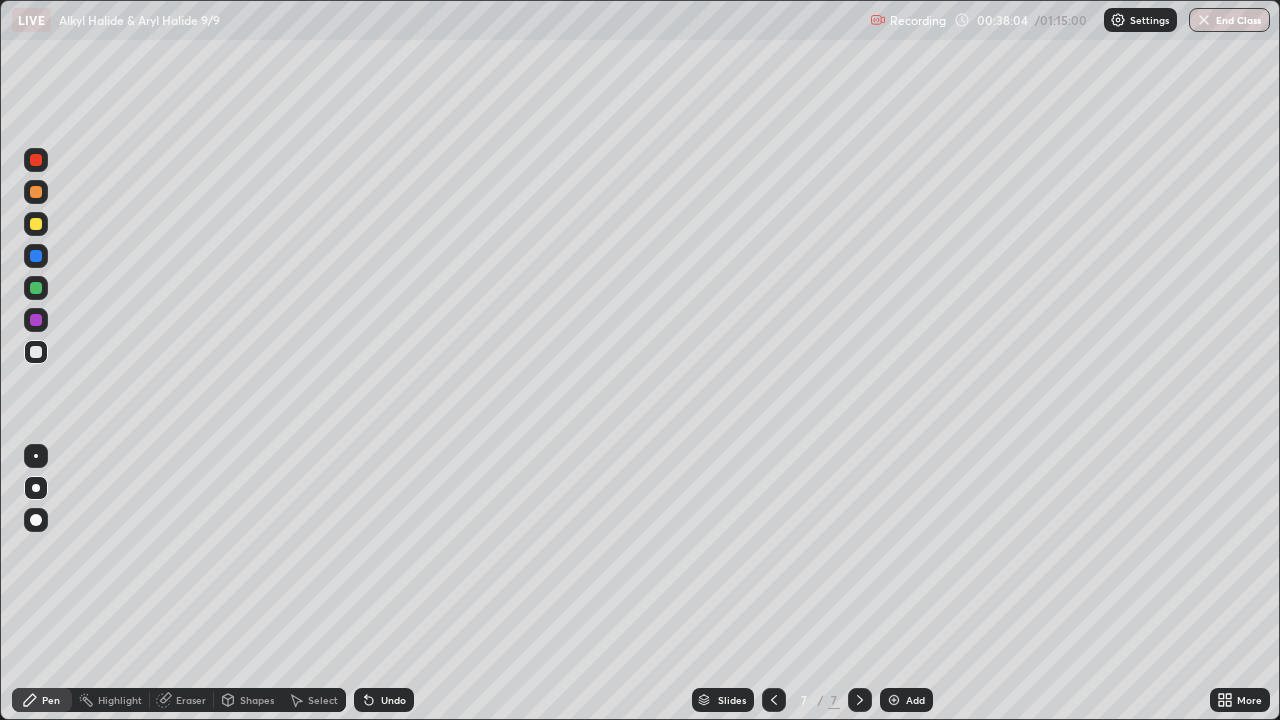 click on "Add" at bounding box center (906, 700) 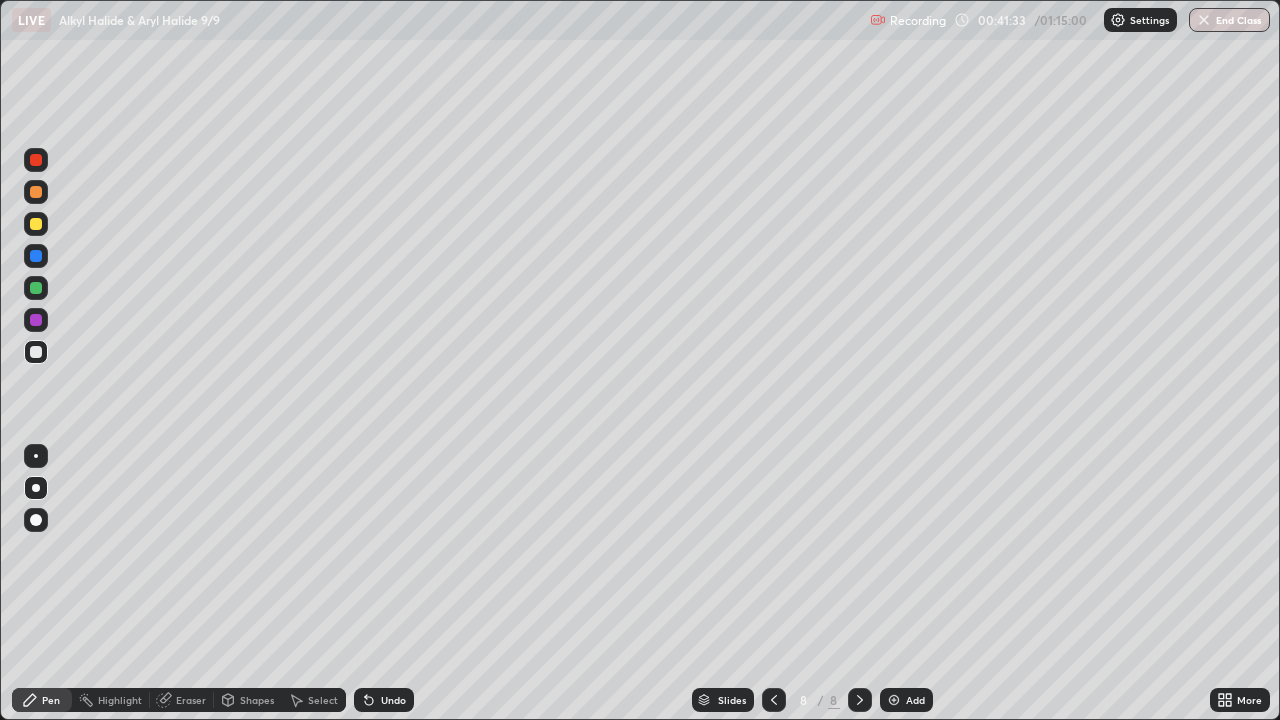 click at bounding box center (36, 488) 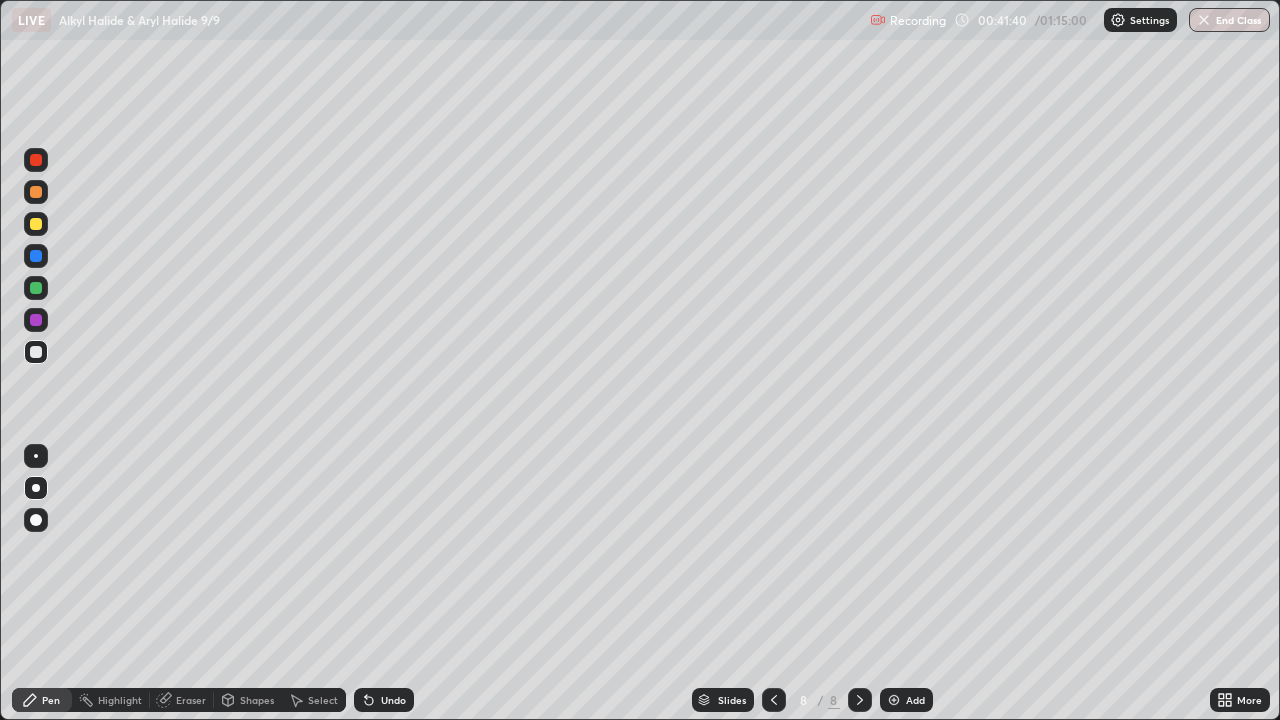 click on "Eraser" at bounding box center [191, 700] 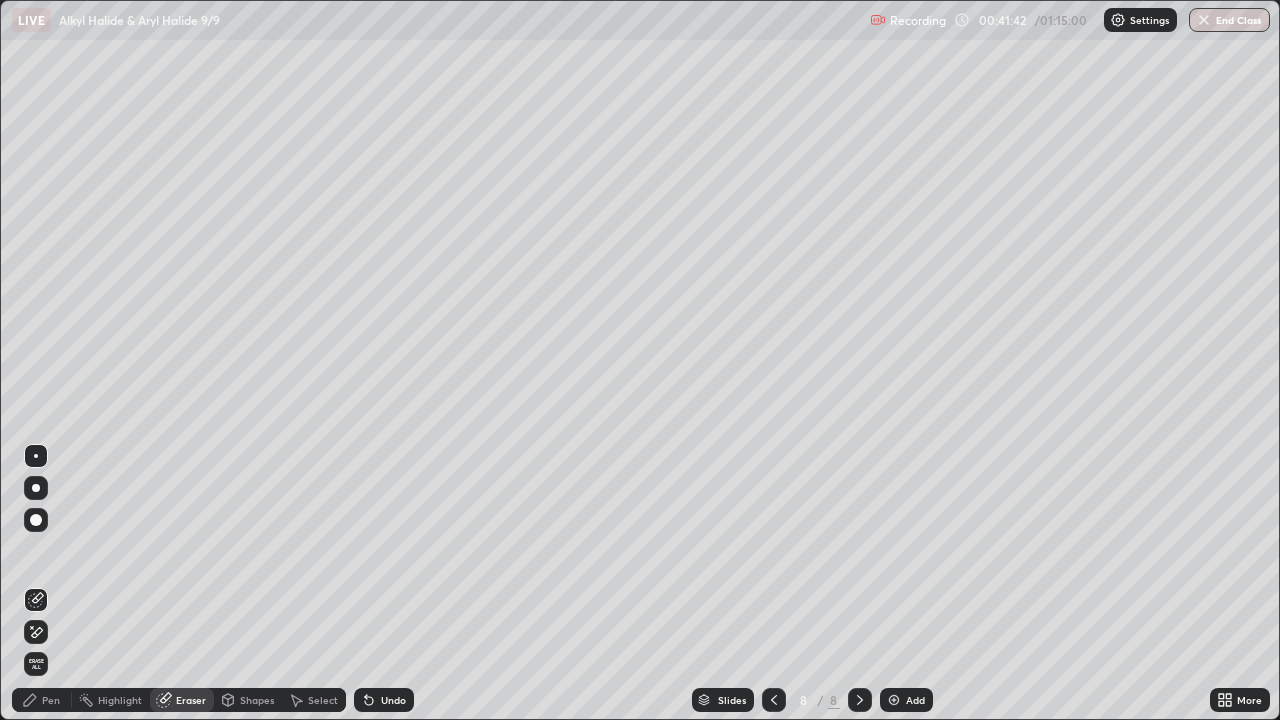 click on "Pen" at bounding box center [51, 700] 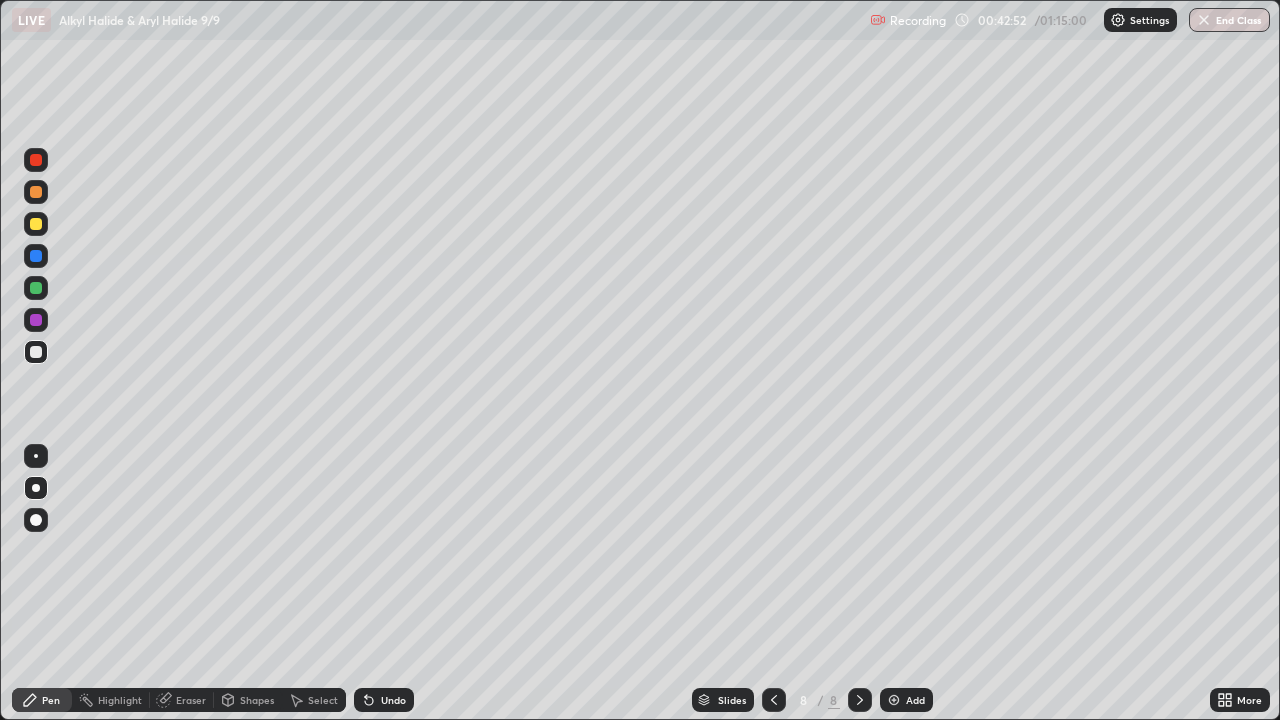 click at bounding box center [36, 224] 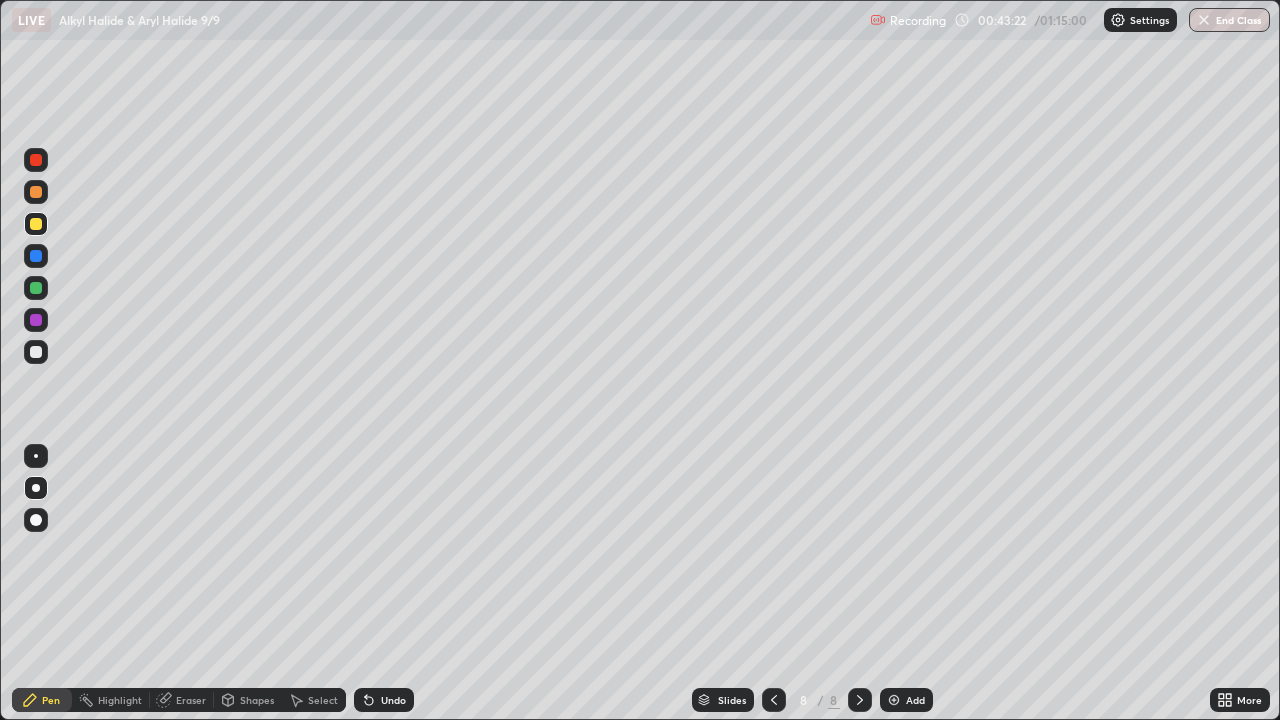 click on "Add" at bounding box center (915, 700) 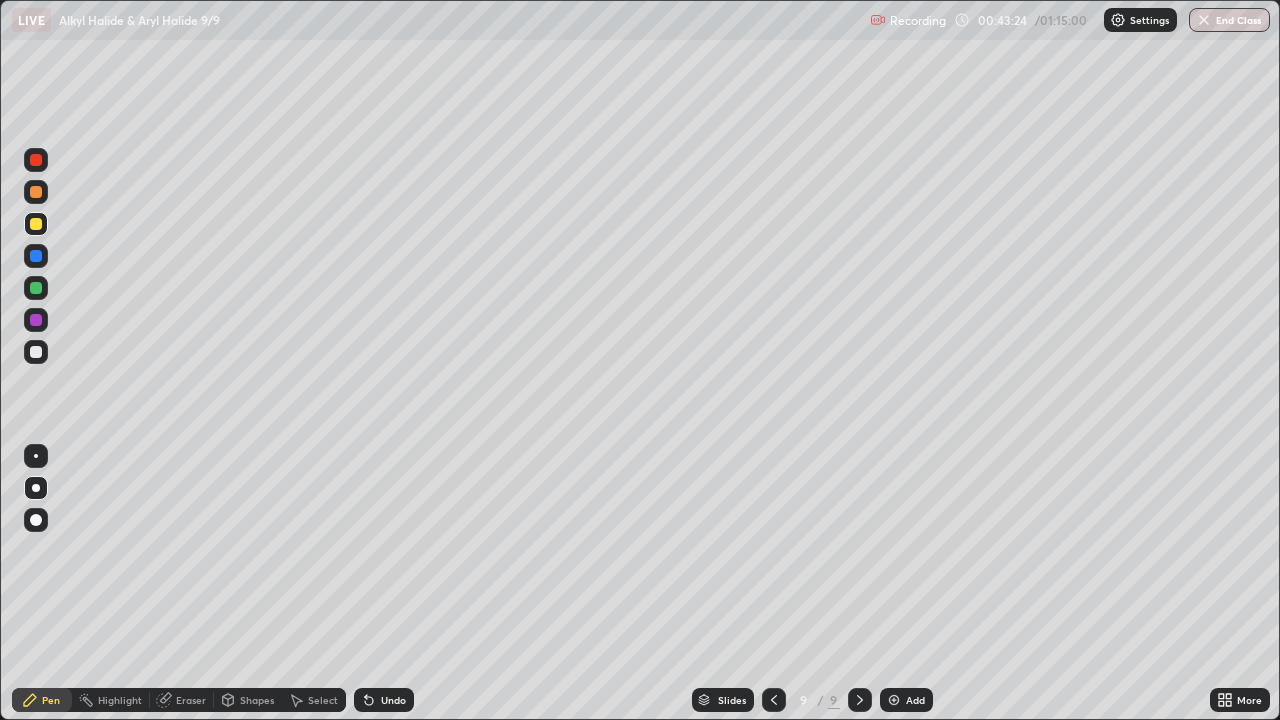 click 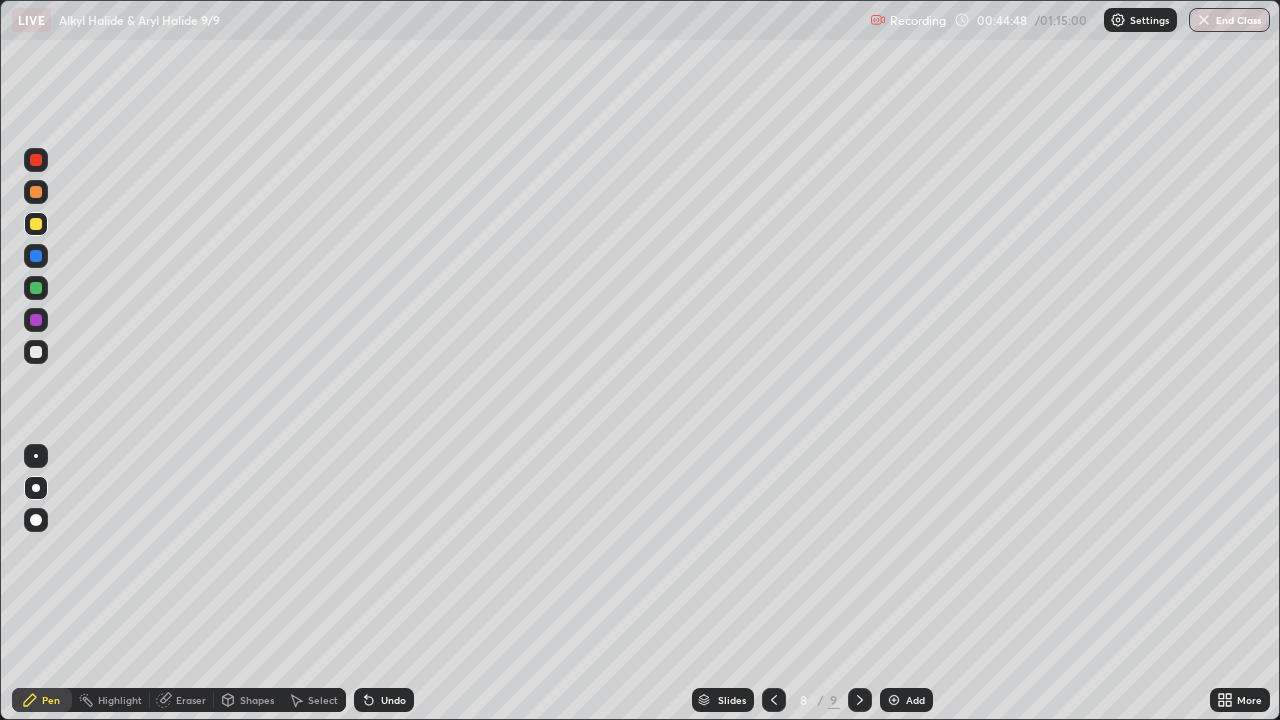 click on "Add" at bounding box center (915, 700) 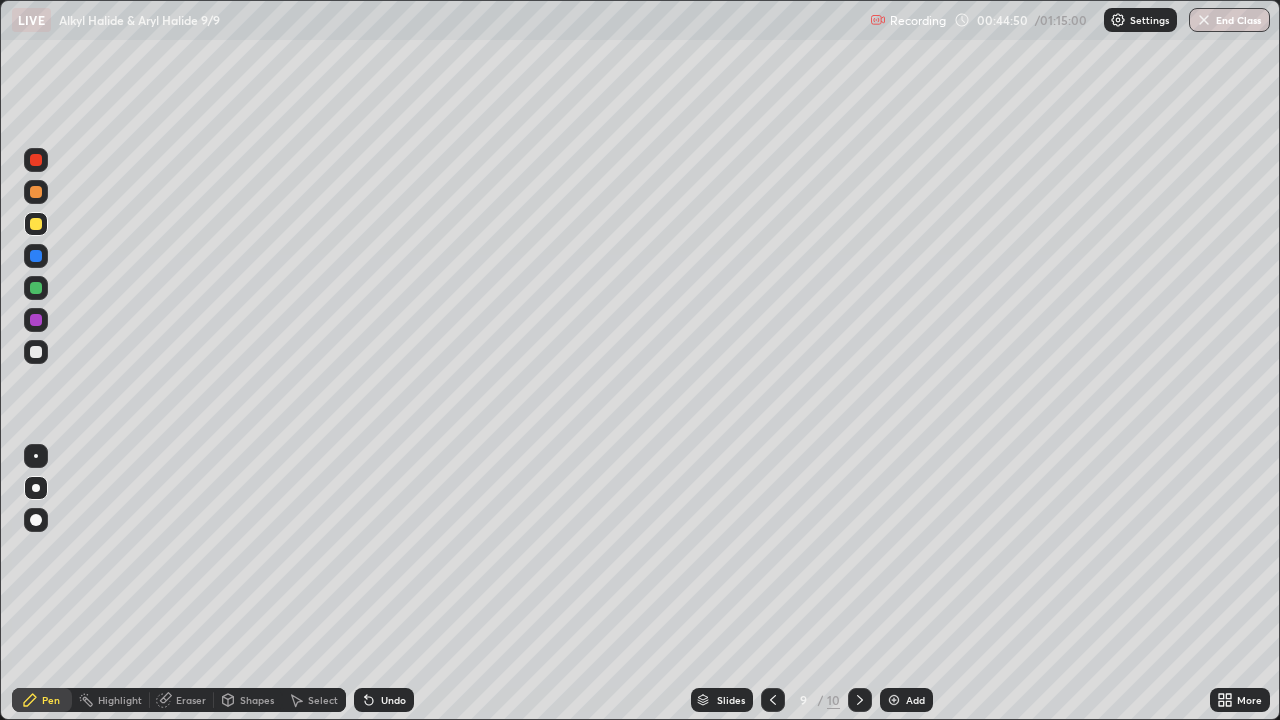 click at bounding box center [36, 352] 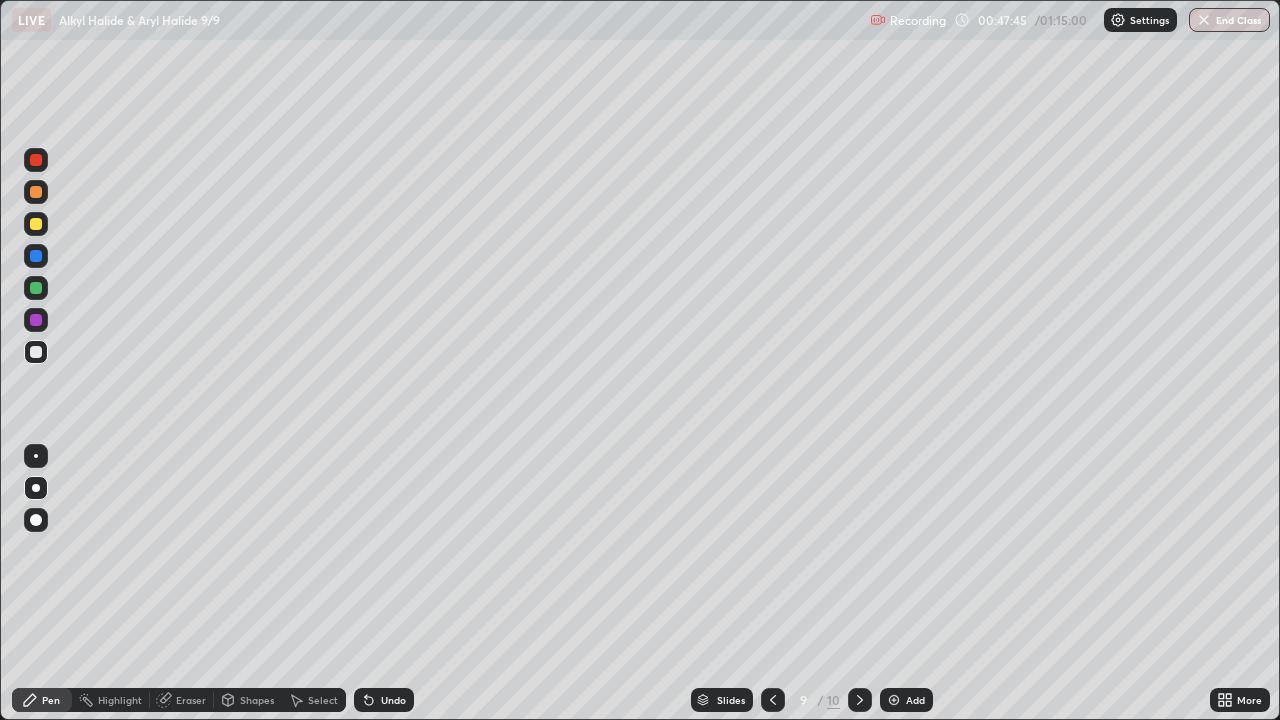 click on "Add" at bounding box center [906, 700] 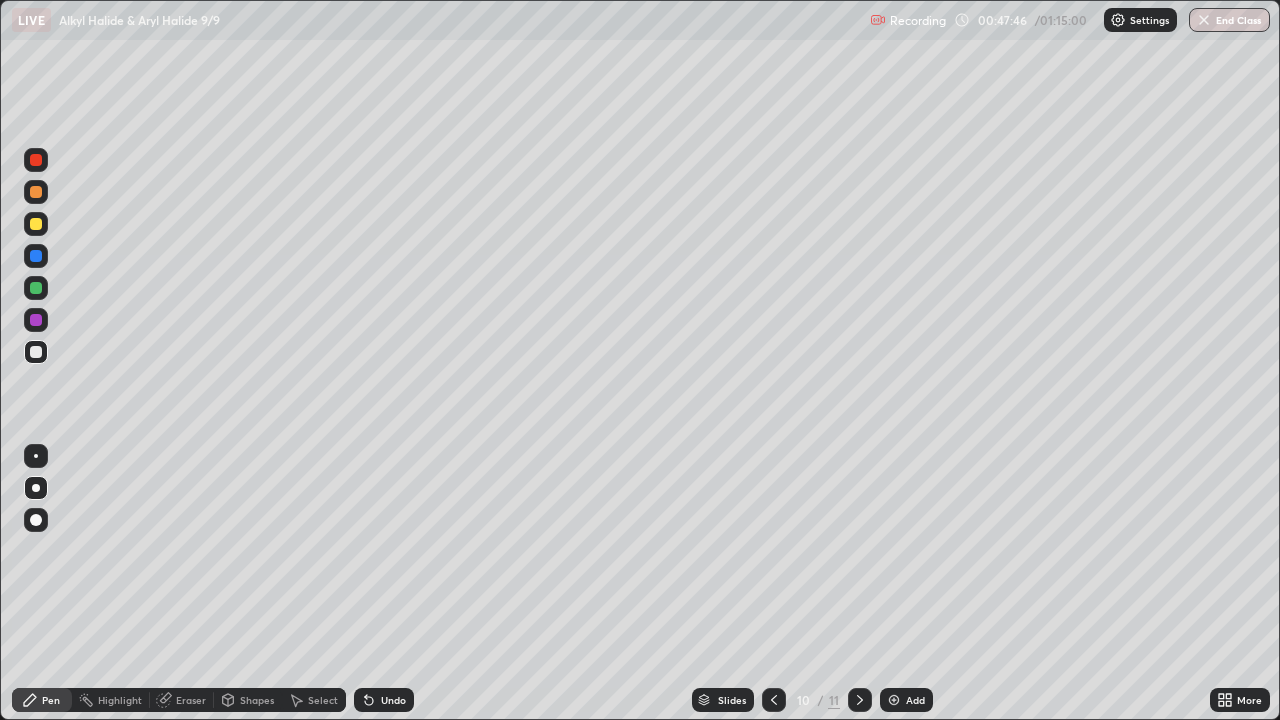 click at bounding box center [36, 488] 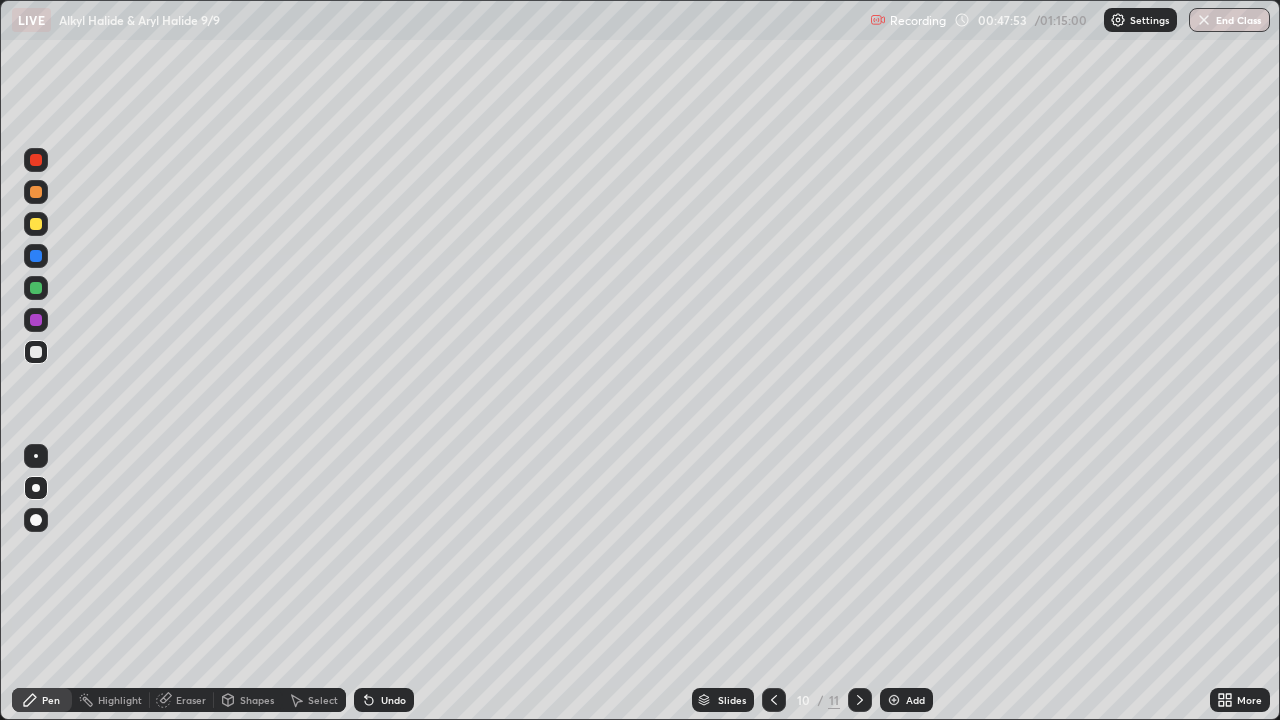 click at bounding box center [36, 288] 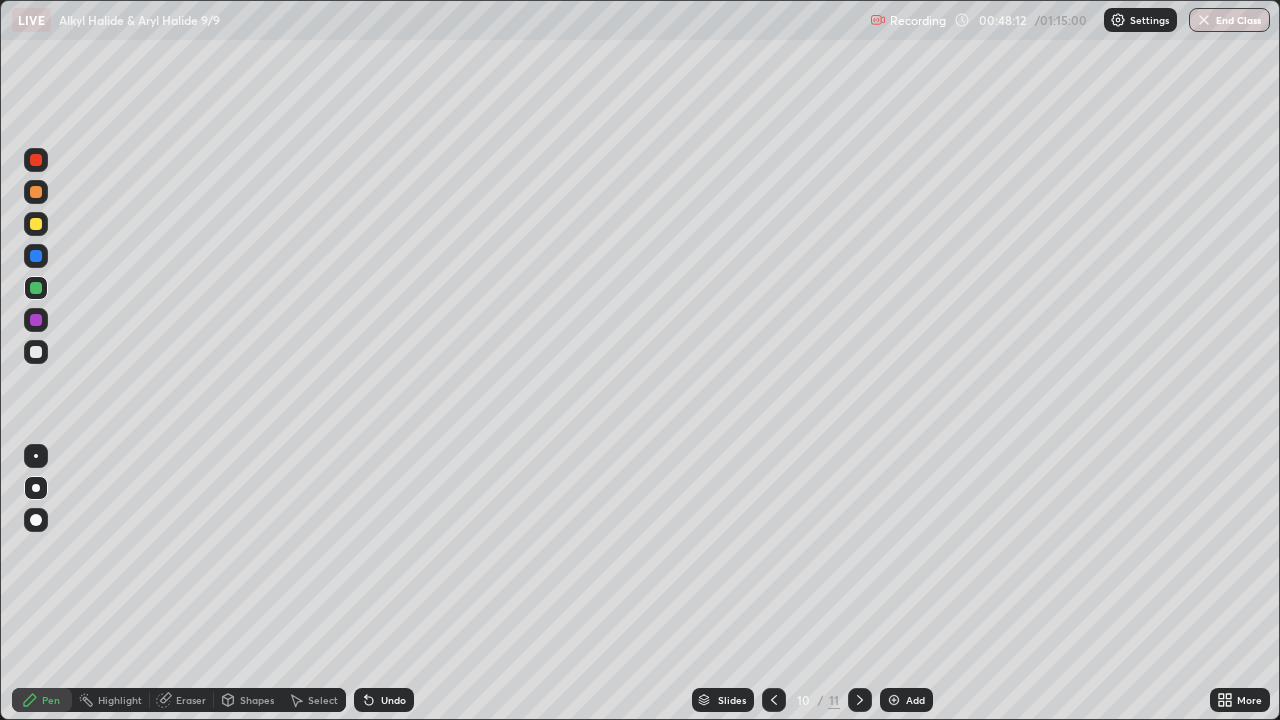 click on "Eraser" at bounding box center (191, 700) 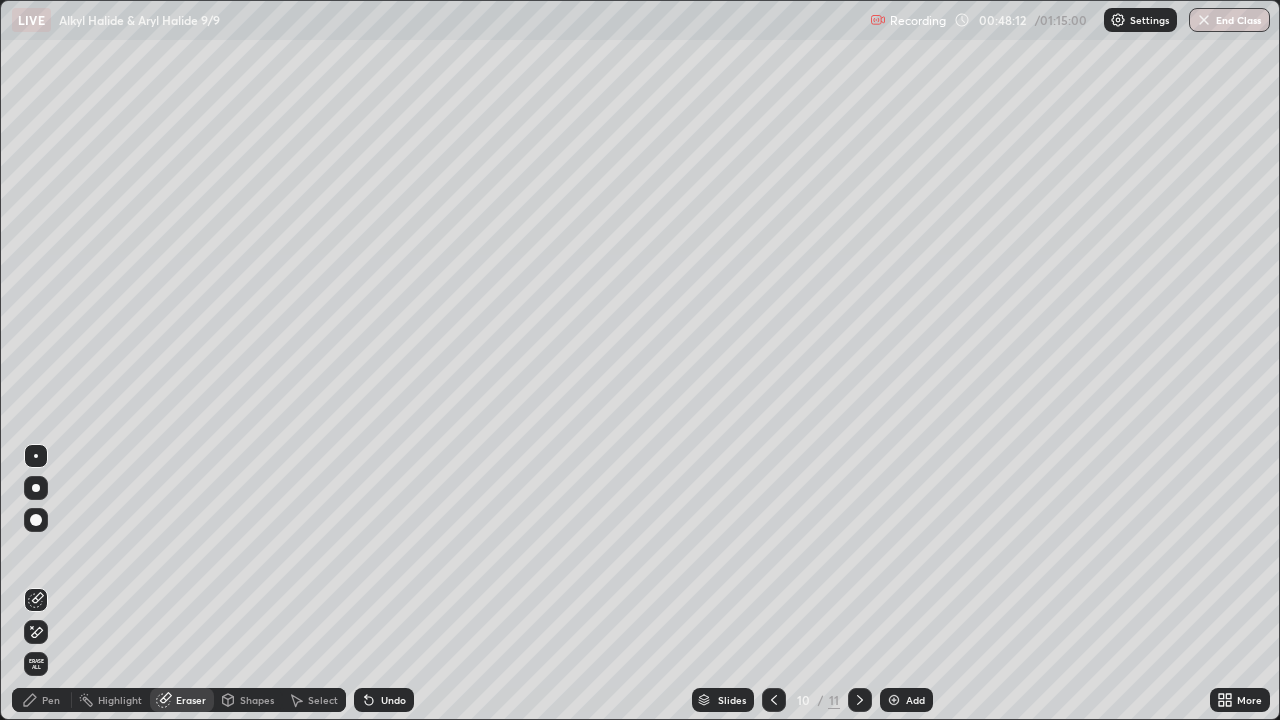 click on "Eraser" at bounding box center [191, 700] 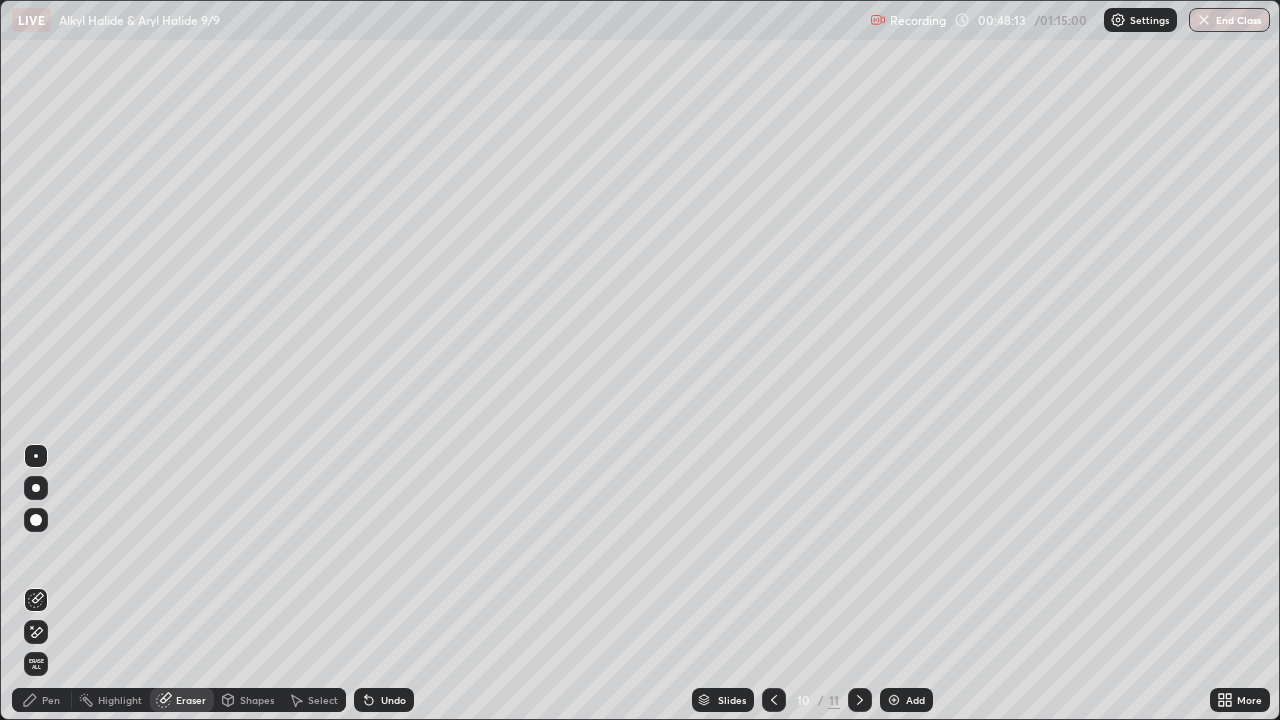 click on "Pen" at bounding box center [51, 700] 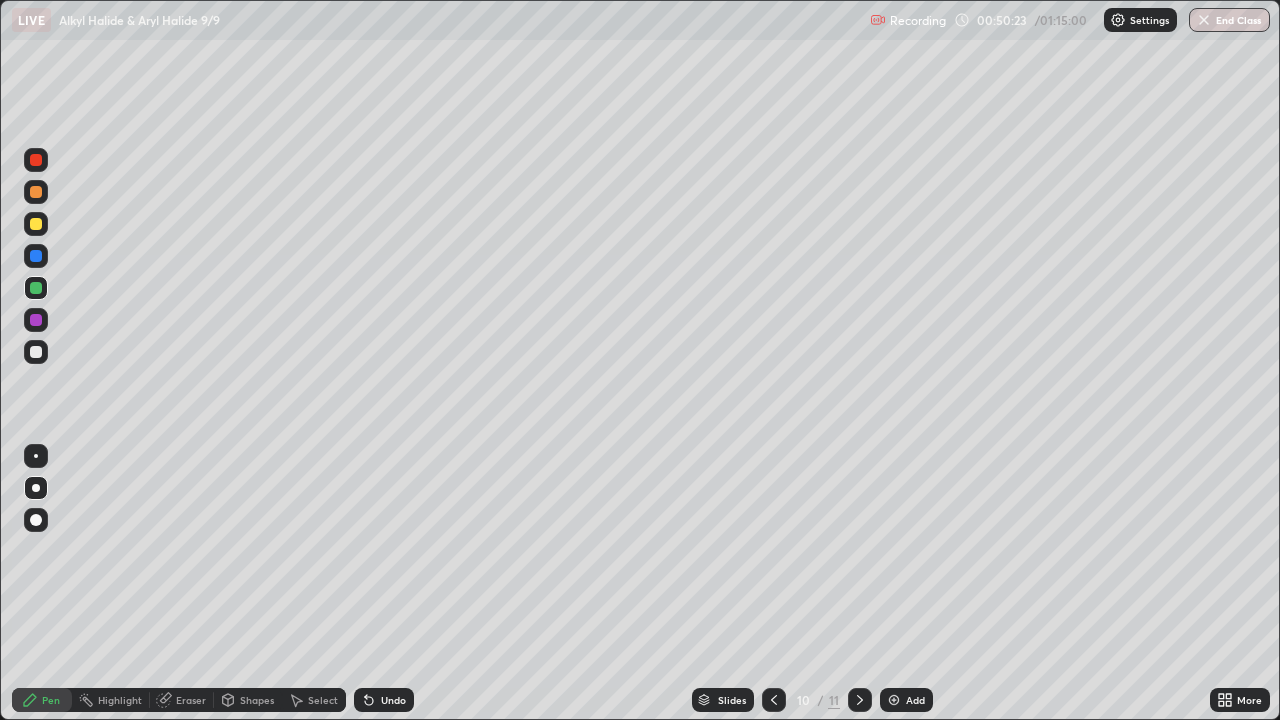 click at bounding box center [36, 352] 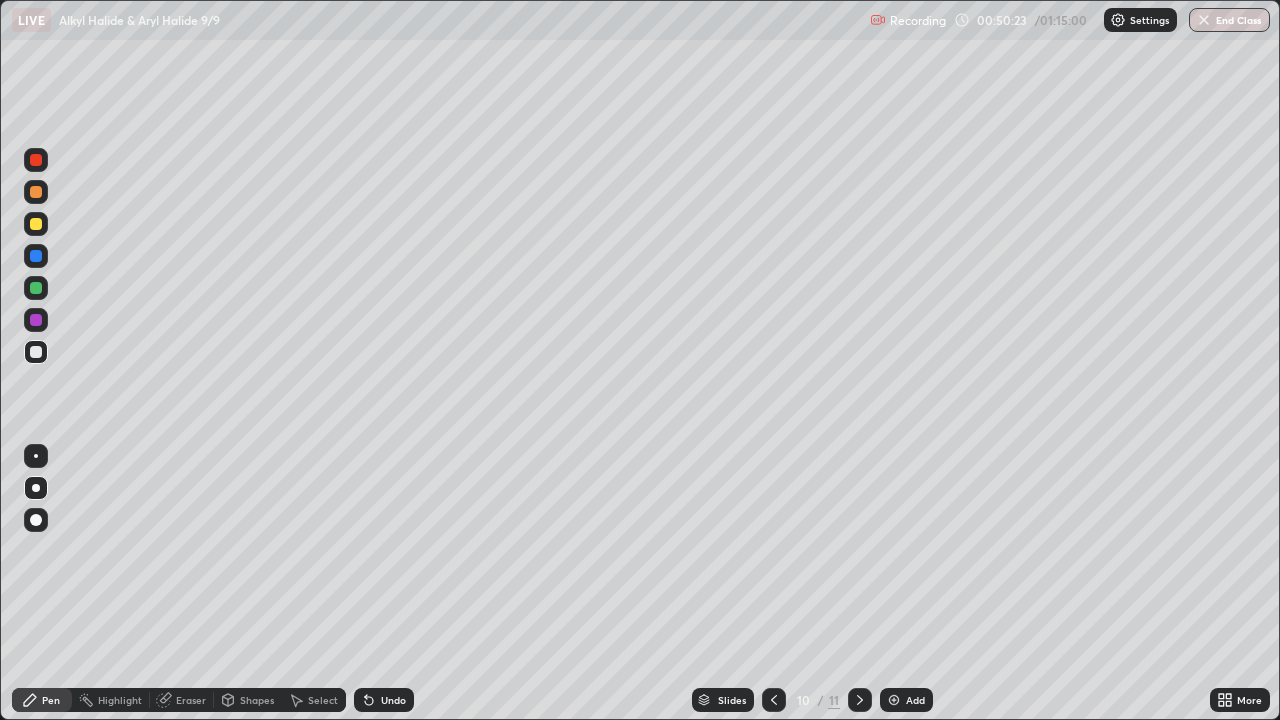 click at bounding box center [36, 320] 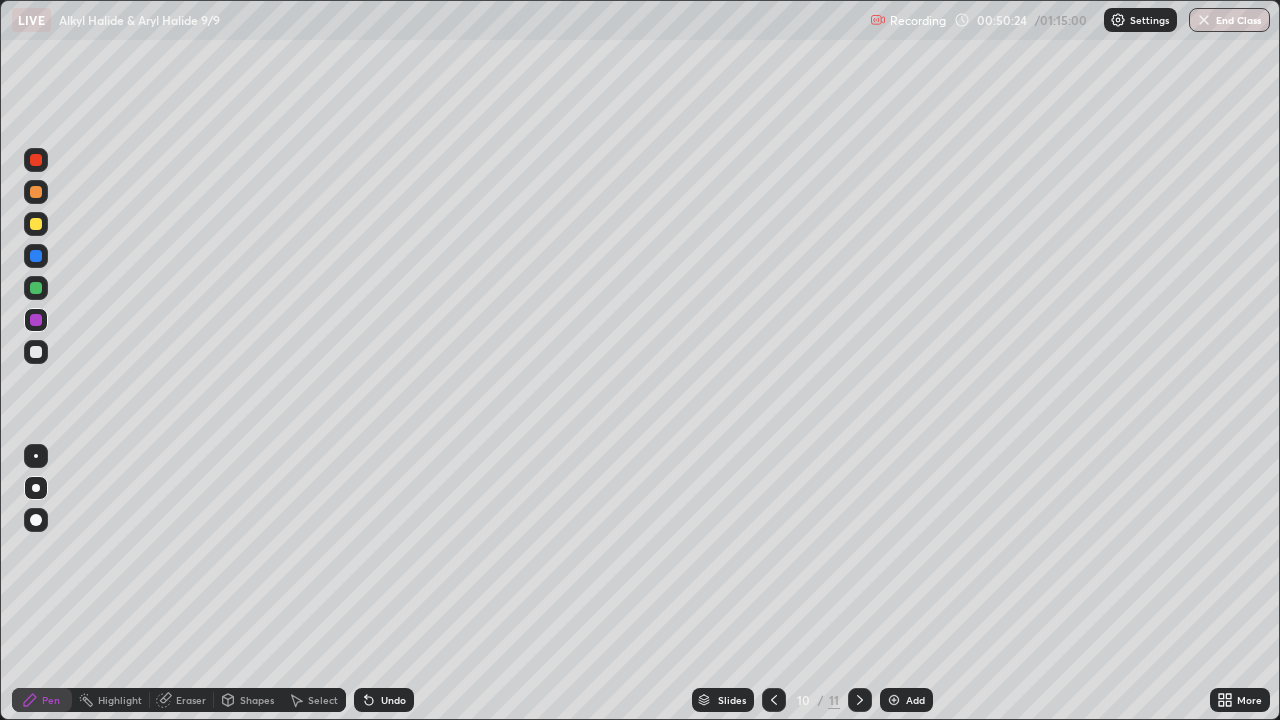click at bounding box center (36, 352) 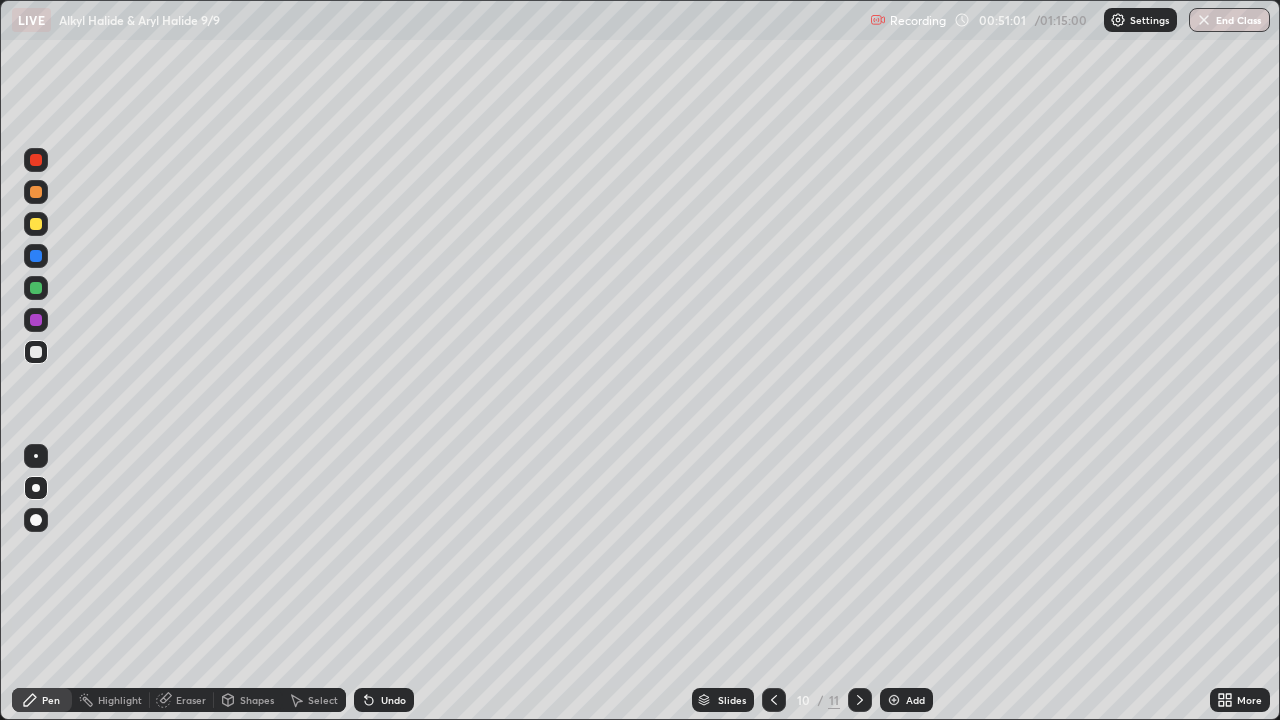 click on "Shapes" at bounding box center (257, 700) 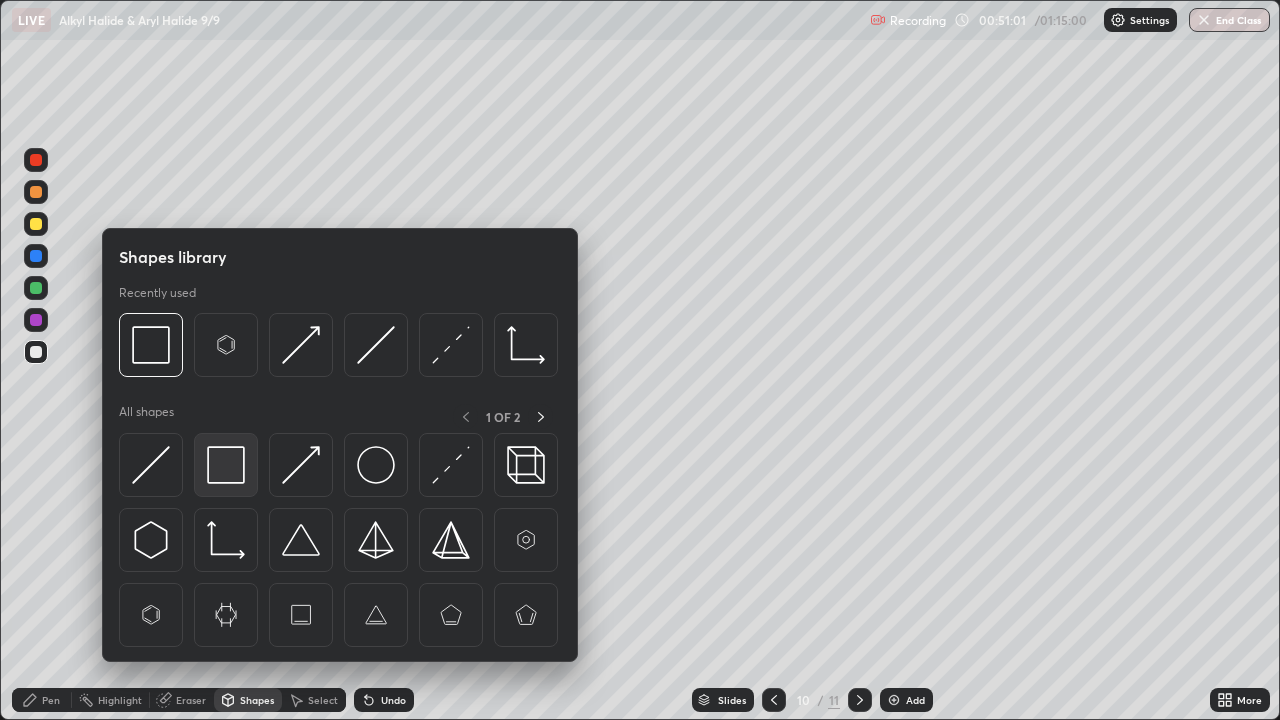 click at bounding box center (226, 465) 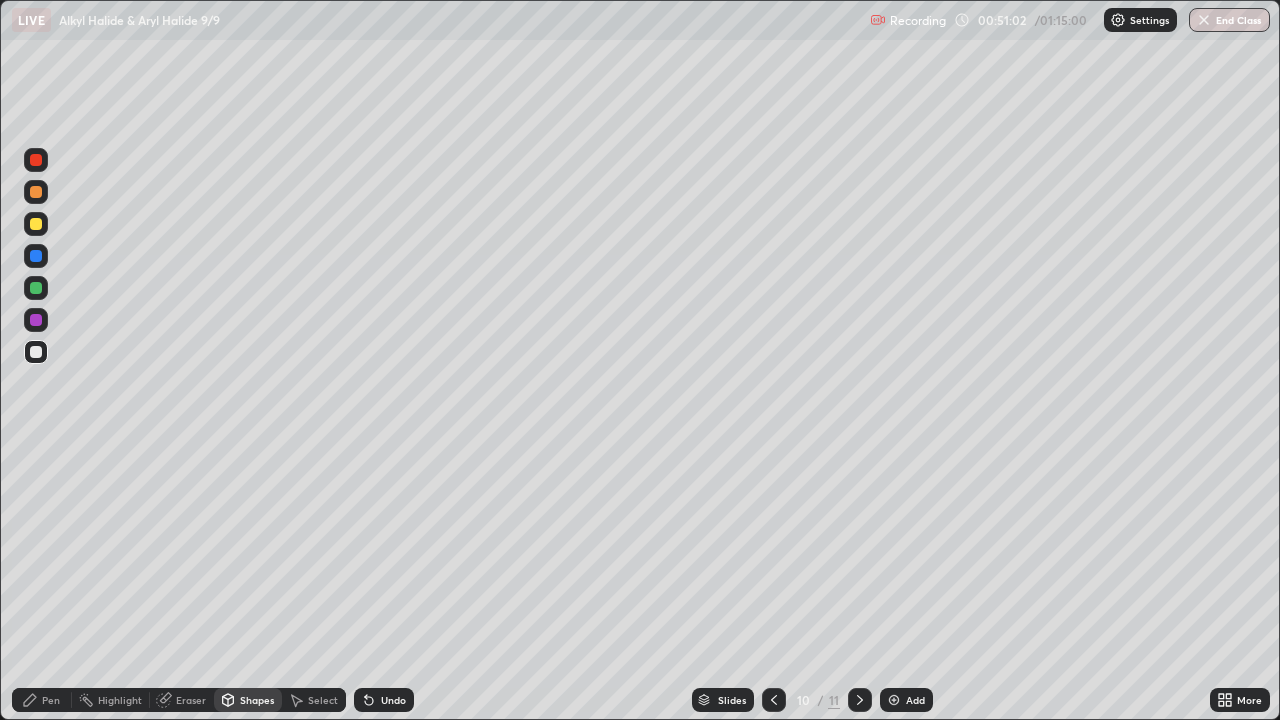 click at bounding box center (36, 320) 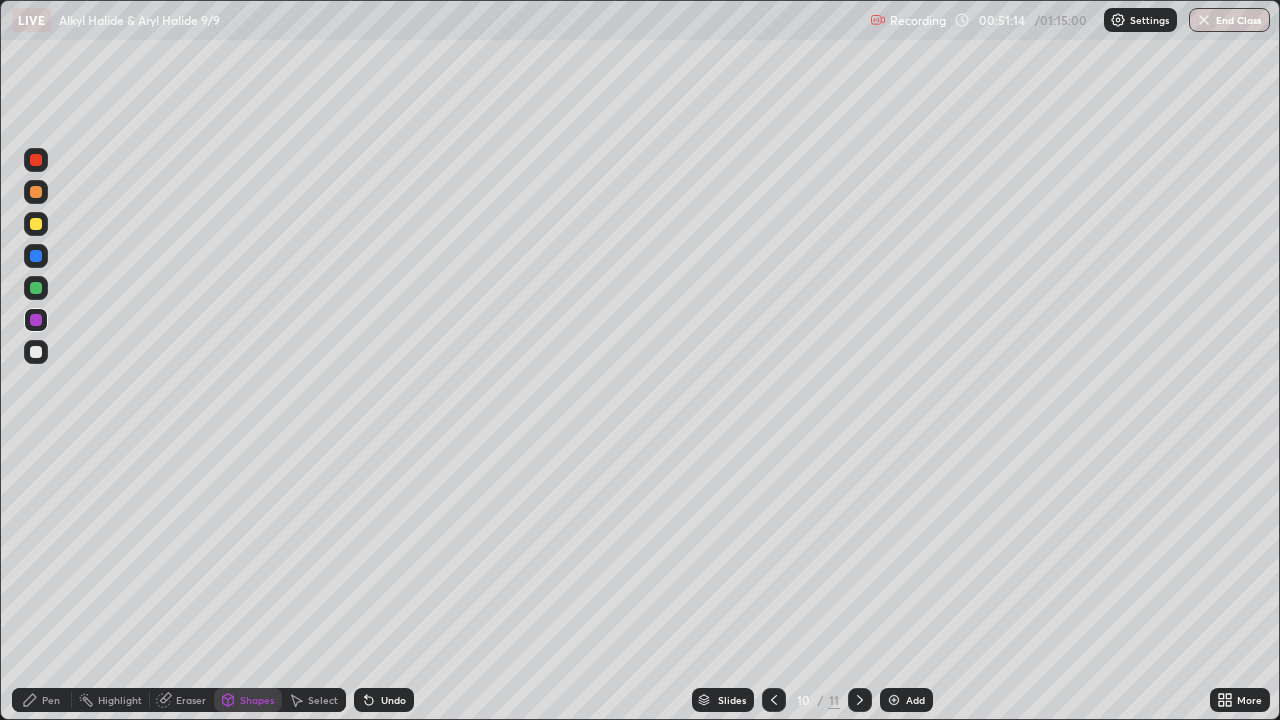 click on "Pen" at bounding box center [42, 700] 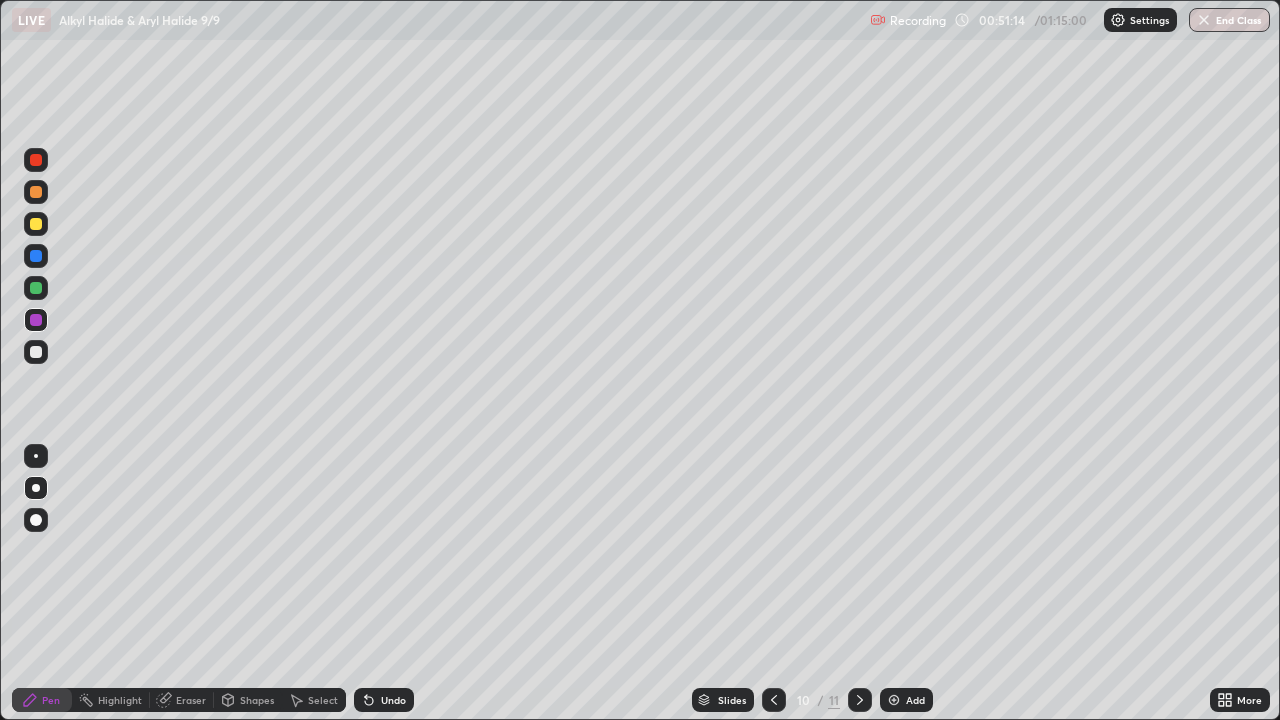 click at bounding box center (36, 352) 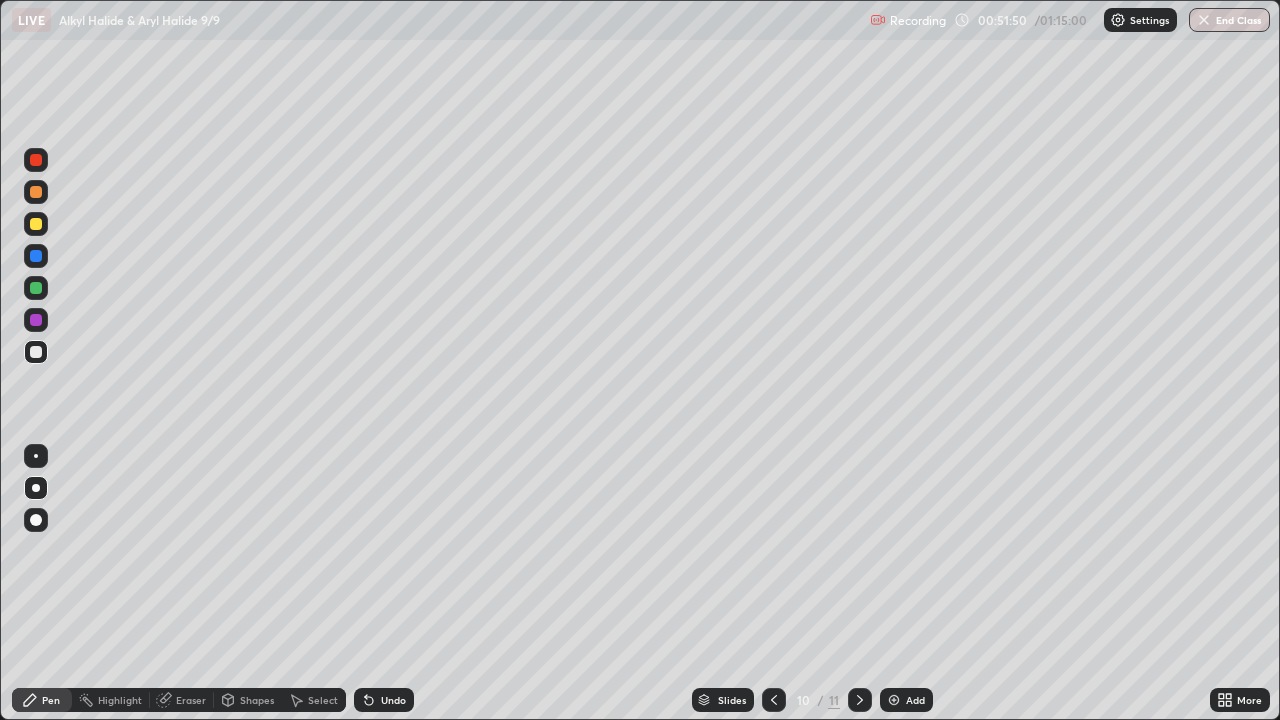 click at bounding box center (36, 224) 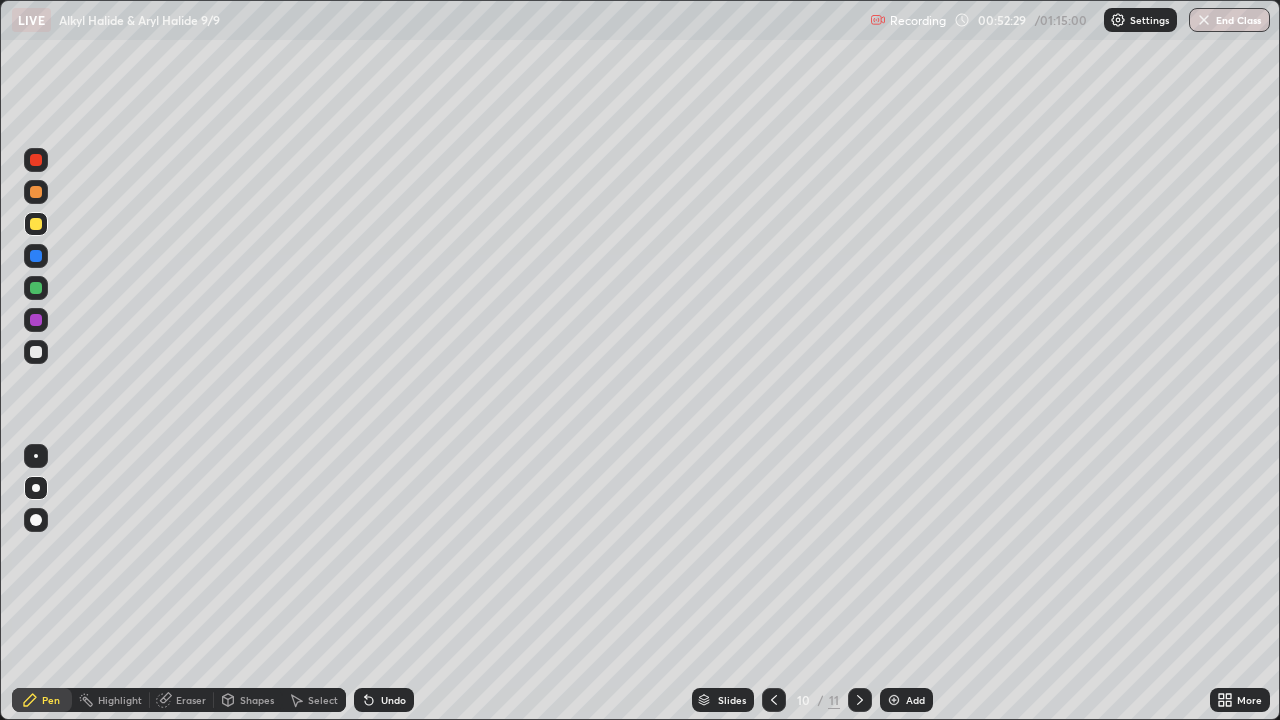 click at bounding box center (36, 352) 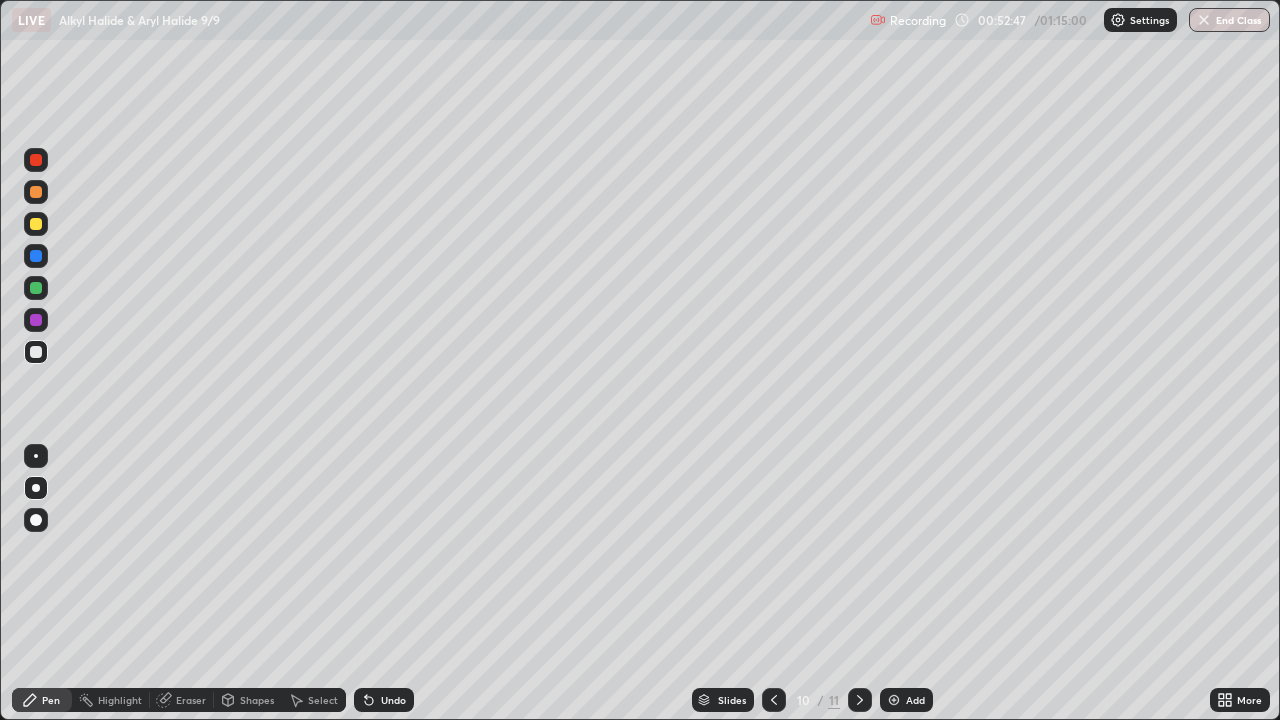 click on "Eraser" at bounding box center [191, 700] 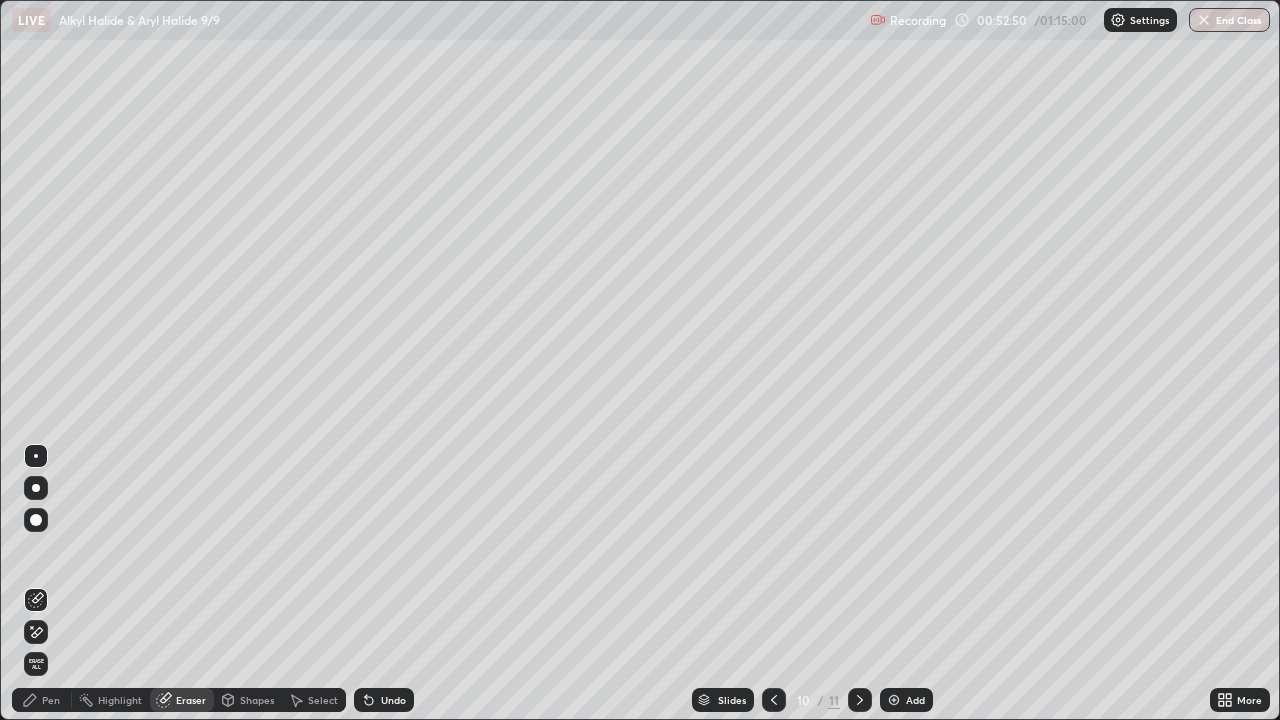 click on "Pen" at bounding box center (51, 700) 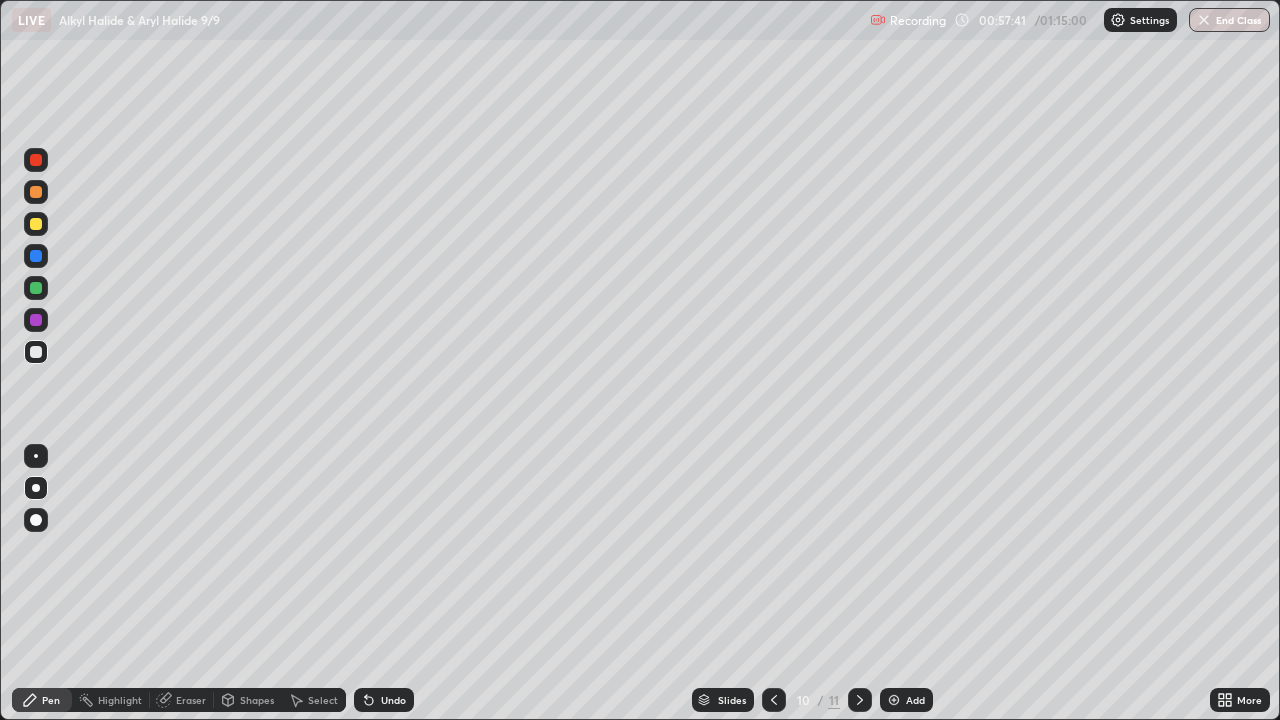 click on "End Class" at bounding box center (1229, 20) 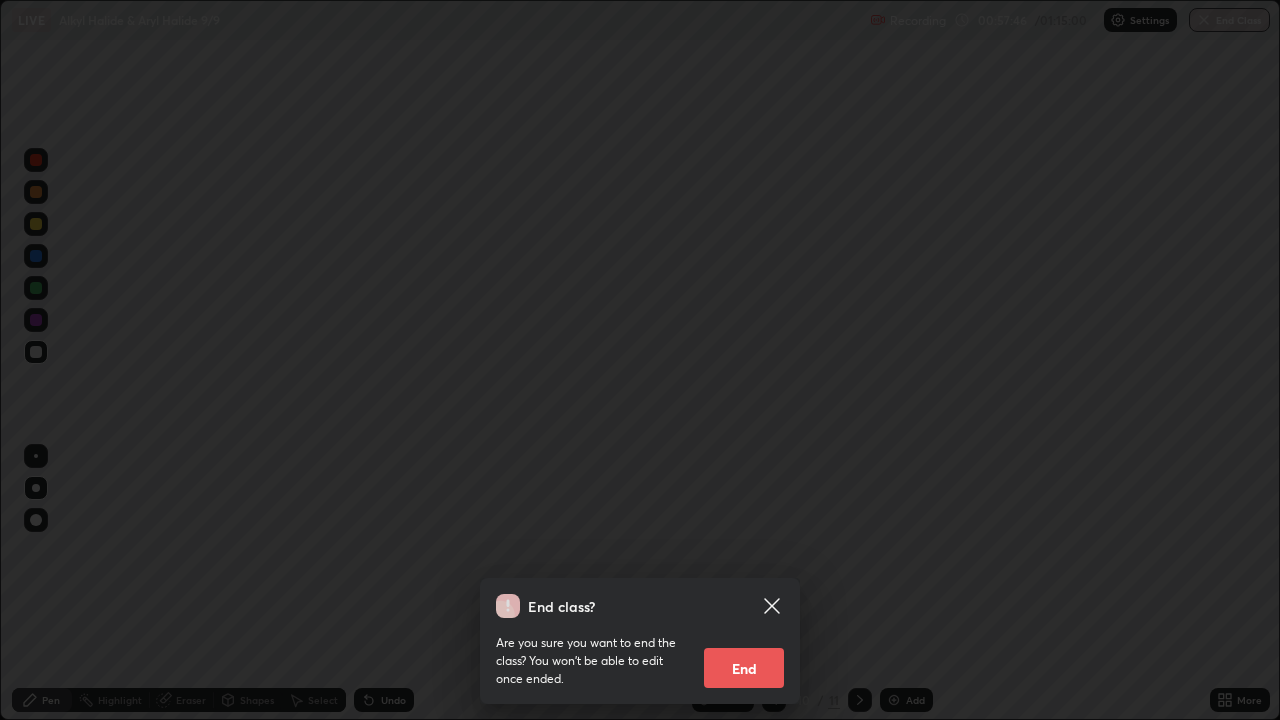 click on "End class? Are you sure you want to end the class? You won’t be able to edit once ended. End" at bounding box center [640, 360] 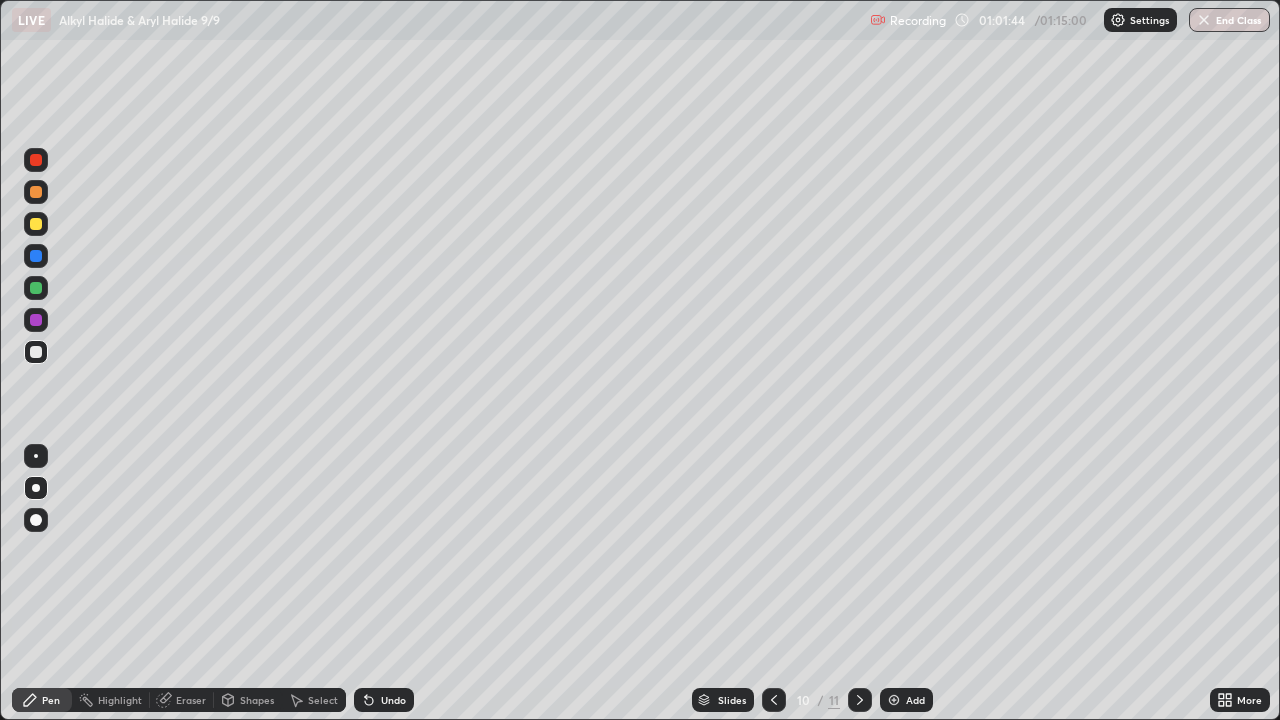 click on "End Class" at bounding box center [1229, 20] 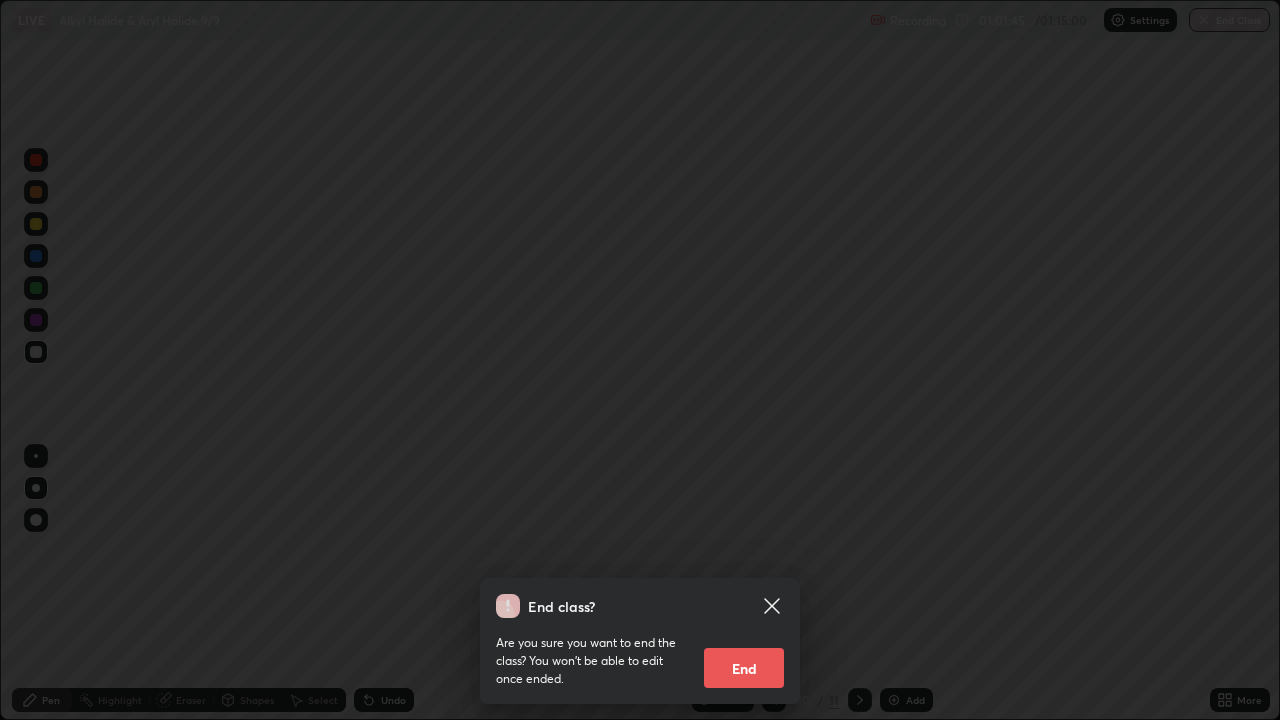 click on "End" at bounding box center (744, 668) 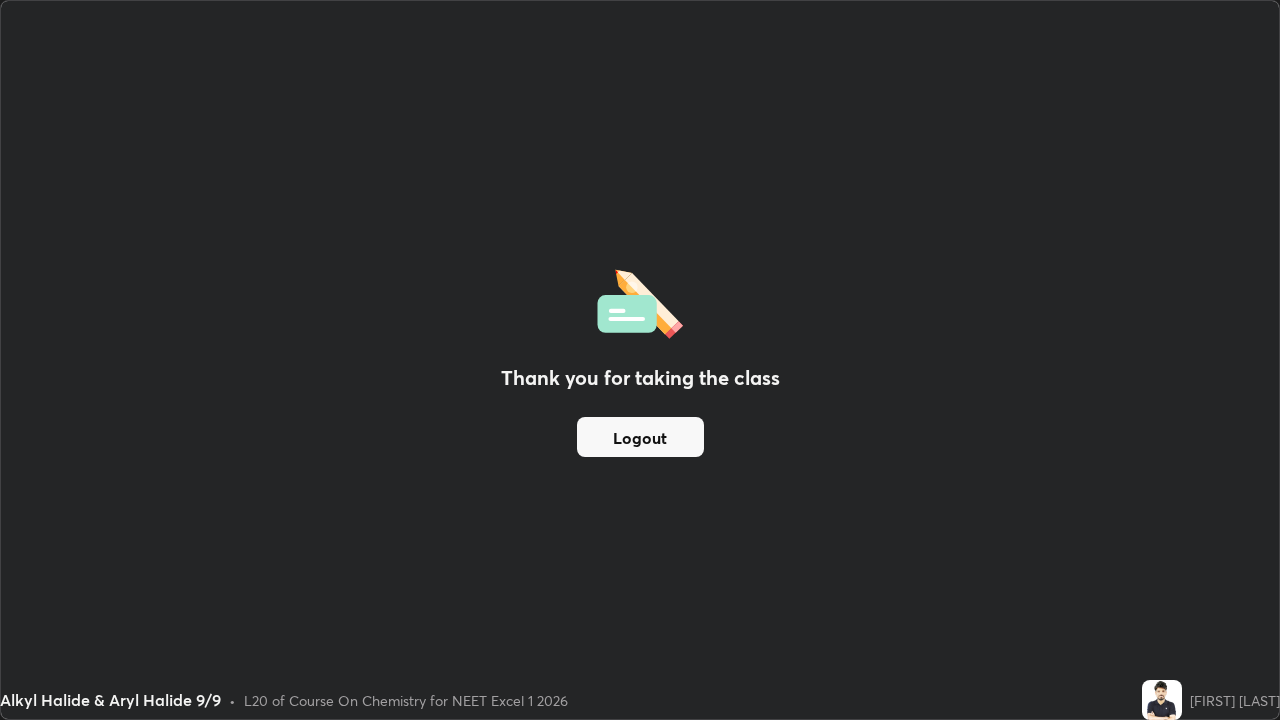 click on "Logout" at bounding box center [640, 437] 